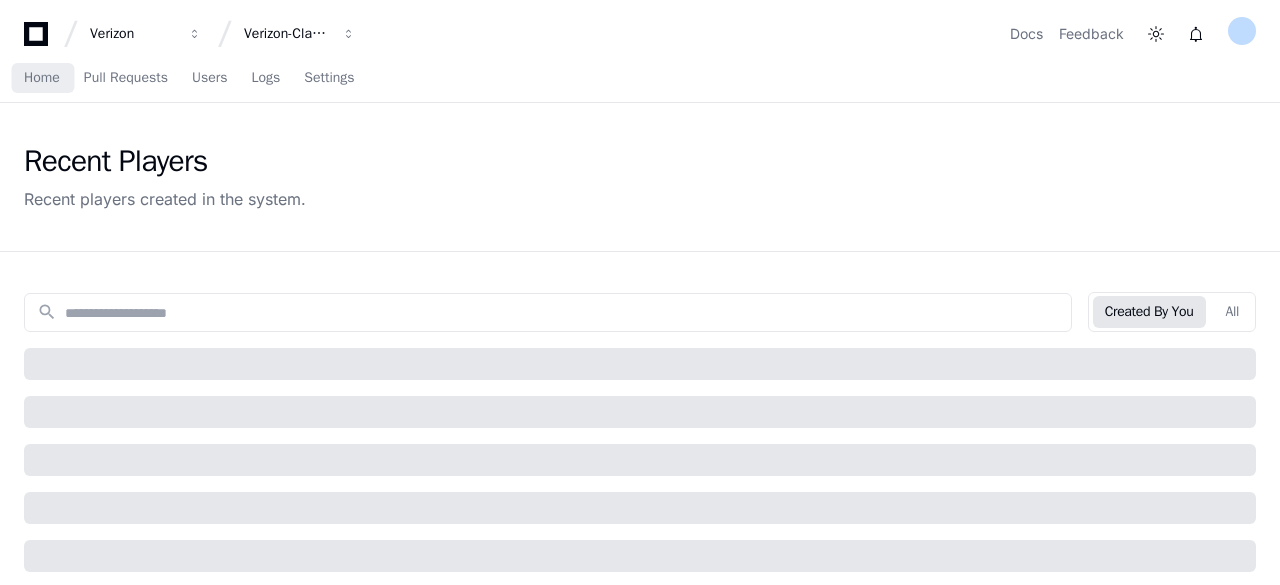 click on "Home" at bounding box center [42, 78] 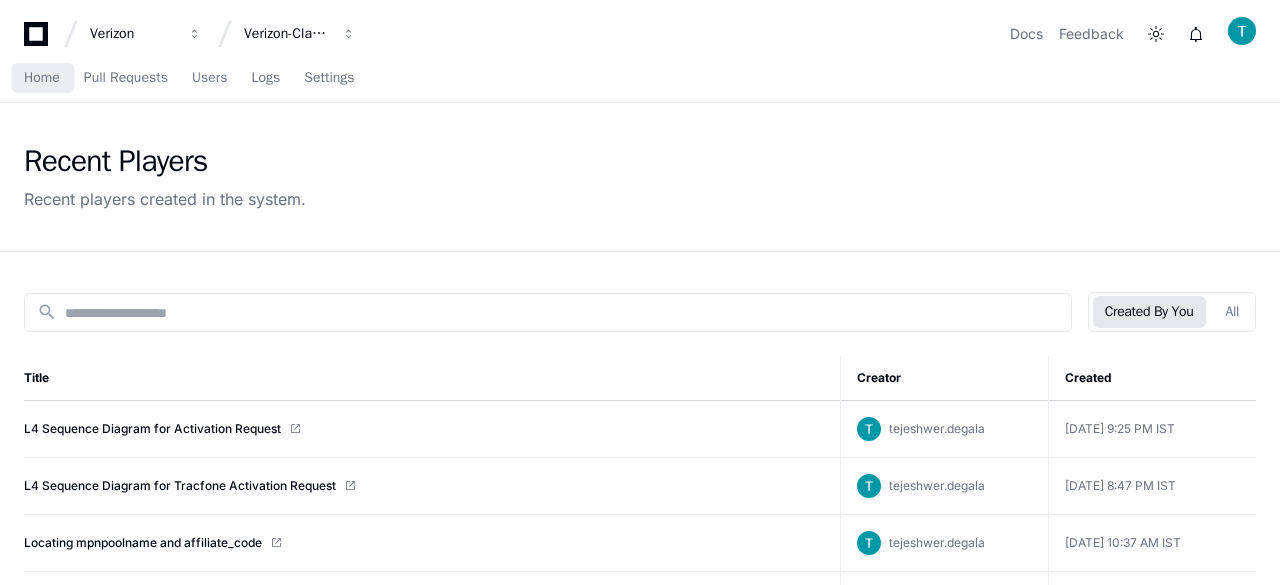 click on "Home" at bounding box center [42, 78] 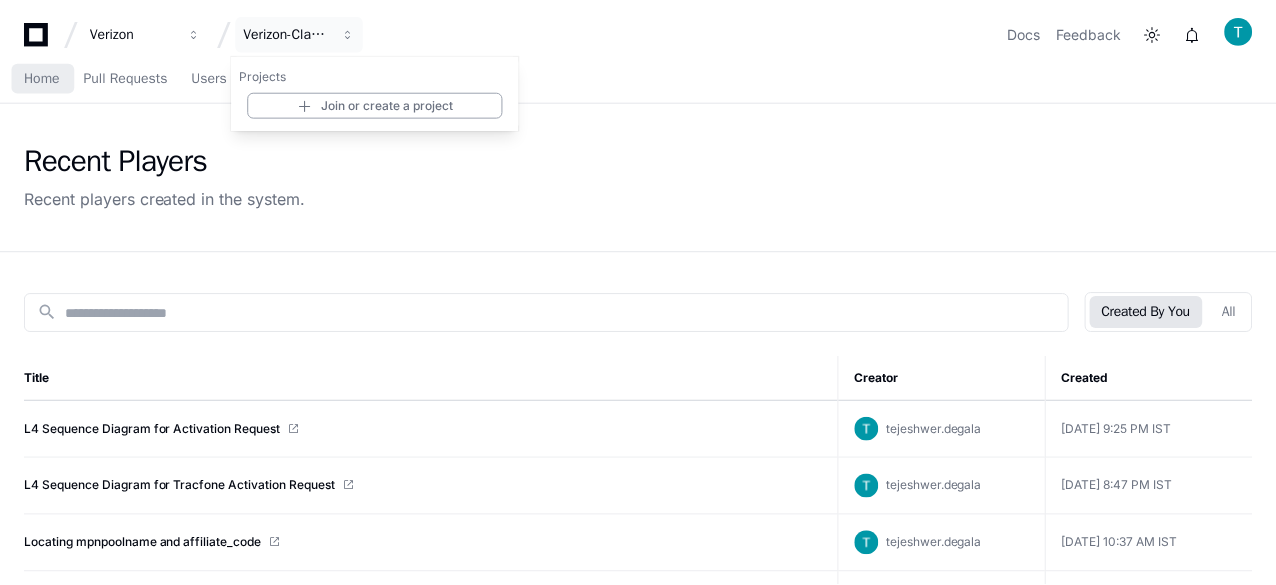 scroll, scrollTop: 0, scrollLeft: 0, axis: both 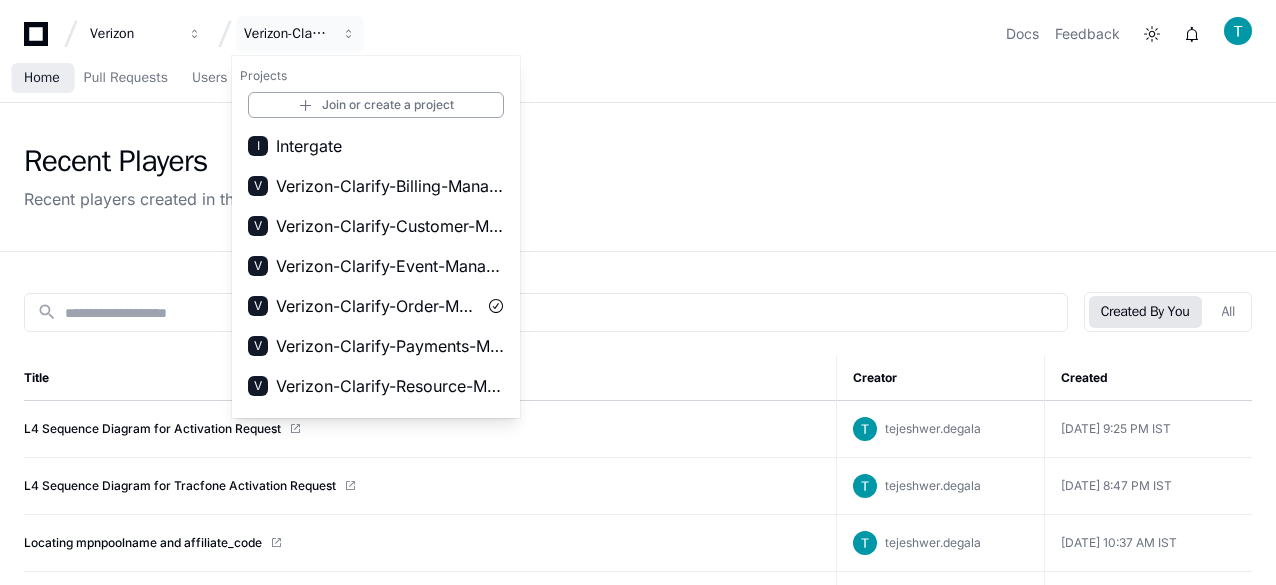 click on "Home" at bounding box center (42, 78) 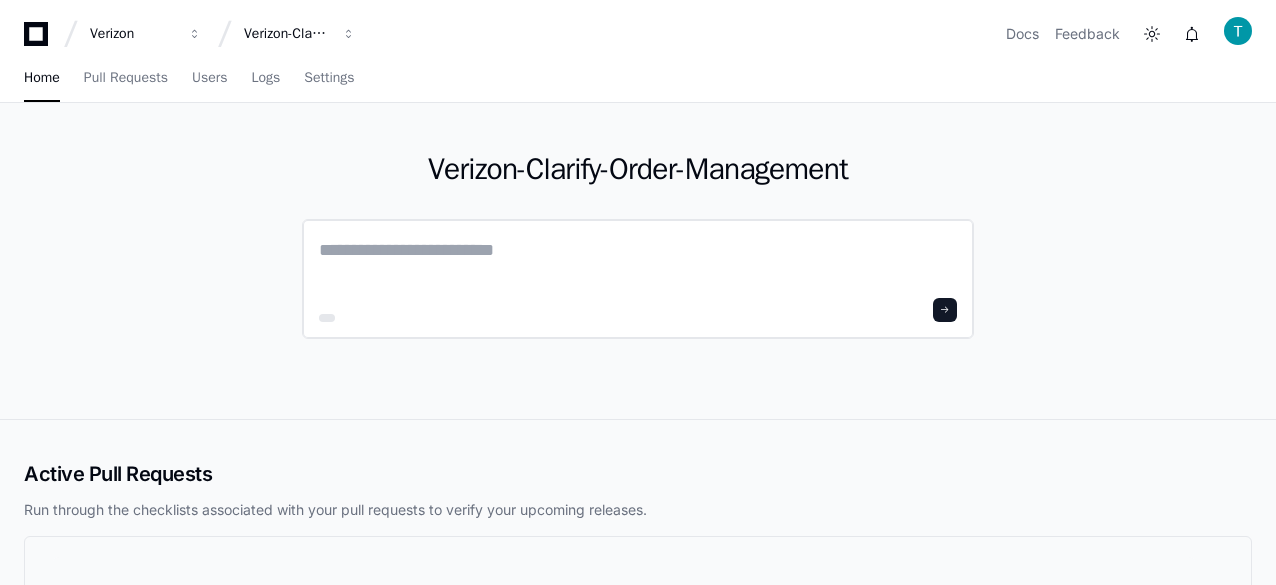 click 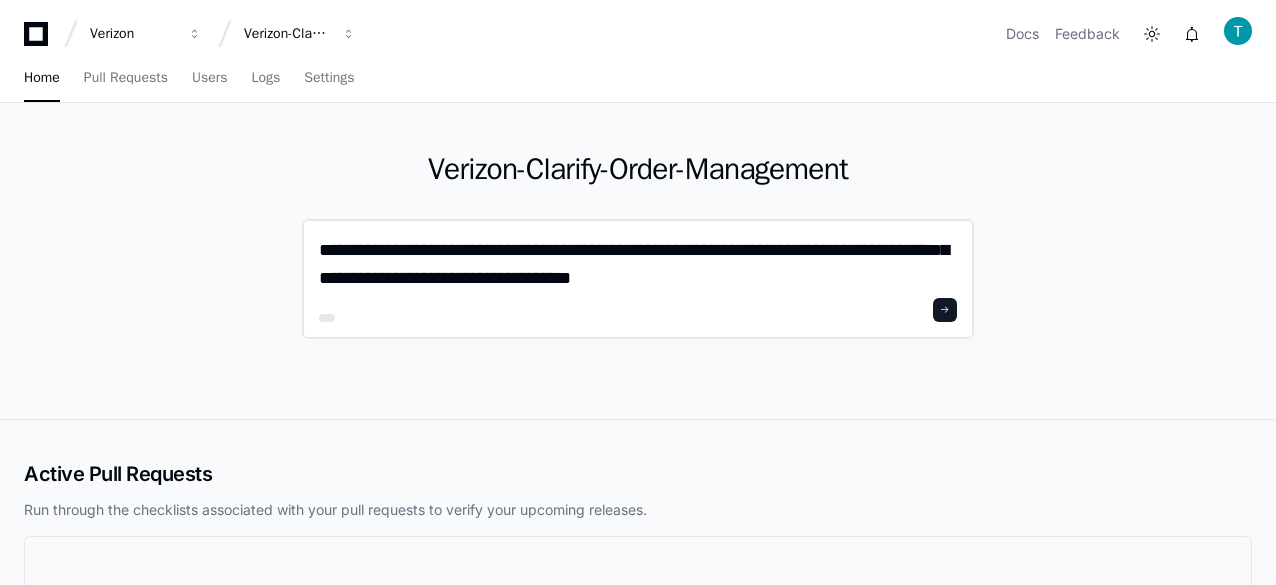 scroll, scrollTop: 0, scrollLeft: 0, axis: both 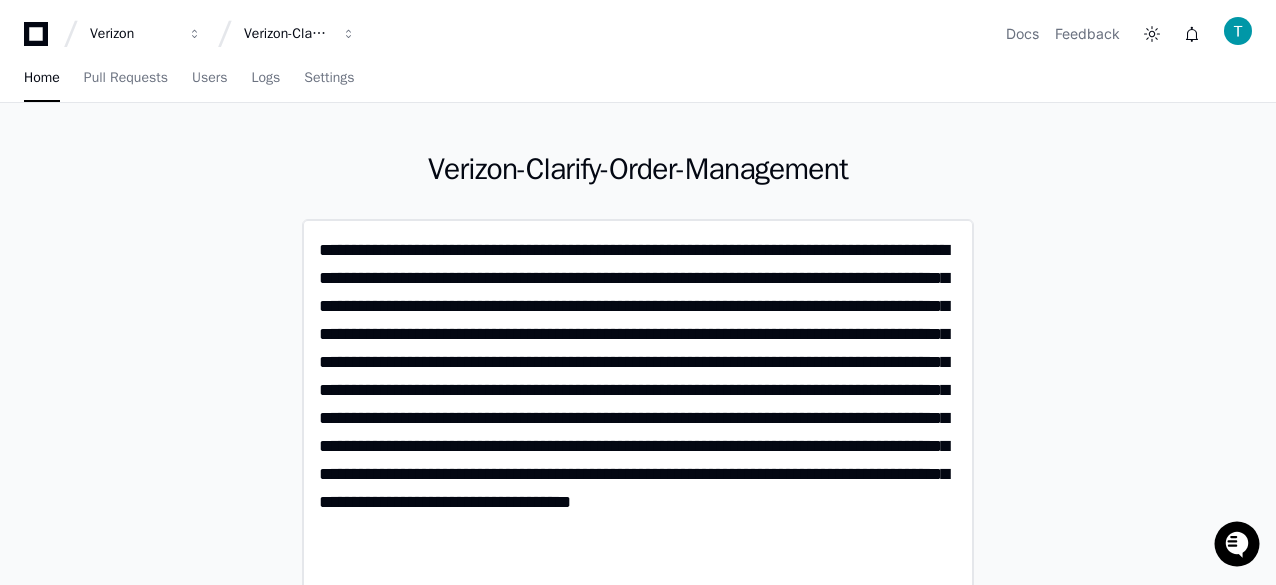 click on "**********" 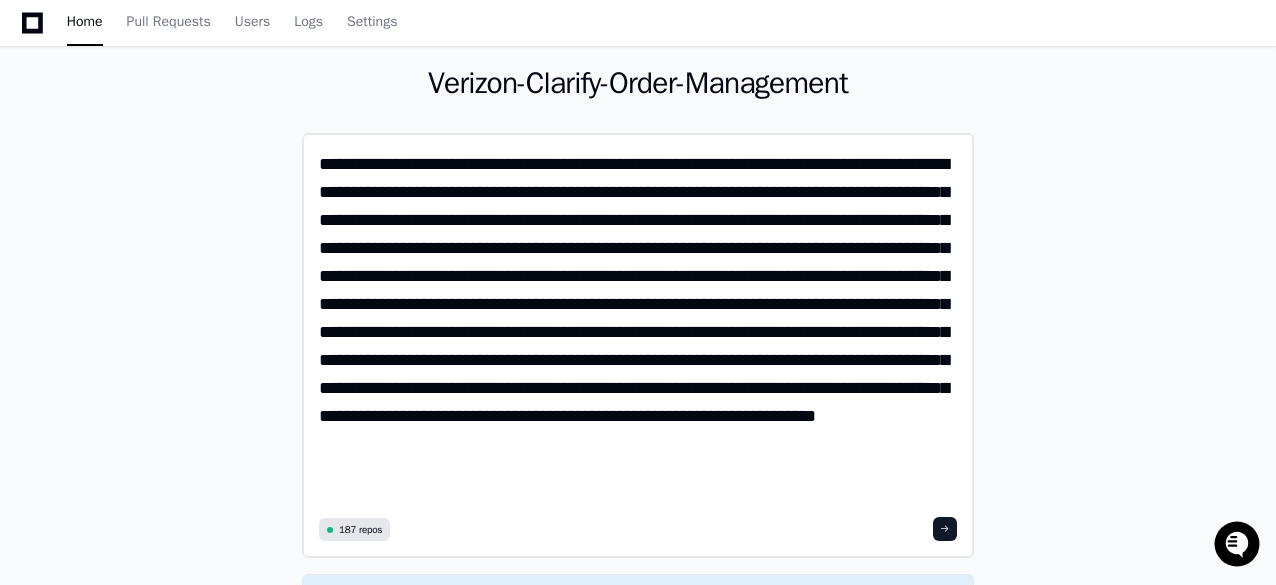scroll, scrollTop: 200, scrollLeft: 0, axis: vertical 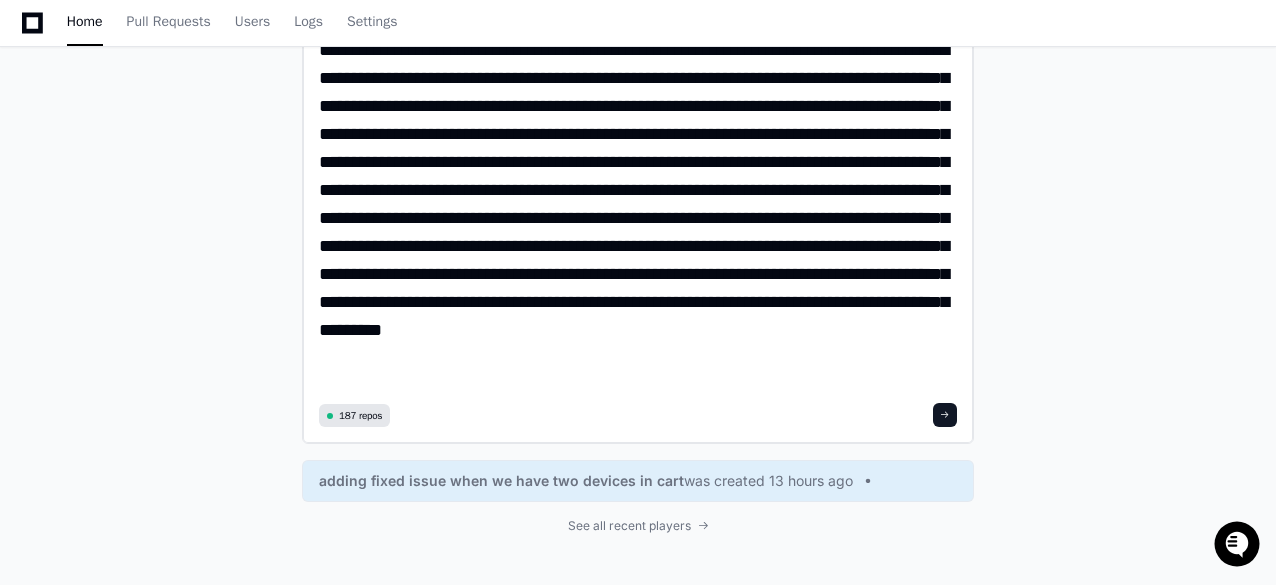type on "**********" 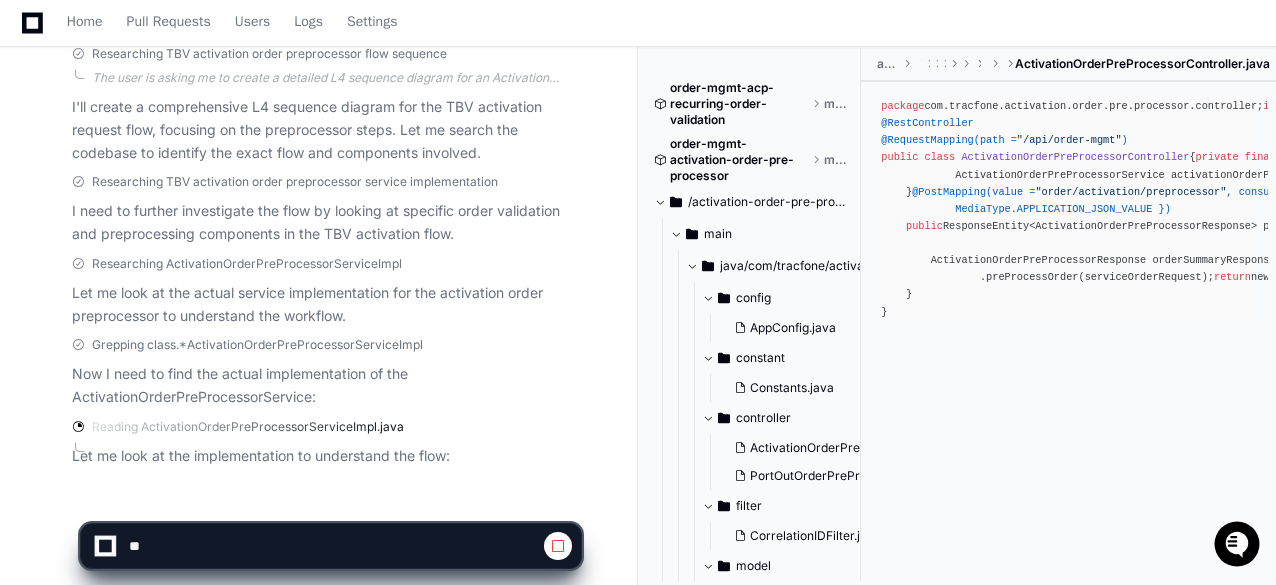 scroll, scrollTop: 684, scrollLeft: 0, axis: vertical 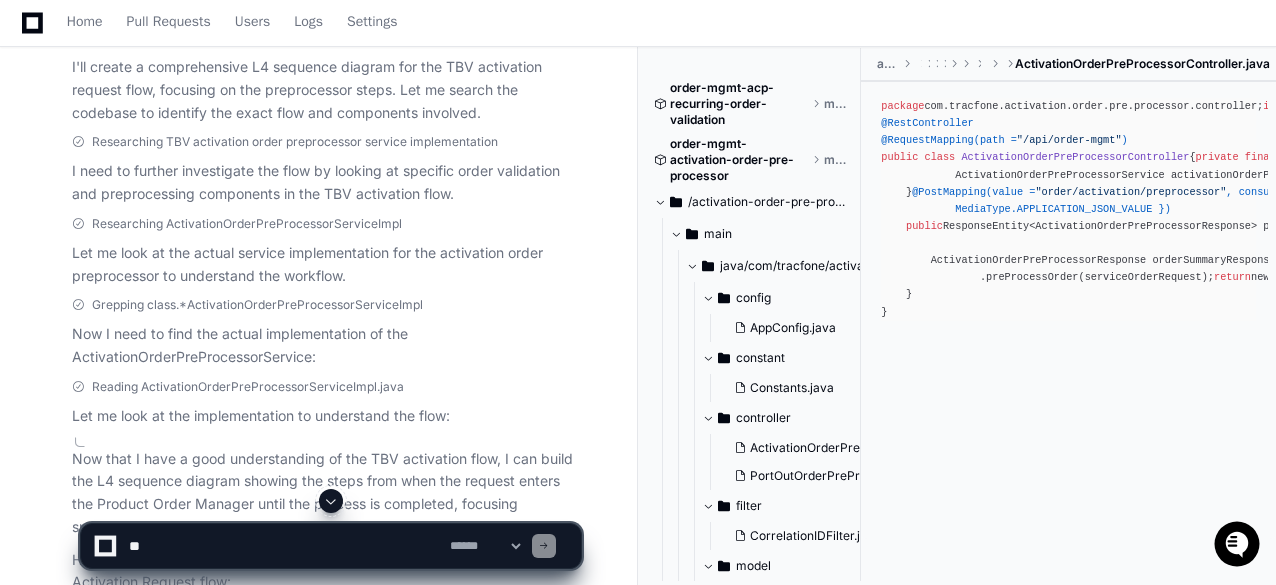click on "tejeshwer.degala 4 minutes ago you are a design architect and trying to build and L4 Sequence Diagram for Activation Request for TBV , assuming a Request which contains an order item with action set to Activation and submitted to Product Order Manager - can you document steps in a tabular with "Step Name", "Repository","Caller → Receiver" "Receiver → Caller" , "Data base tables or Stored Procs", "Description" , from the time request entered till the time the process is completed , if its a sub set use 1.1 convention for it. Include sub calls to the extent possible. Please make sure to include most of the steps along with the database table names or stored procs look in Entity Classes not Repository Class . Please expand all steps, IN Description please include steps in bullet points, Do not hallucinate , if not aware please mention , flow only the activation flow. Please focus only on Preprocessor ( no need for other steps )
PlayerZero 4 minutes ago Thinking" 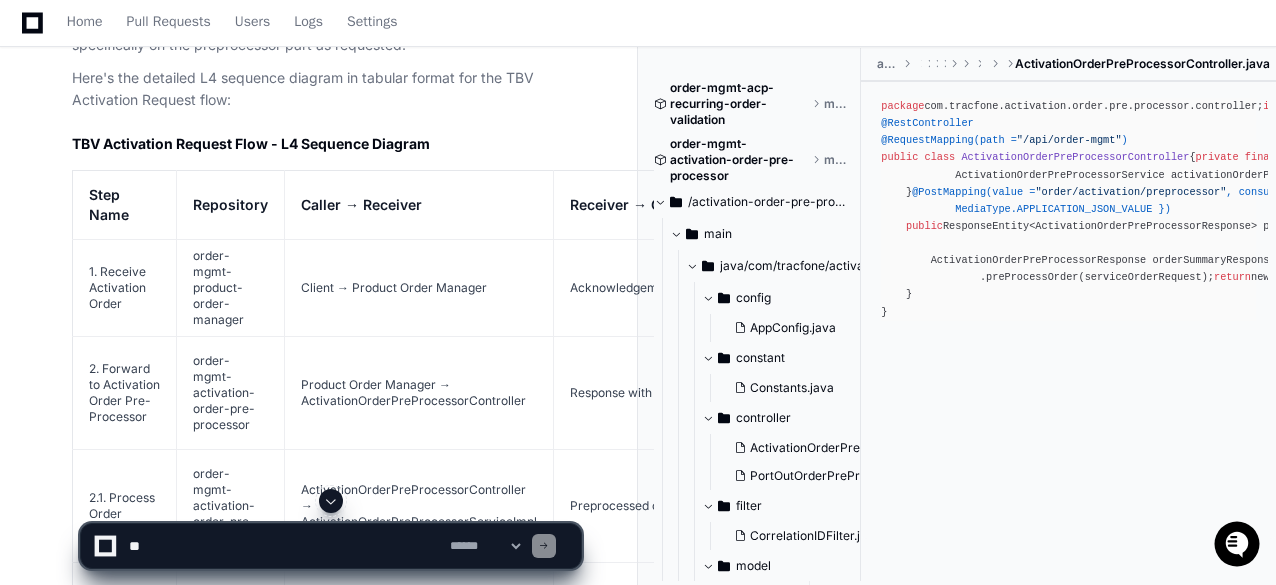 scroll, scrollTop: 1166, scrollLeft: 0, axis: vertical 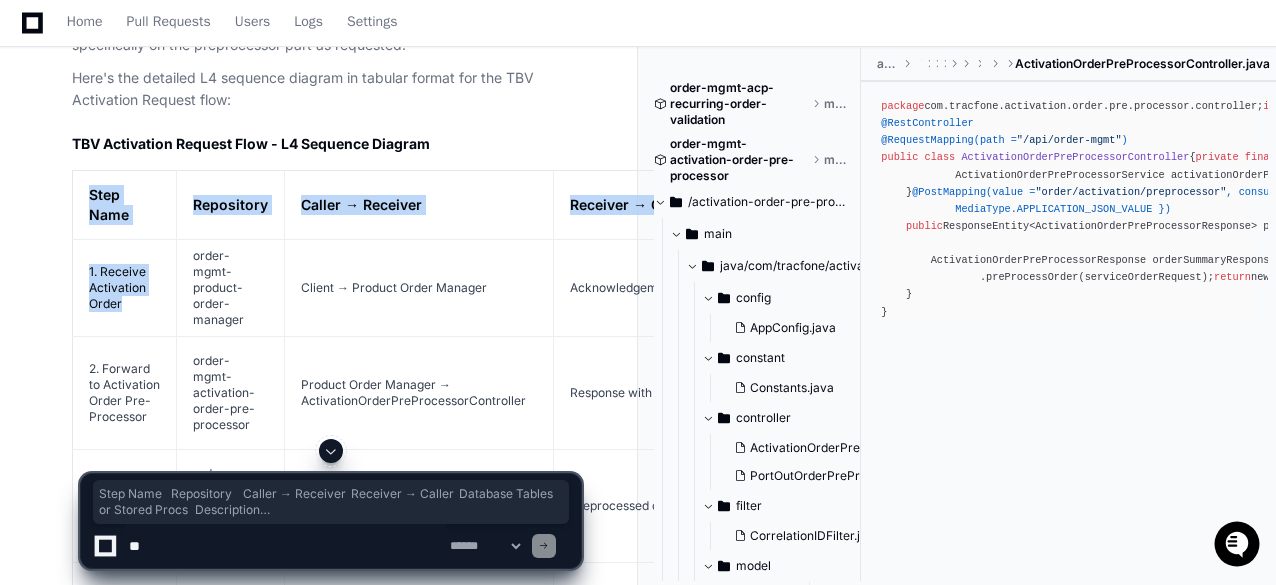 drag, startPoint x: 84, startPoint y: 187, endPoint x: 123, endPoint y: 327, distance: 145.33066 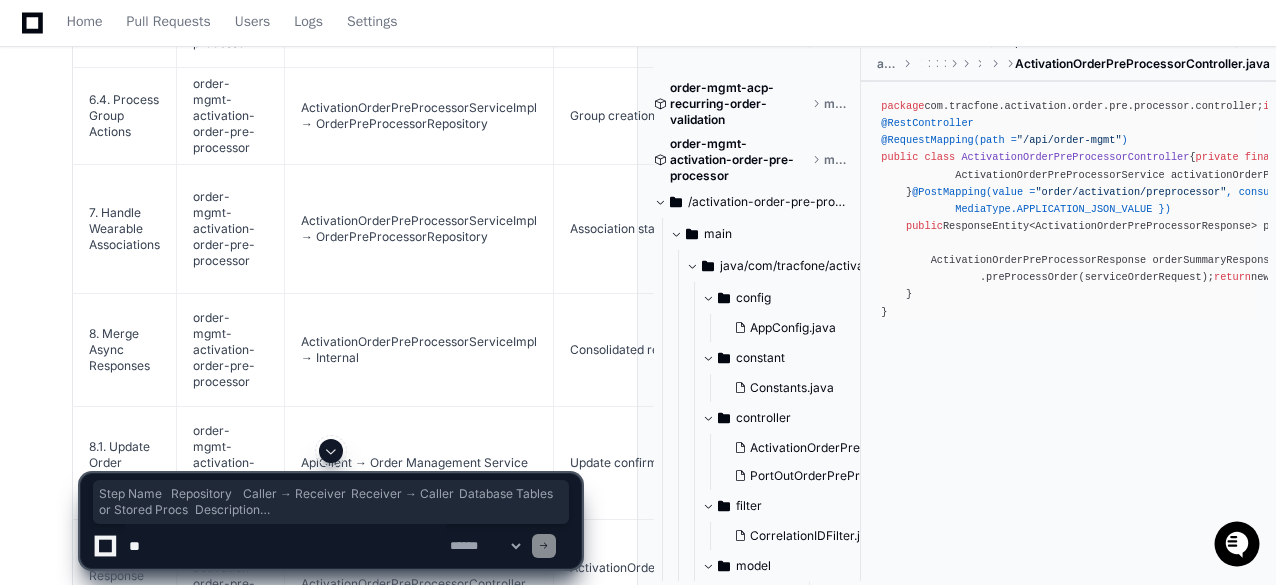 scroll, scrollTop: 3466, scrollLeft: 0, axis: vertical 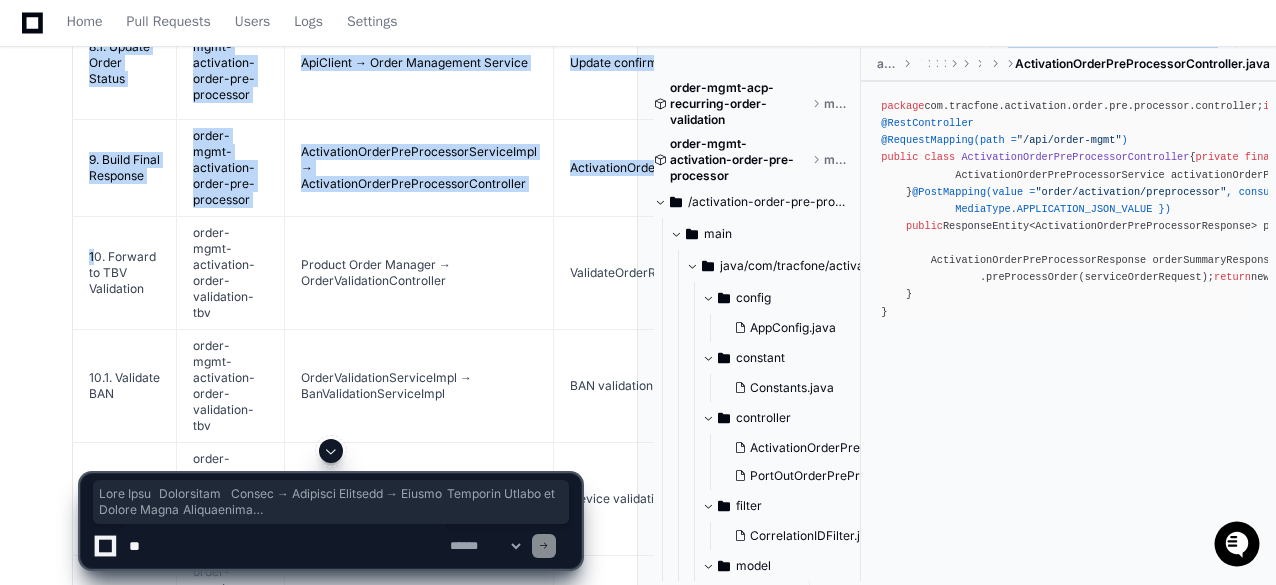click on "10. Forward to TBV Validation" 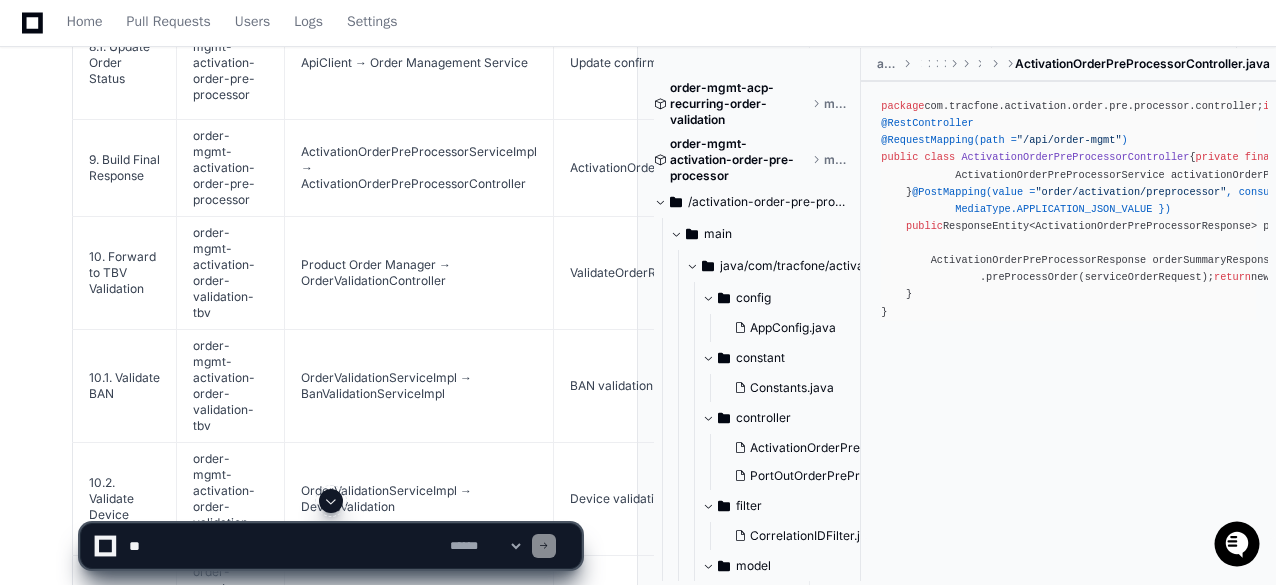 click 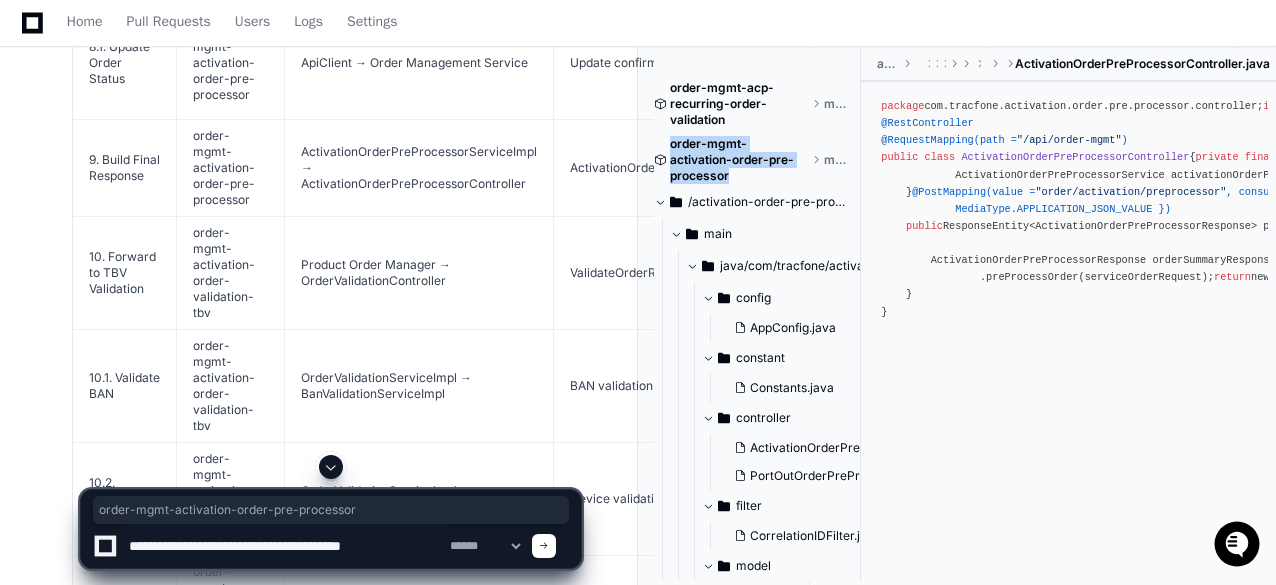 drag, startPoint x: 750, startPoint y: 175, endPoint x: 674, endPoint y: 151, distance: 79.69943 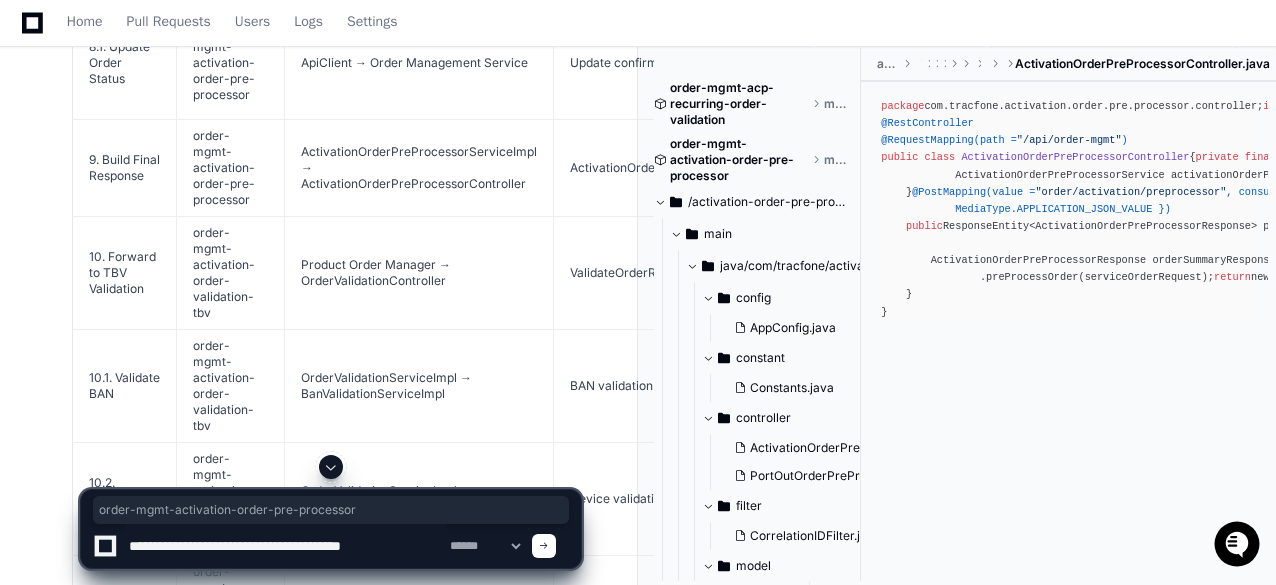 click 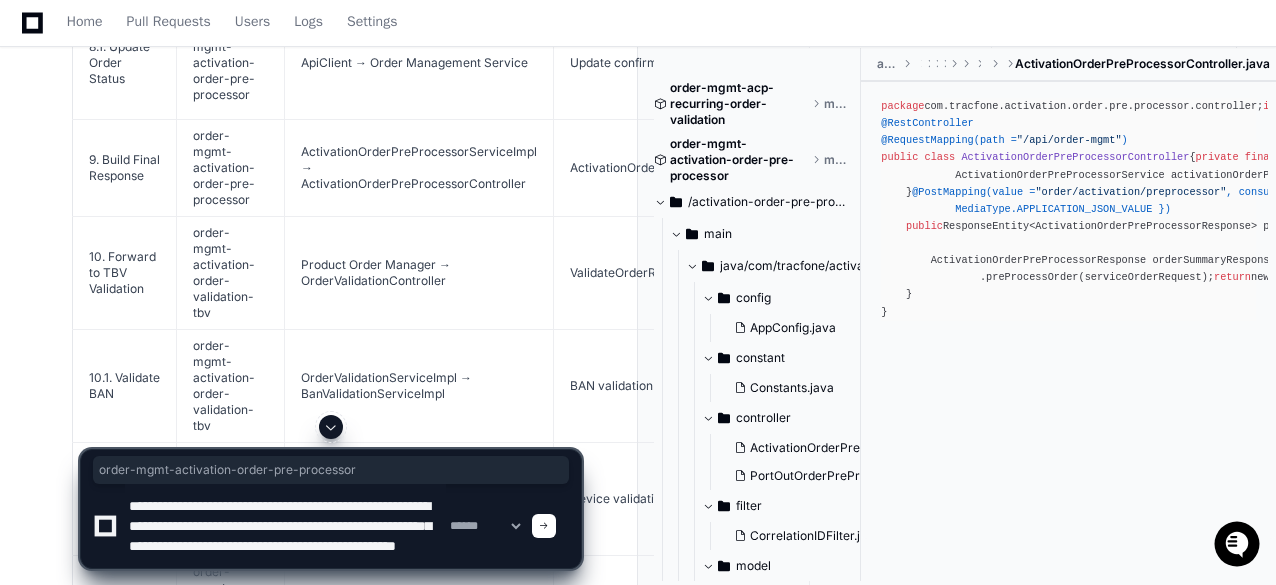 scroll, scrollTop: 26, scrollLeft: 0, axis: vertical 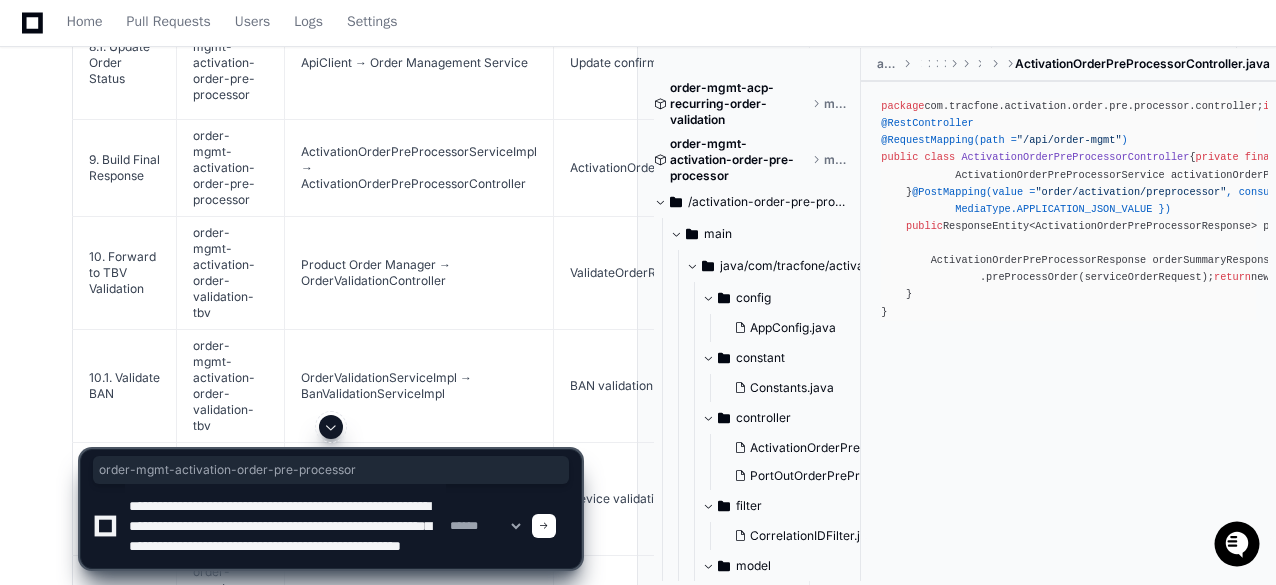 type on "**********" 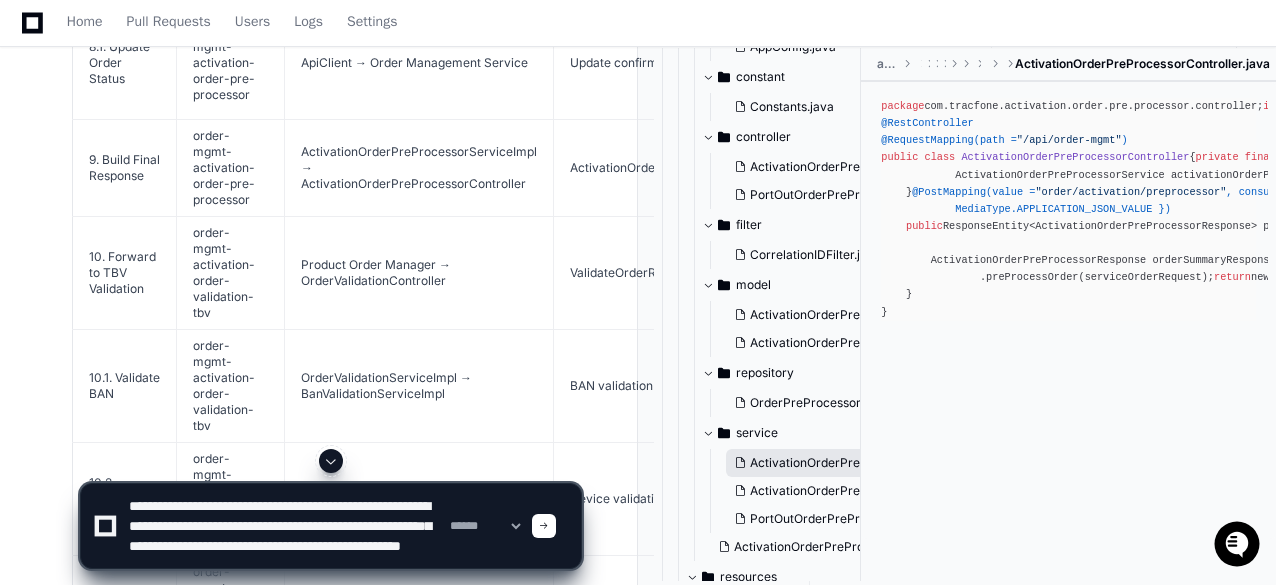 scroll, scrollTop: 300, scrollLeft: 0, axis: vertical 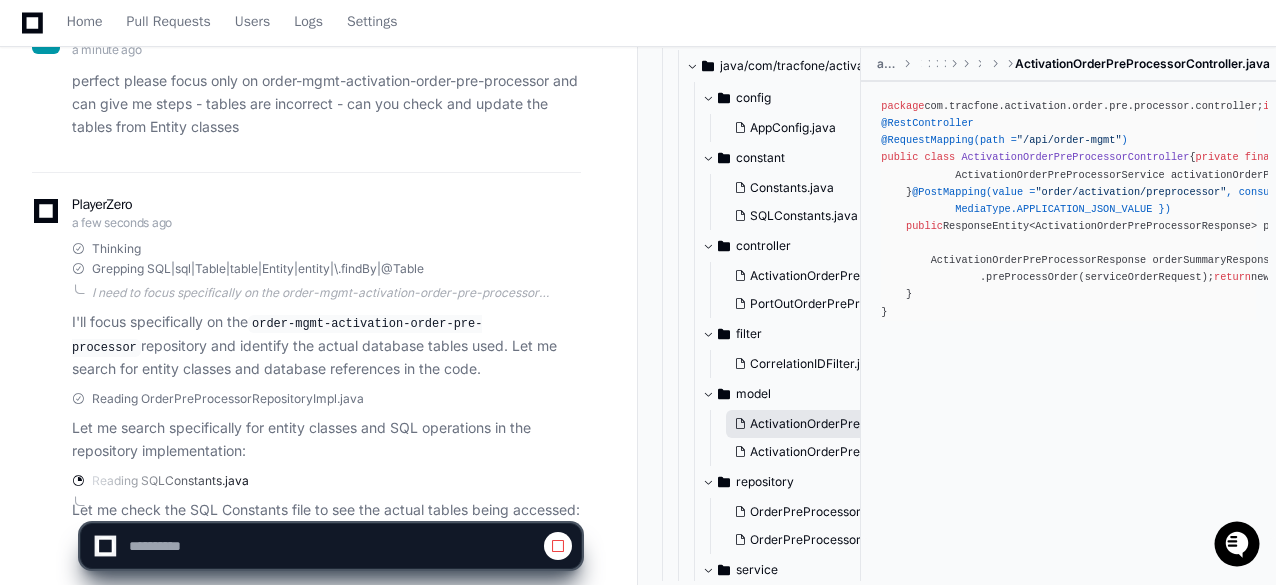 click on "ActivationOrderPreProcessorRequest.java" 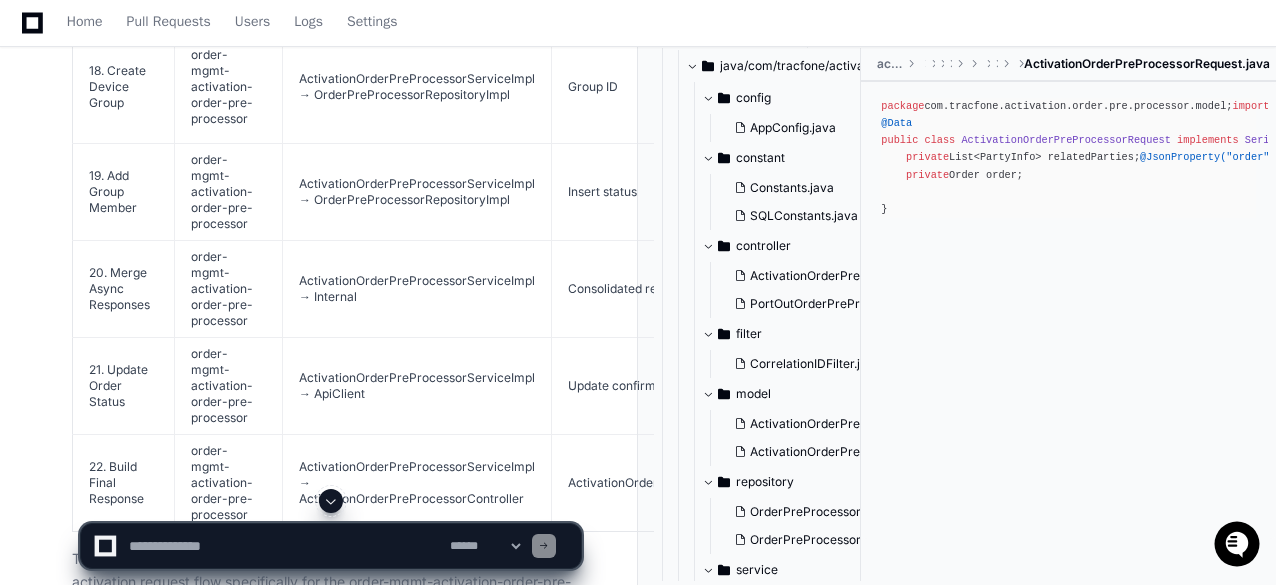 scroll, scrollTop: 7461, scrollLeft: 0, axis: vertical 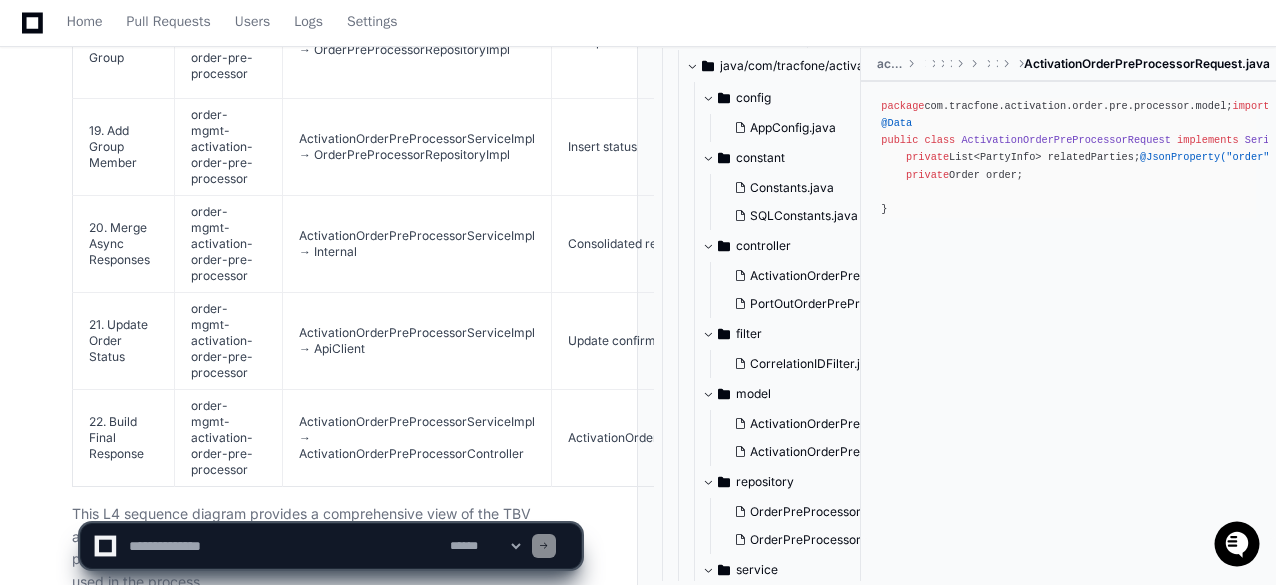 click 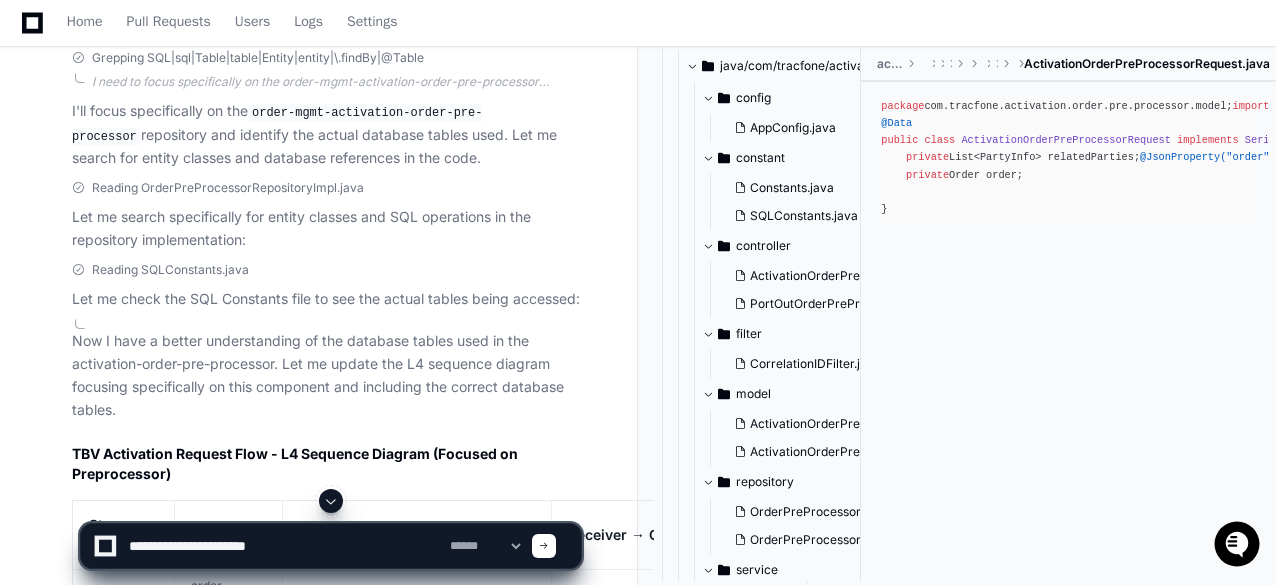 scroll, scrollTop: 5461, scrollLeft: 0, axis: vertical 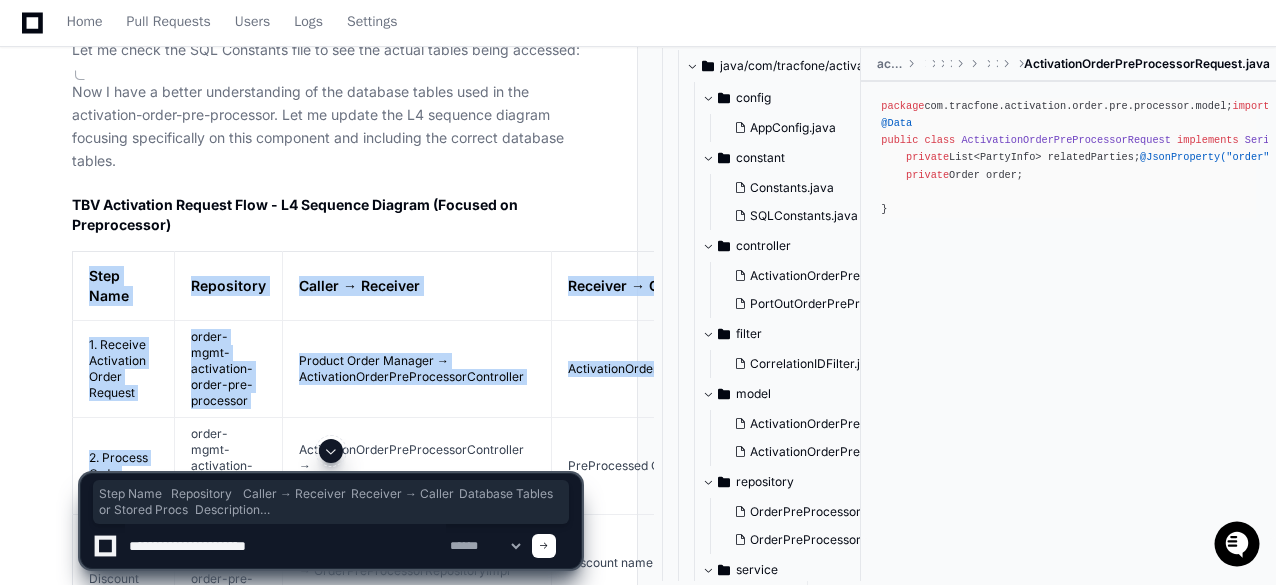 drag, startPoint x: 76, startPoint y: 184, endPoint x: 169, endPoint y: 377, distance: 214.23819 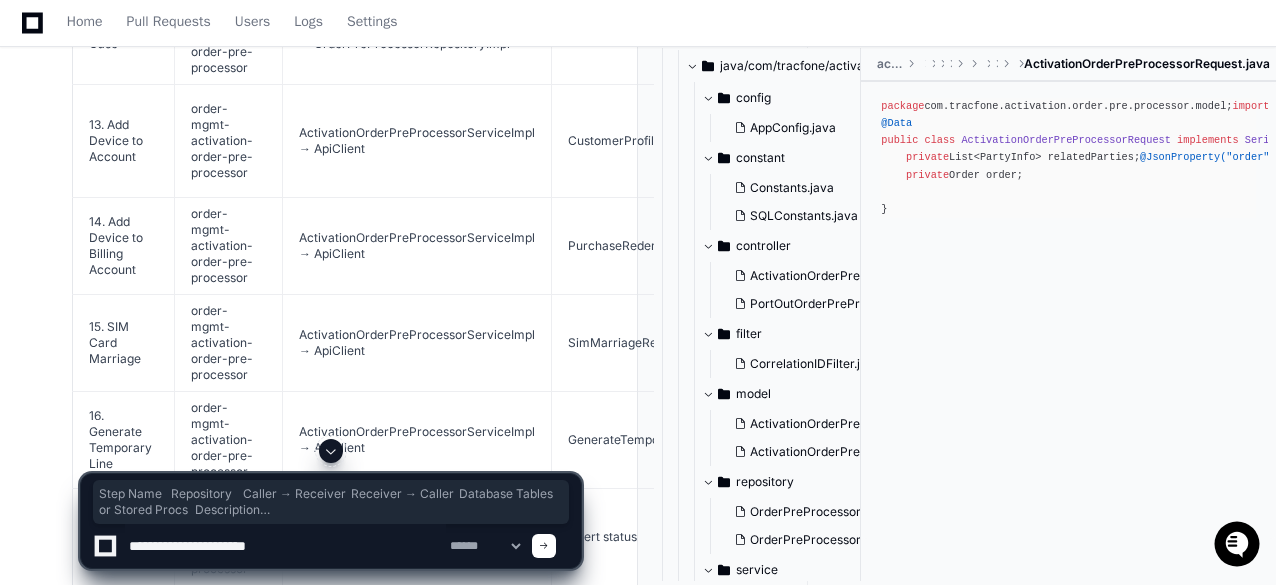 scroll, scrollTop: 7461, scrollLeft: 0, axis: vertical 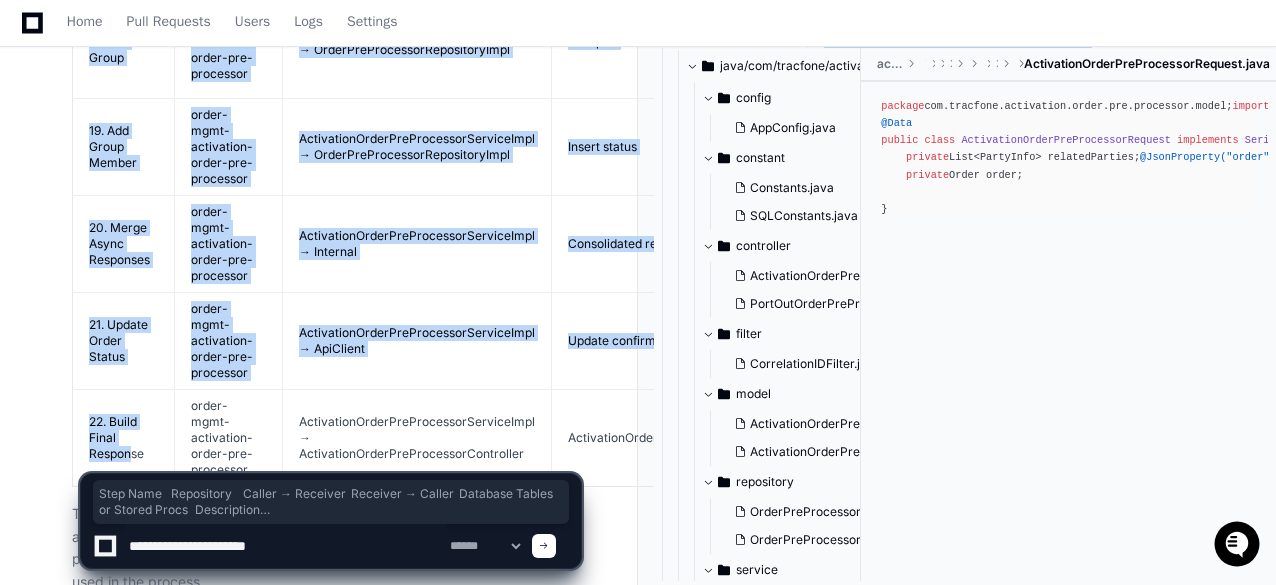 click on "22. Build Final Response" 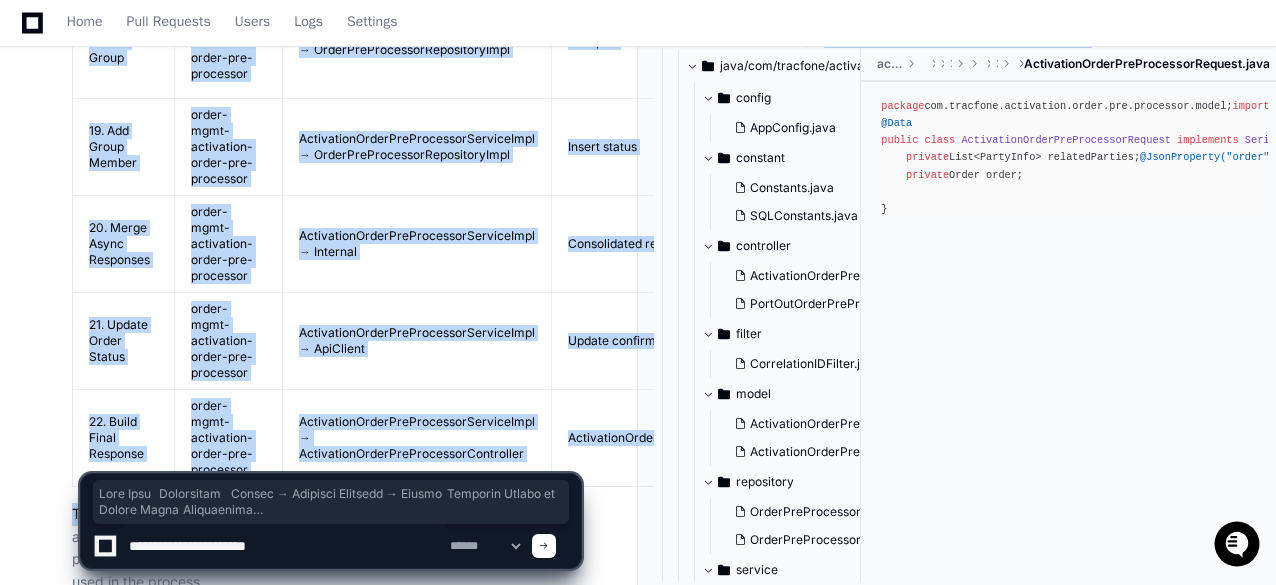 click on "This L4 sequence diagram provides a comprehensive view of the TBV activation request flow specifically for the order-mgmt-activation-order-pre-processor component, with accurate database tables and stored procedures used in the process." 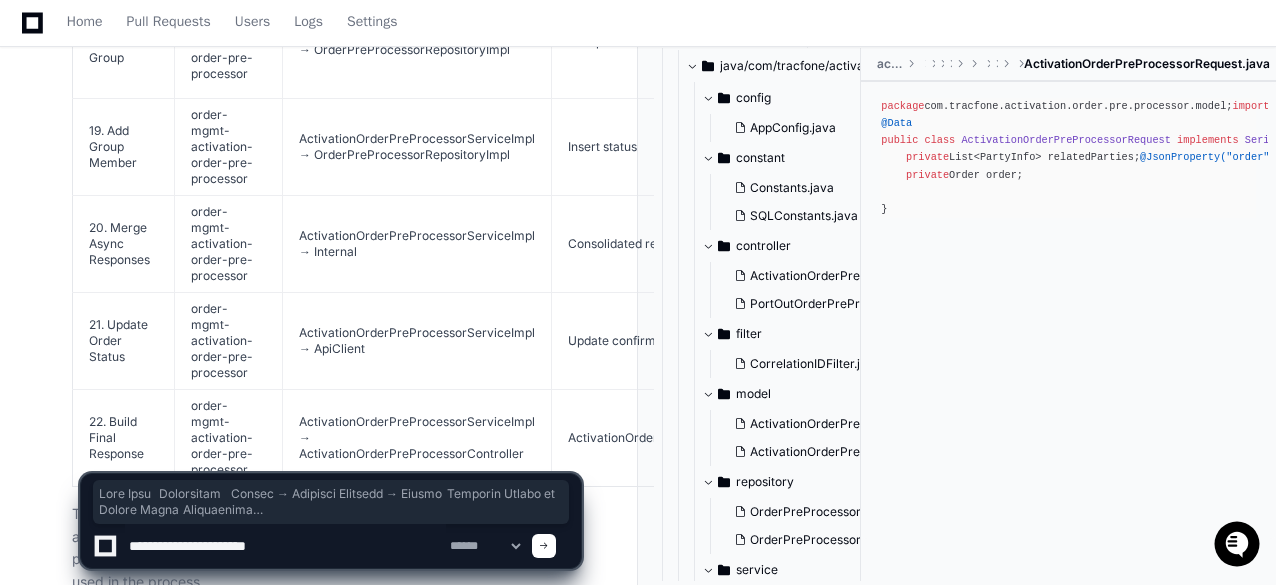 click 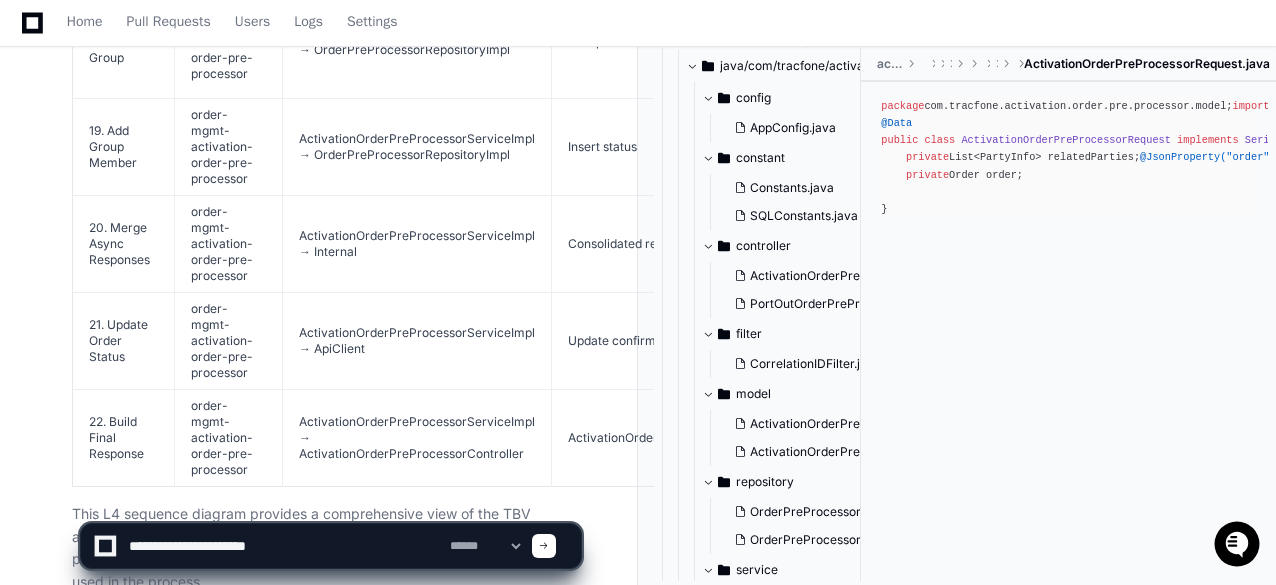 click 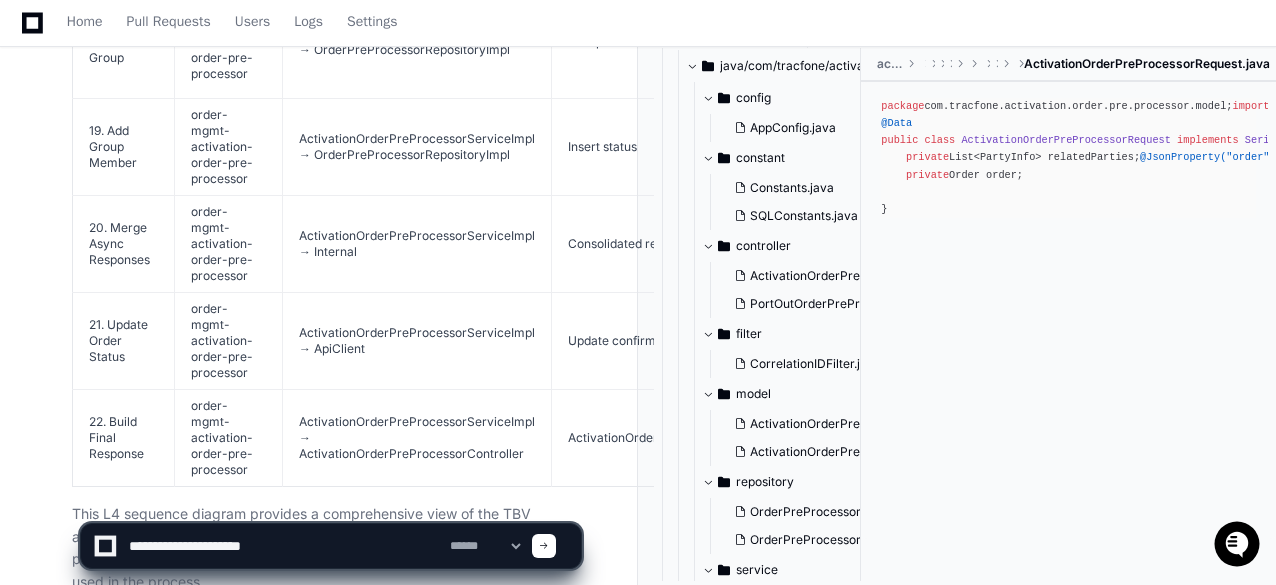 paste on "**********" 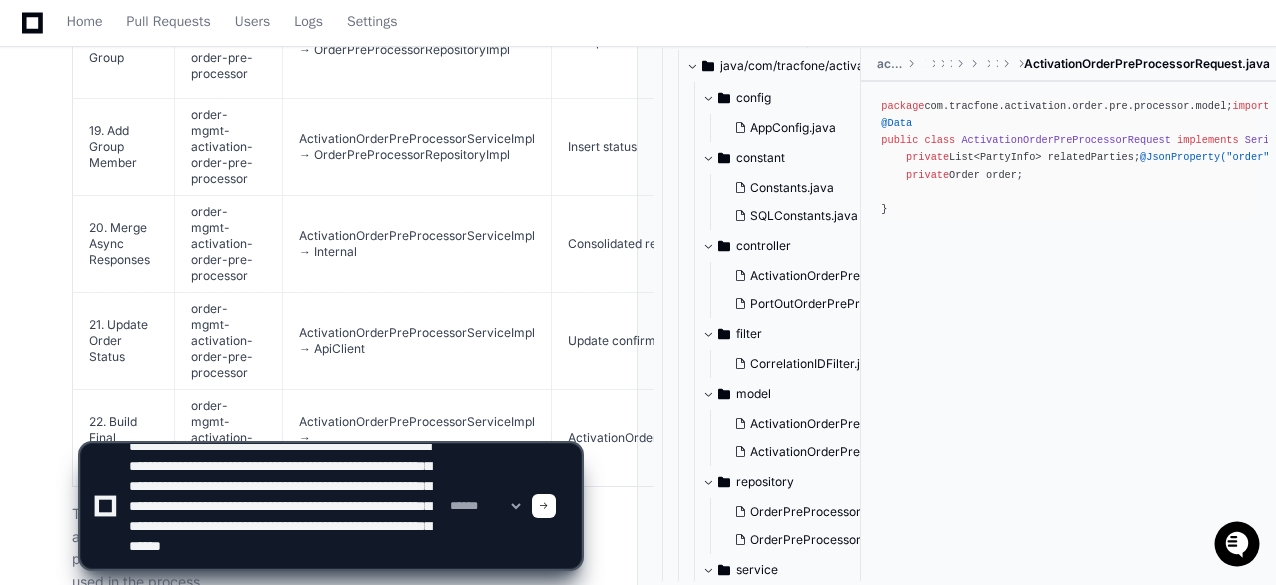 scroll, scrollTop: 46, scrollLeft: 0, axis: vertical 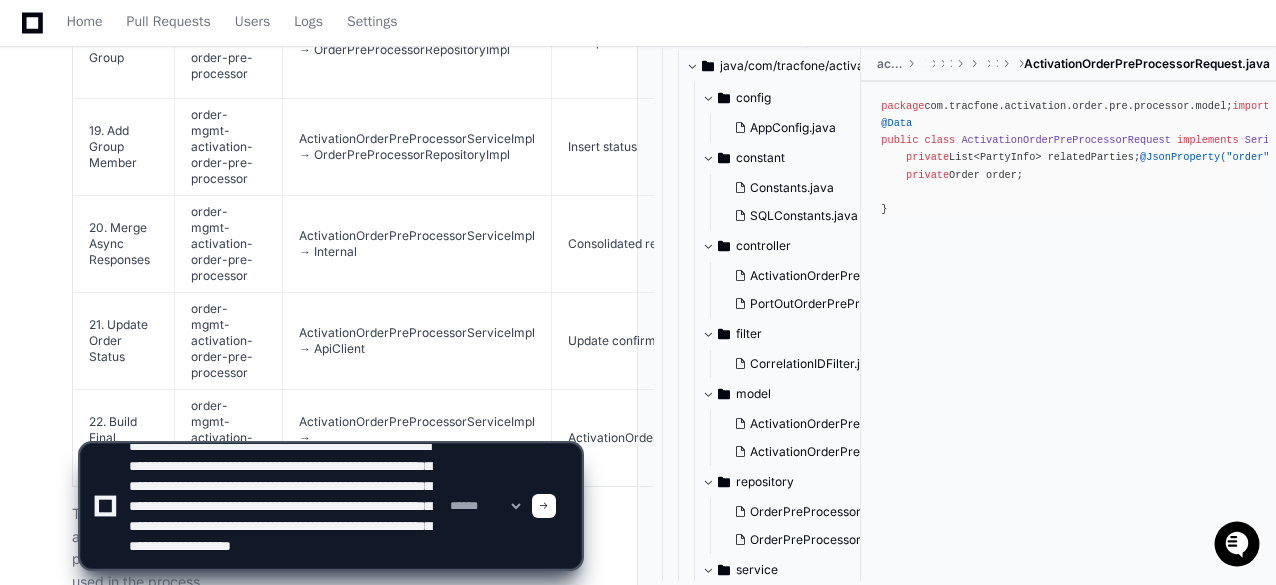 type on "**********" 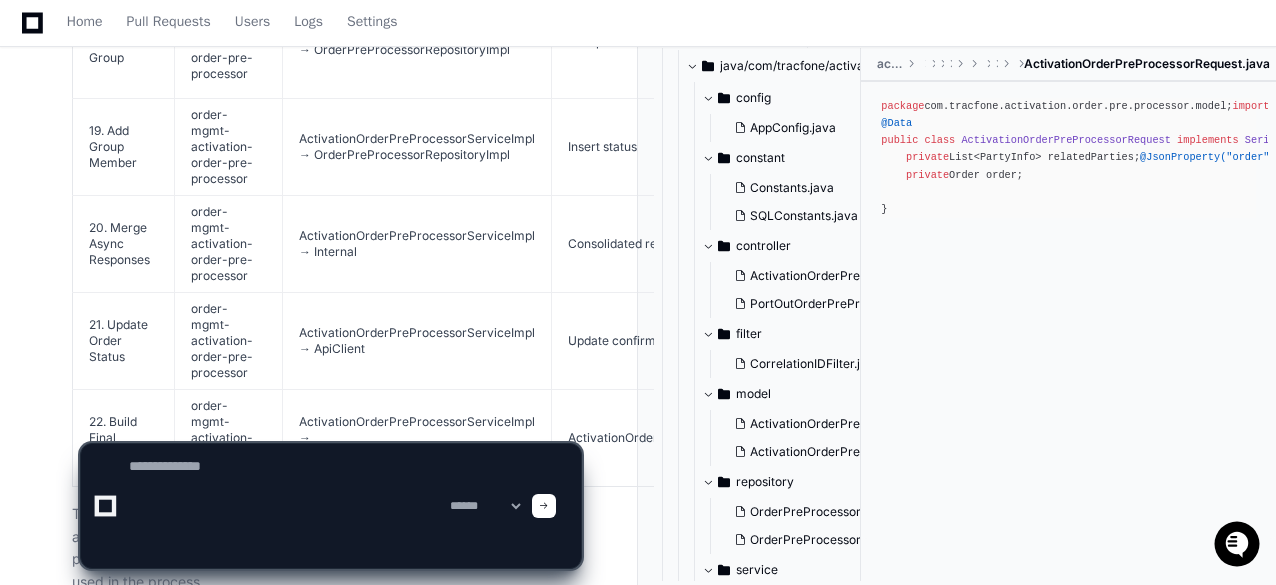 scroll, scrollTop: 0, scrollLeft: 0, axis: both 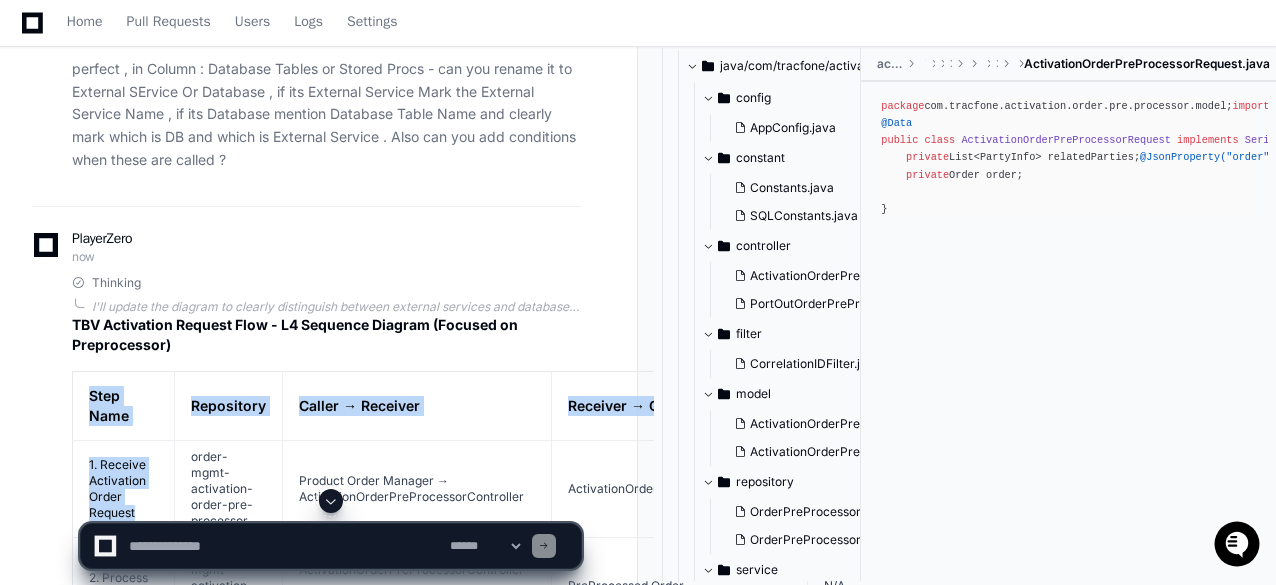 drag, startPoint x: 88, startPoint y: 229, endPoint x: 134, endPoint y: 348, distance: 127.581345 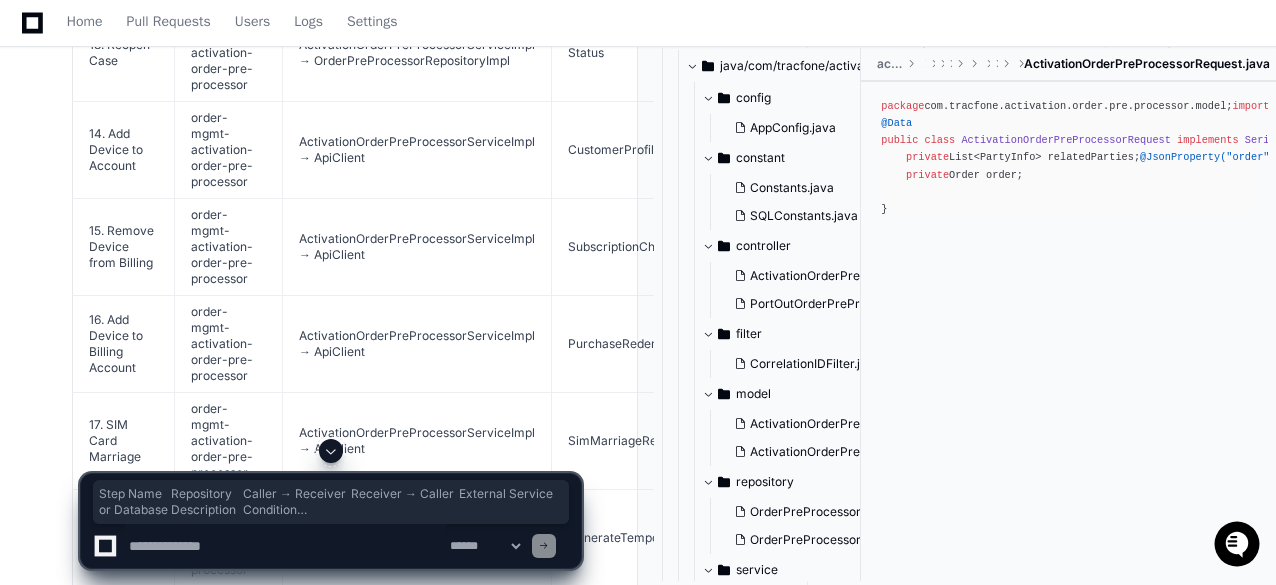 scroll, scrollTop: 10109, scrollLeft: 0, axis: vertical 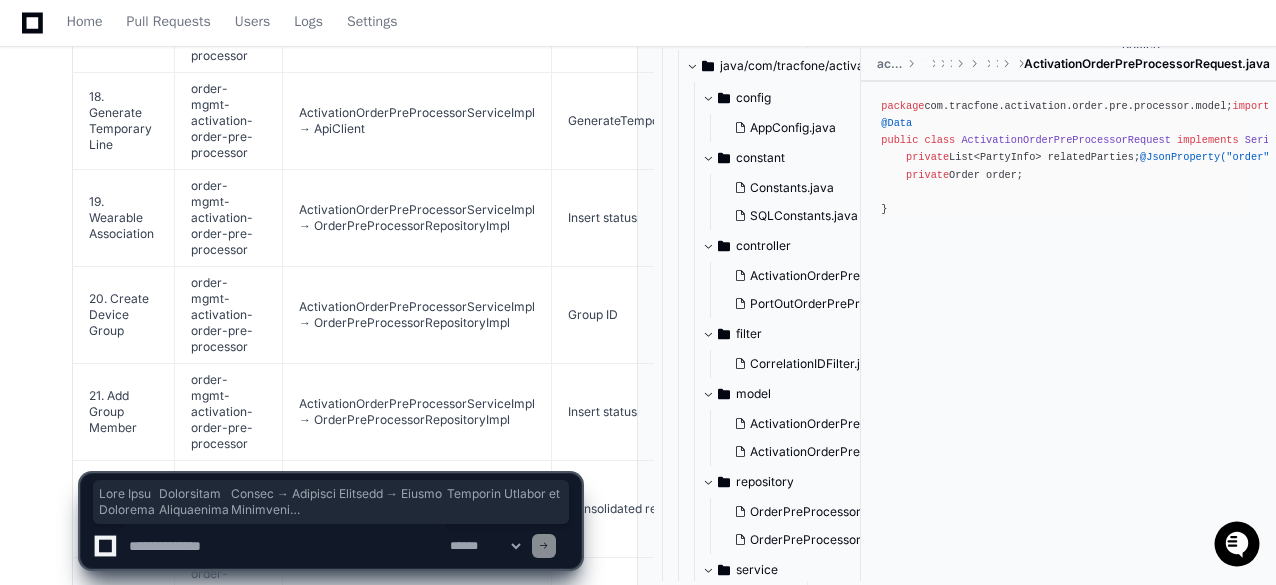 click on "This L4 sequence diagram provides a comprehensive view of the TBV activation request flow specifically for the order-mgmt-activation-order-pre-processor component, clearly distinguishing between external services and database tables, and including the conditions that trigger each step." 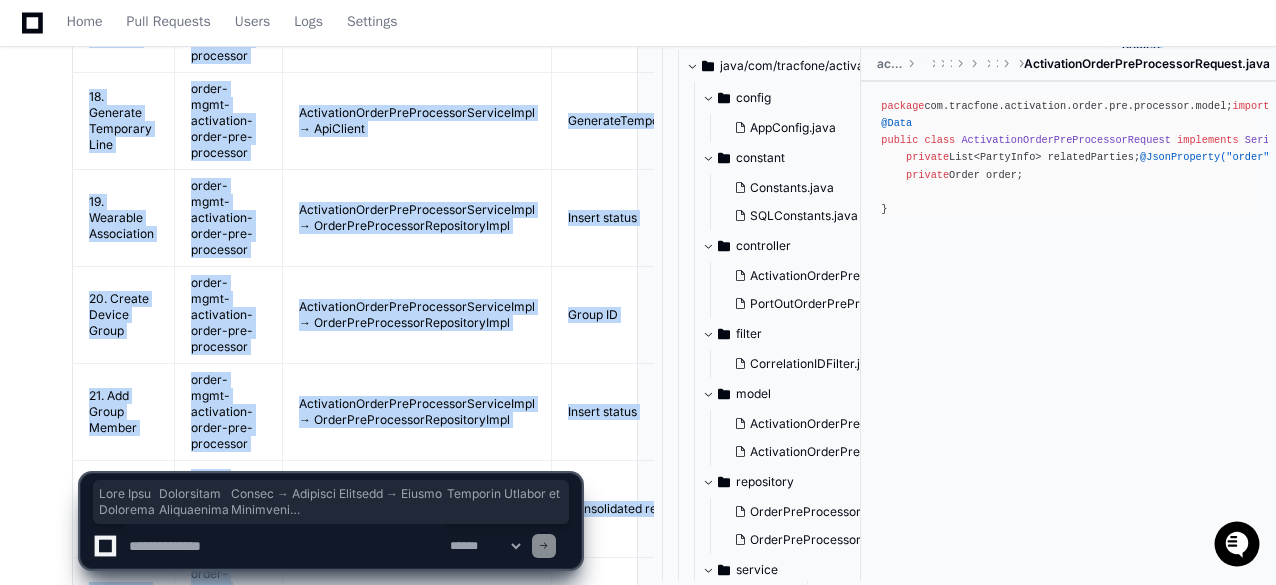 copy on "Step Name
Repository
Caller → Receiver
Receiver → Caller
External Service or Database
Description
Condition
1. Receive Activation Order Request
order-mgmt-activation-order-pre-processor
Product Order Manager → ActivationOrderPreProcessorController
ActivationOrderPreProcessorResponse
N/A
• Client submits order with activation action<br>• Request contains order items with action "ACTIVATION"<br>• Controller validates request format via @ValidJson annotation
Always executed when an activation request is received
2. Process Order
order-mgmt-activation-order-pre-processor
ActivationOrderPreProcessorController → ActivationOrderPreProcessorServiceImpl
PreProcessed Order
N/A
• Controller delegates to ActivationOrderPreProcessorService<br>• preProcessOrder method analyzes the order items<br>• Extracts required actions from order extension
Always executed after controller validates the request
3. Check Employee Discount
order-mgmt-activation-order-pre-processor
Activatio..." 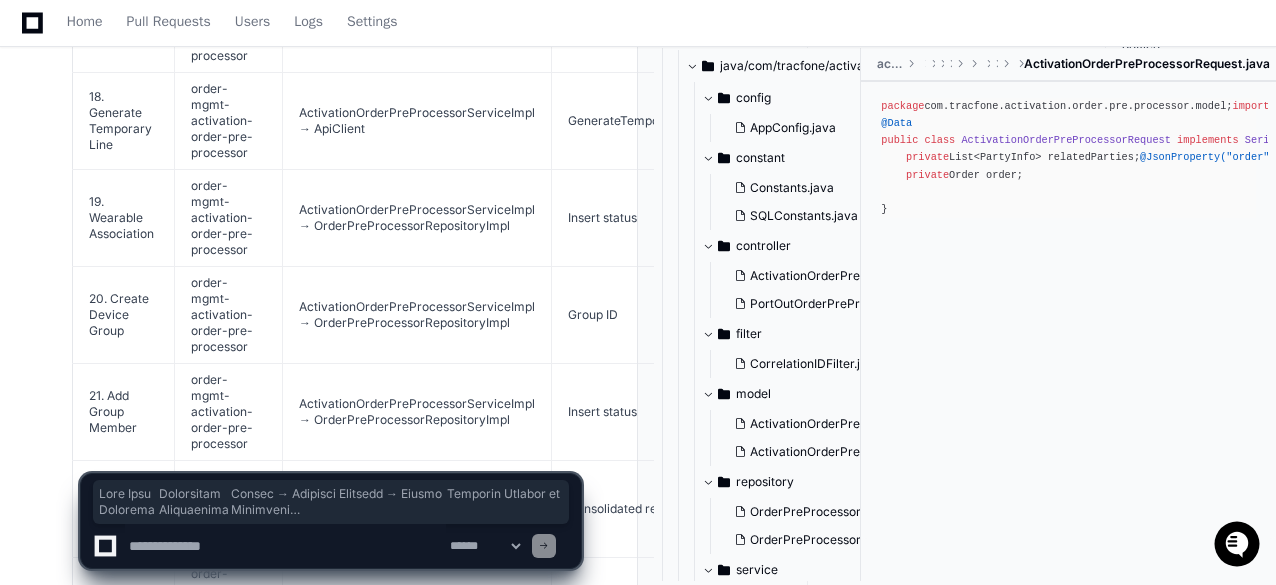 click 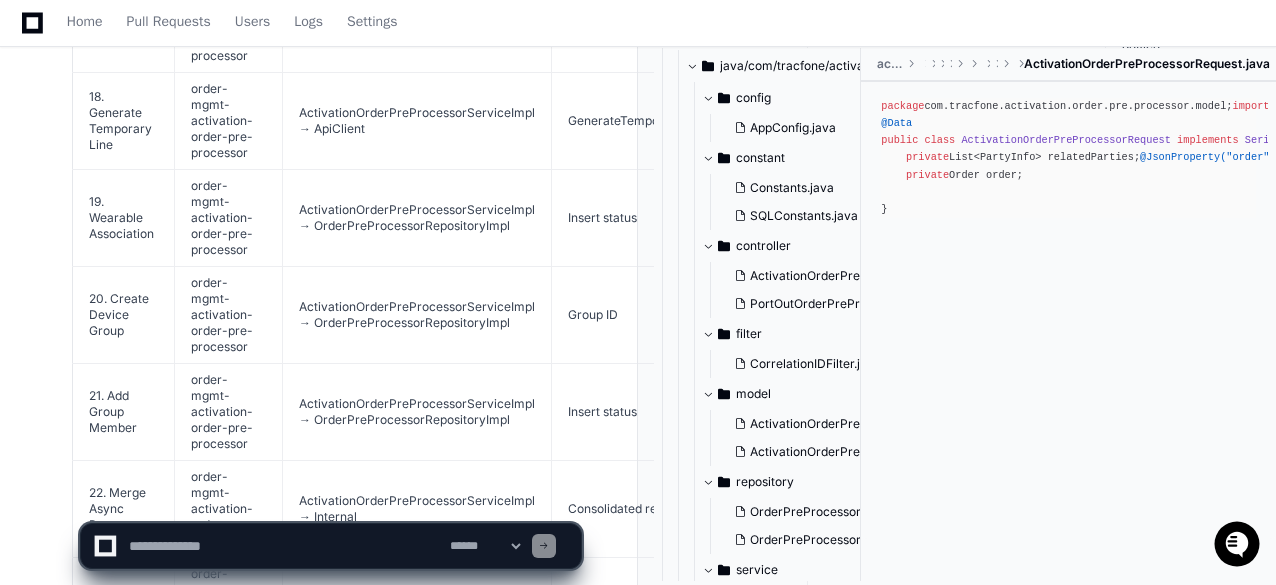click 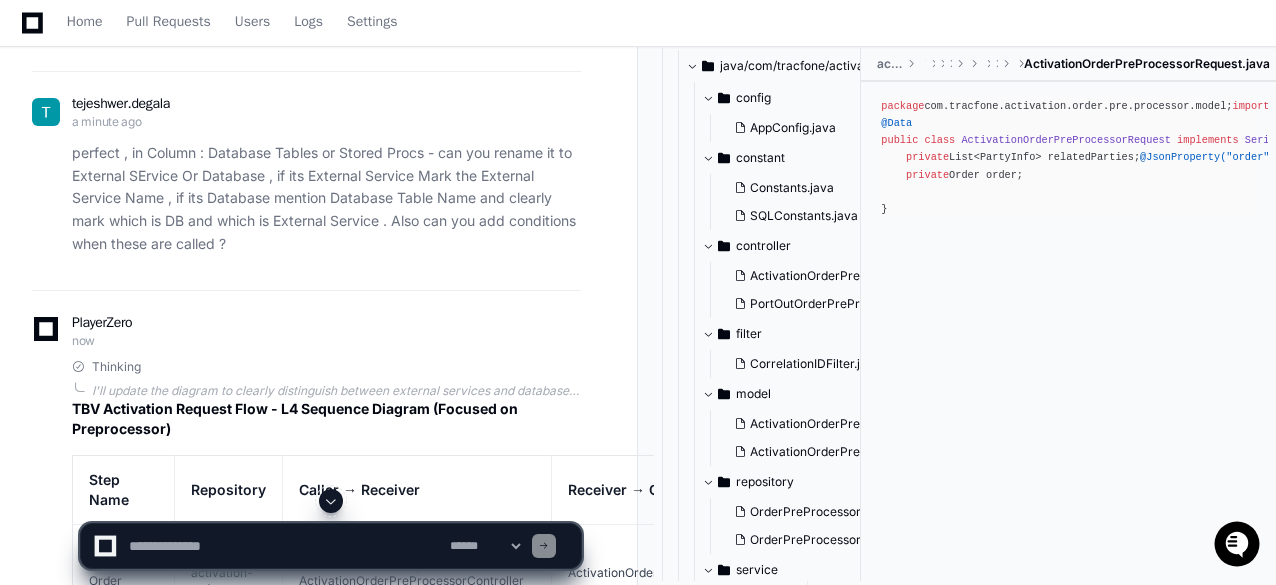 scroll, scrollTop: 7809, scrollLeft: 0, axis: vertical 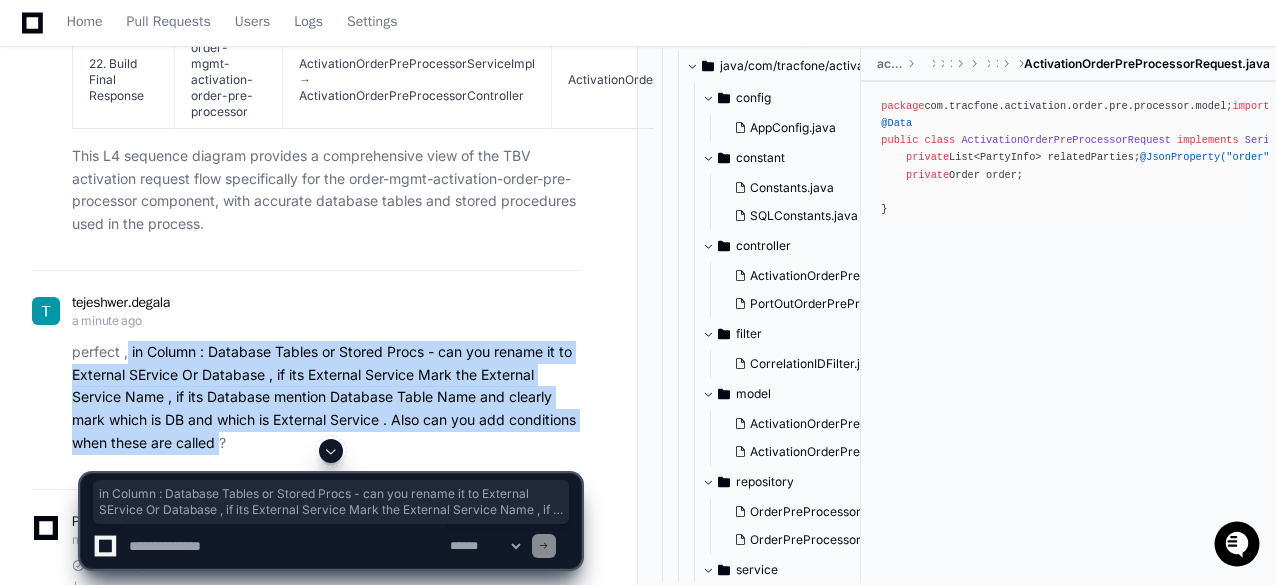 click on "perfect , in Column : Database Tables or Stored Procs - can you rename it to External SErvice Or Database , if its External Service Mark the External Service Name , if its Database mention Database Table Name and clearly mark which is DB and which is External Service . Also can you add conditions when these are called ?" 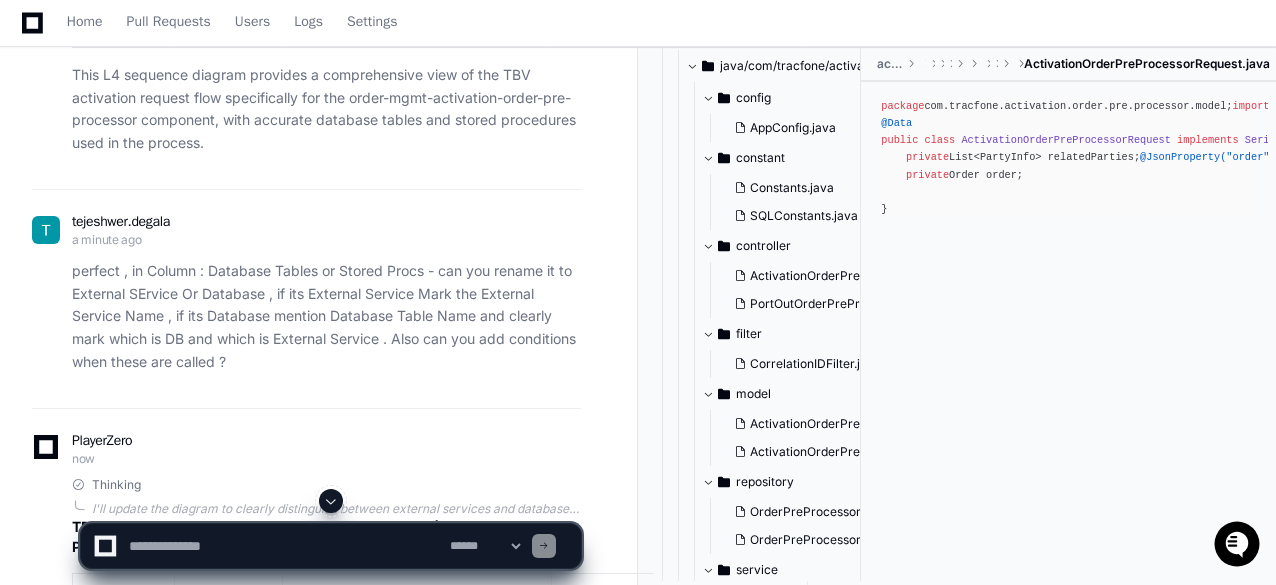 scroll, scrollTop: 7909, scrollLeft: 0, axis: vertical 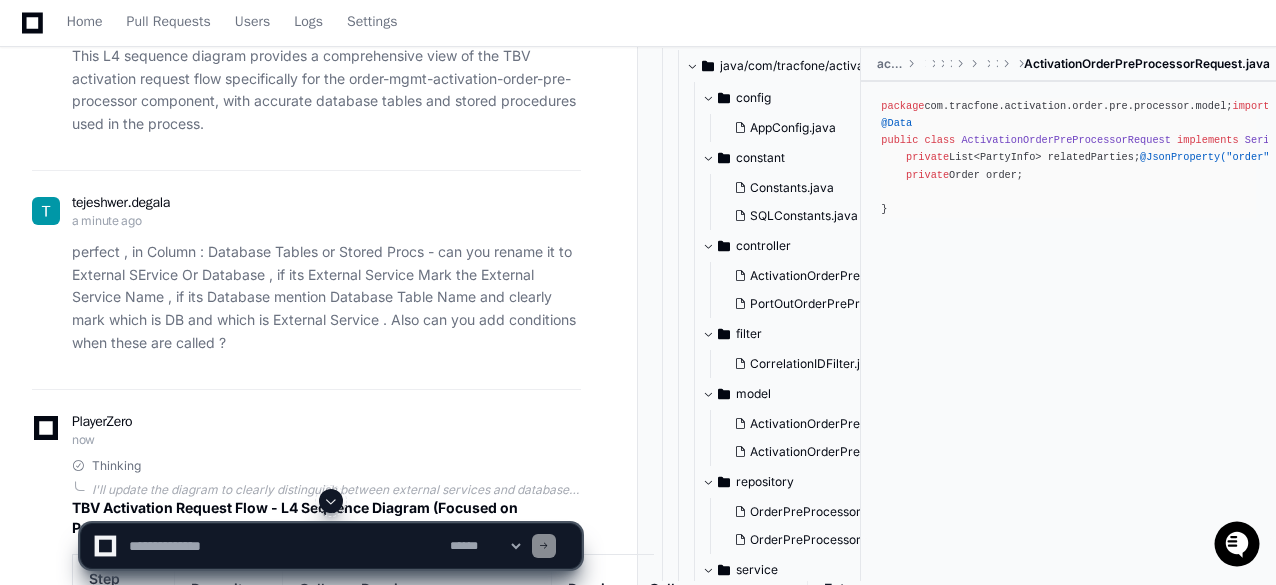 click on "tejeshwer.degala 16 minutes ago you are a design architect and trying to build and L4 Sequence Diagram for Activation Request for TBV , assuming a Request which contains an order item with action set to Activation and submitted to Product Order Manager - can you document steps in a tabular with "Step Name", "Repository","Caller → Receiver" "Receiver → Caller" , "Data base tables or Stored Procs", "Description" , from the time request entered till the time the process is completed , if its a sub set use 1.1 convention for it. Include sub calls to the extent possible. Please make sure to include most of the steps along with the database table names or stored procs look in Entity Classes not Repository Class . Please expand all steps, IN Description please include steps in bullet points, Do not hallucinate , if not aware please mention , flow only the activation flow. Please focus only on Preprocessor ( no need for other steps )
PlayerZero 16 minutes ago Thinking" 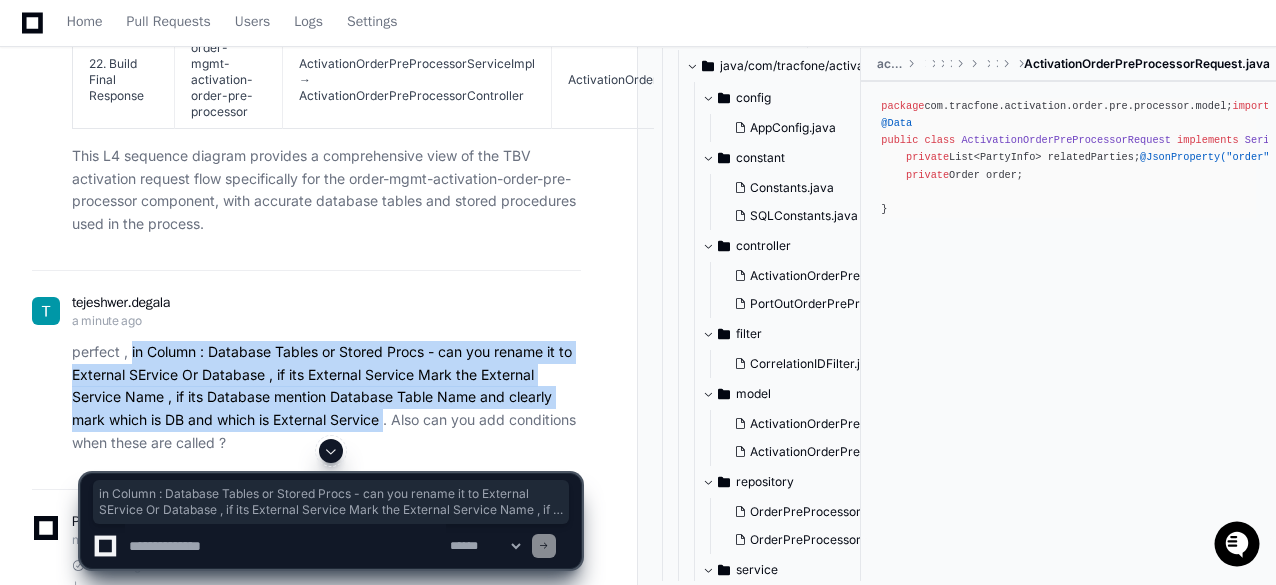 drag, startPoint x: 132, startPoint y: 187, endPoint x: 388, endPoint y: 255, distance: 264.87732 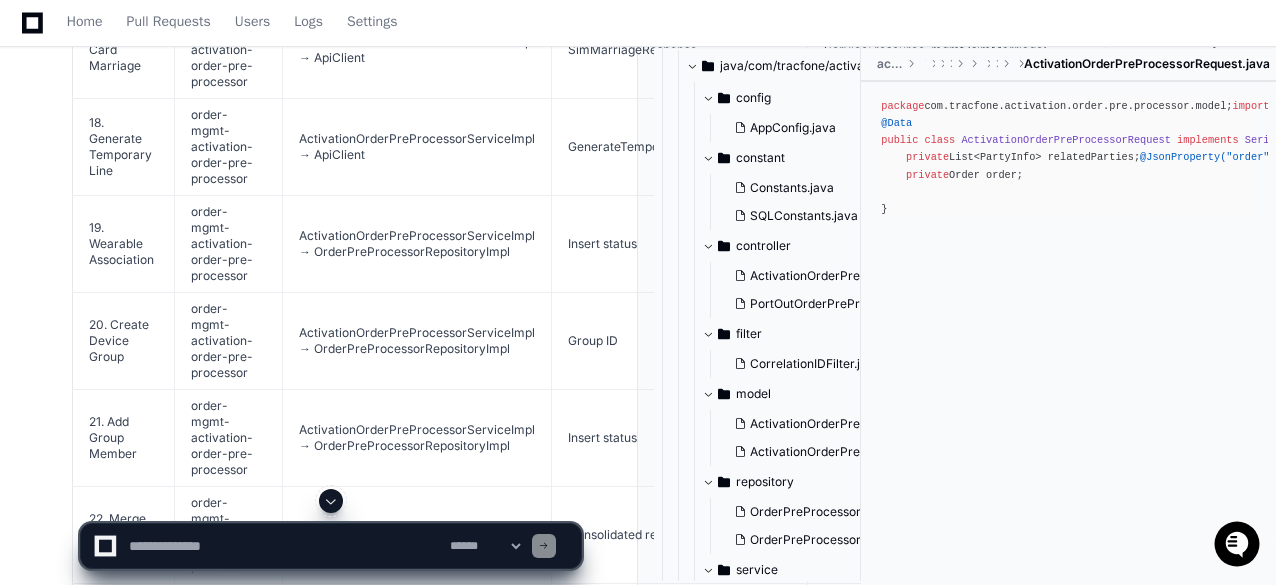 scroll, scrollTop: 10109, scrollLeft: 0, axis: vertical 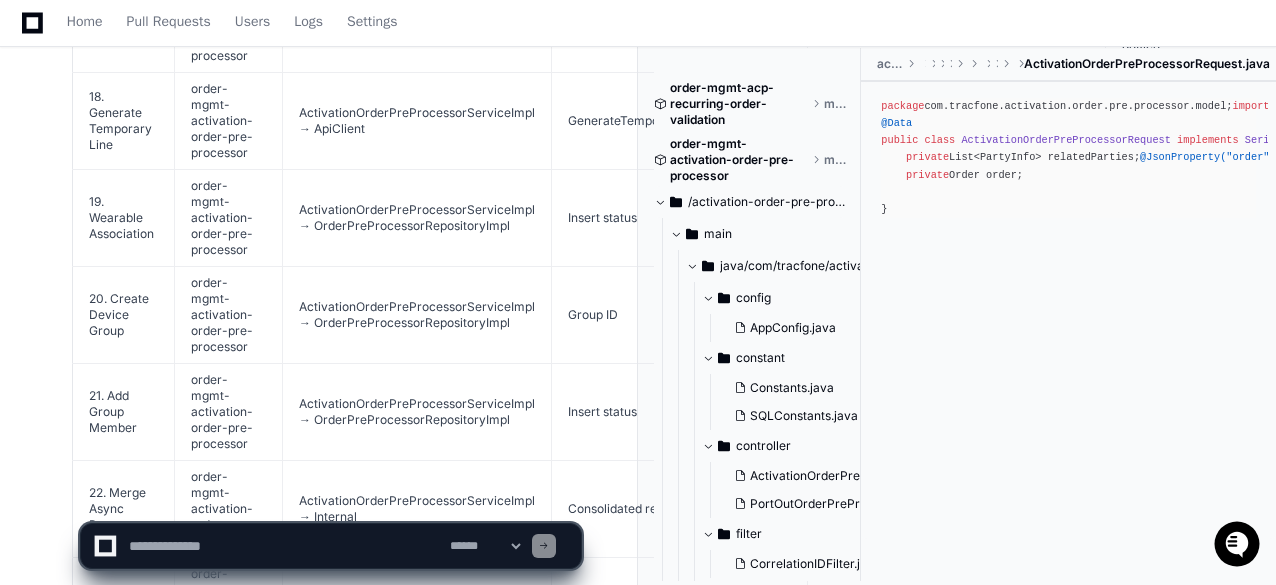 click 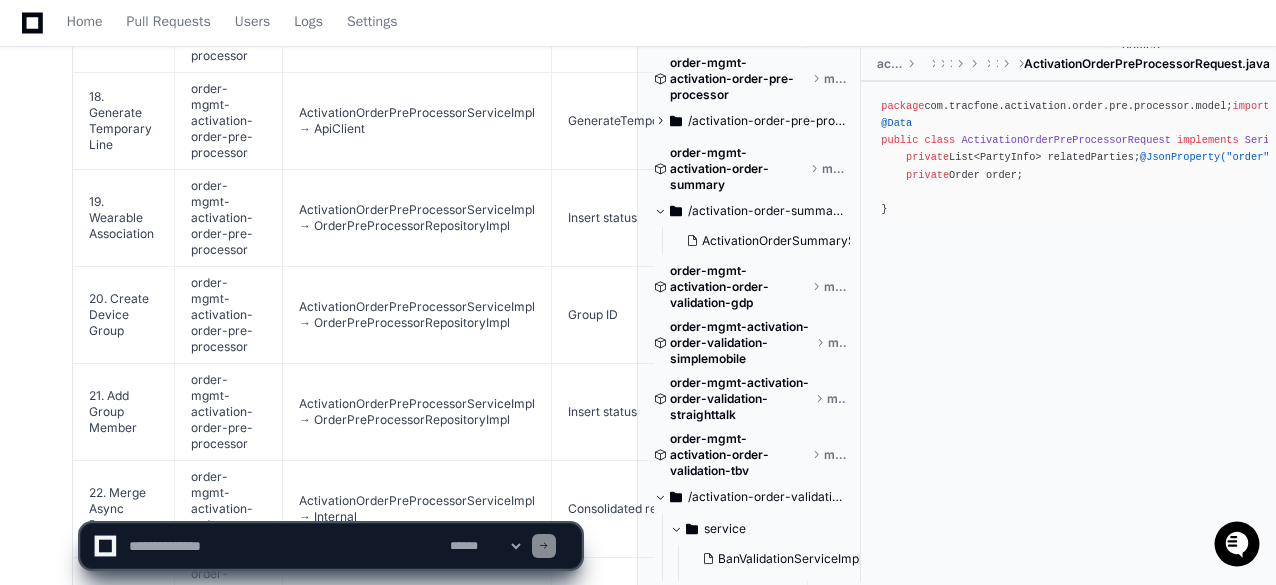 scroll, scrollTop: 100, scrollLeft: 0, axis: vertical 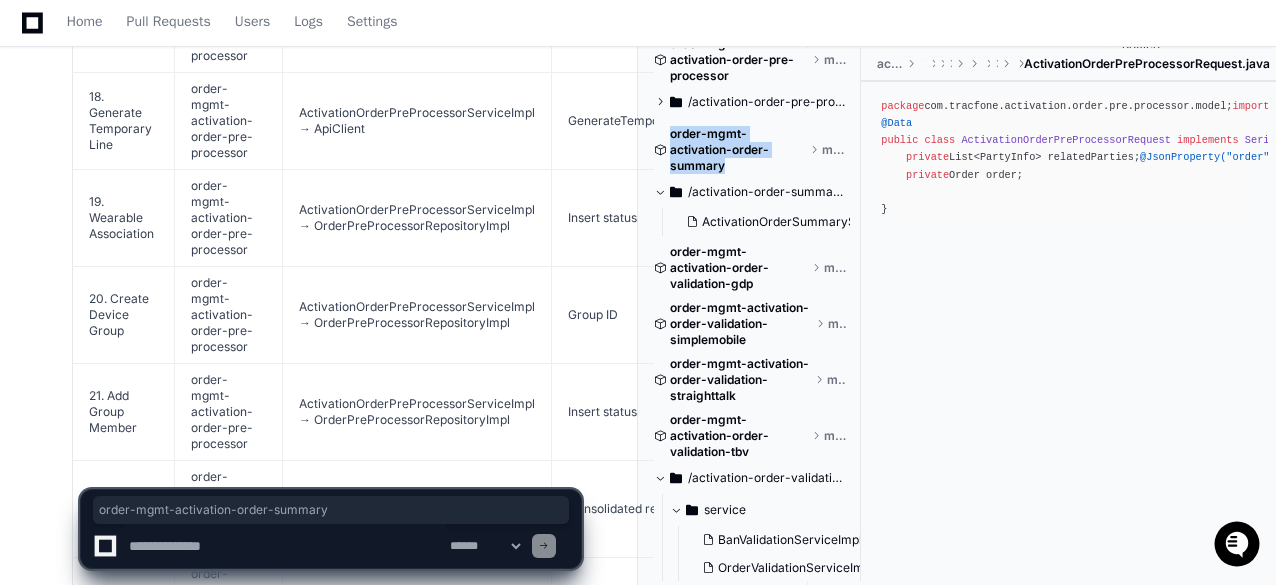 drag, startPoint x: 734, startPoint y: 168, endPoint x: 672, endPoint y: 134, distance: 70.71068 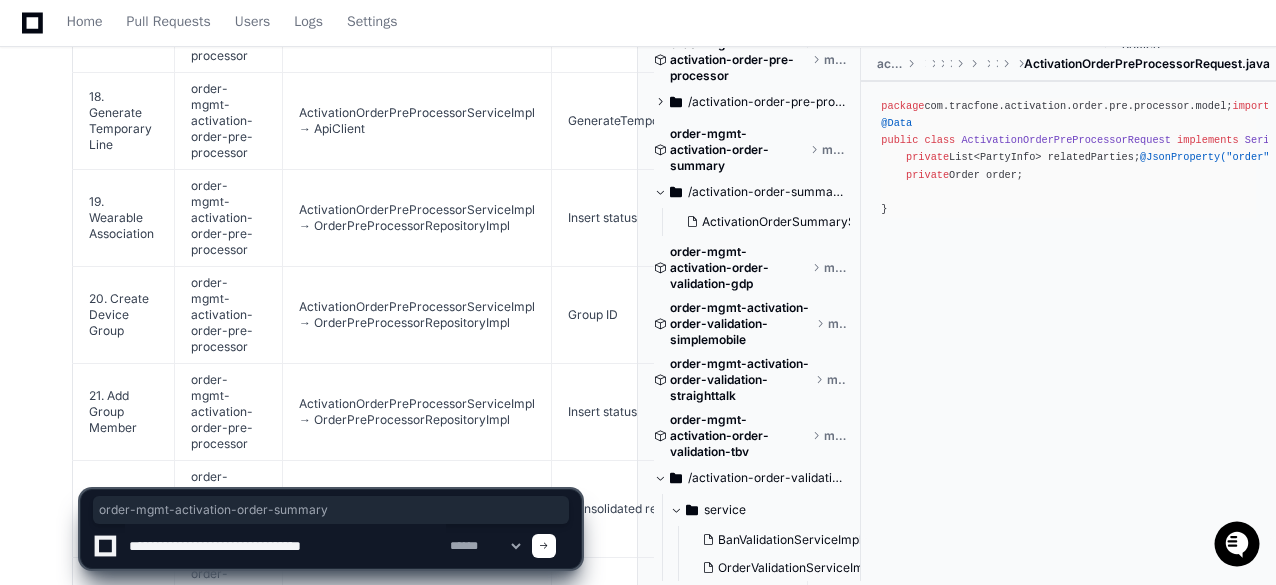 paste on "**********" 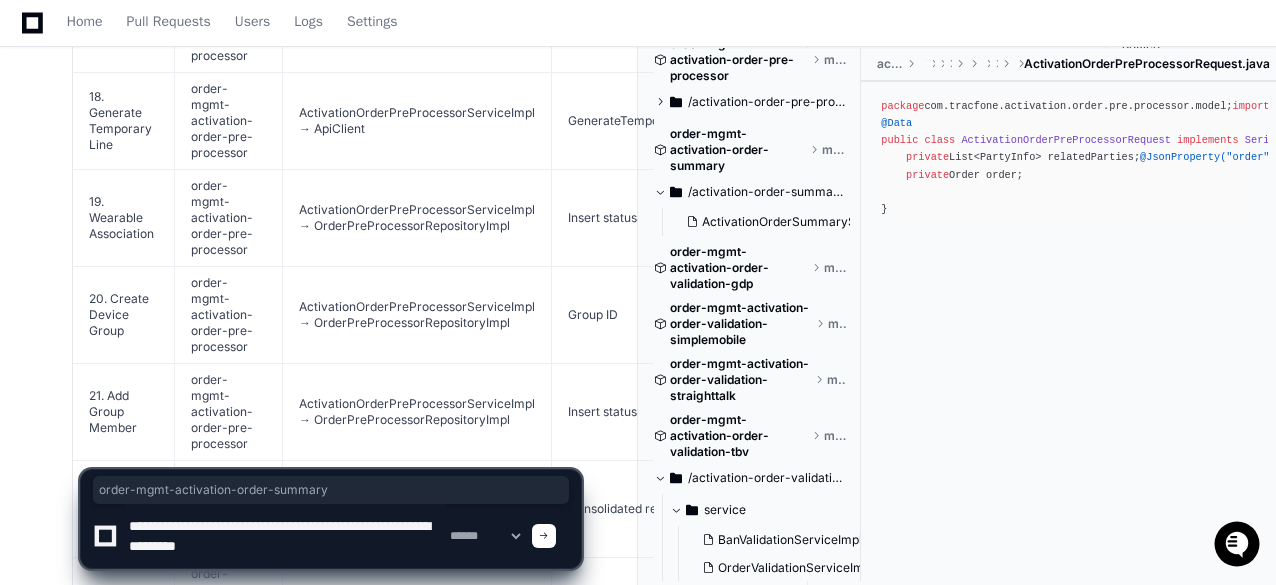 type on "**********" 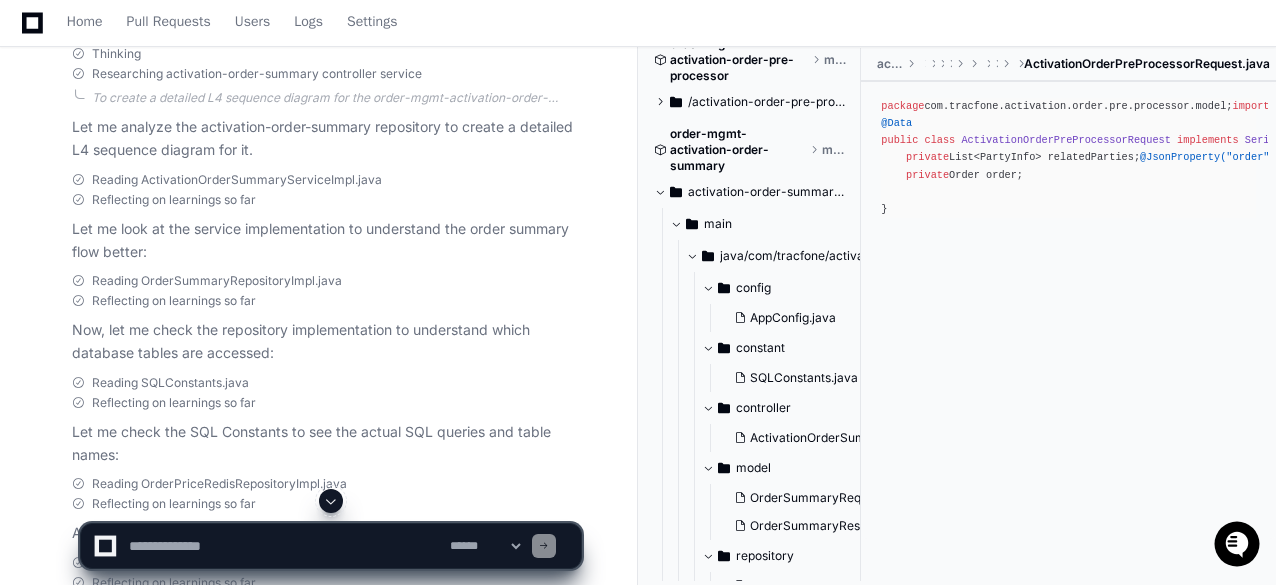 scroll, scrollTop: 11286, scrollLeft: 0, axis: vertical 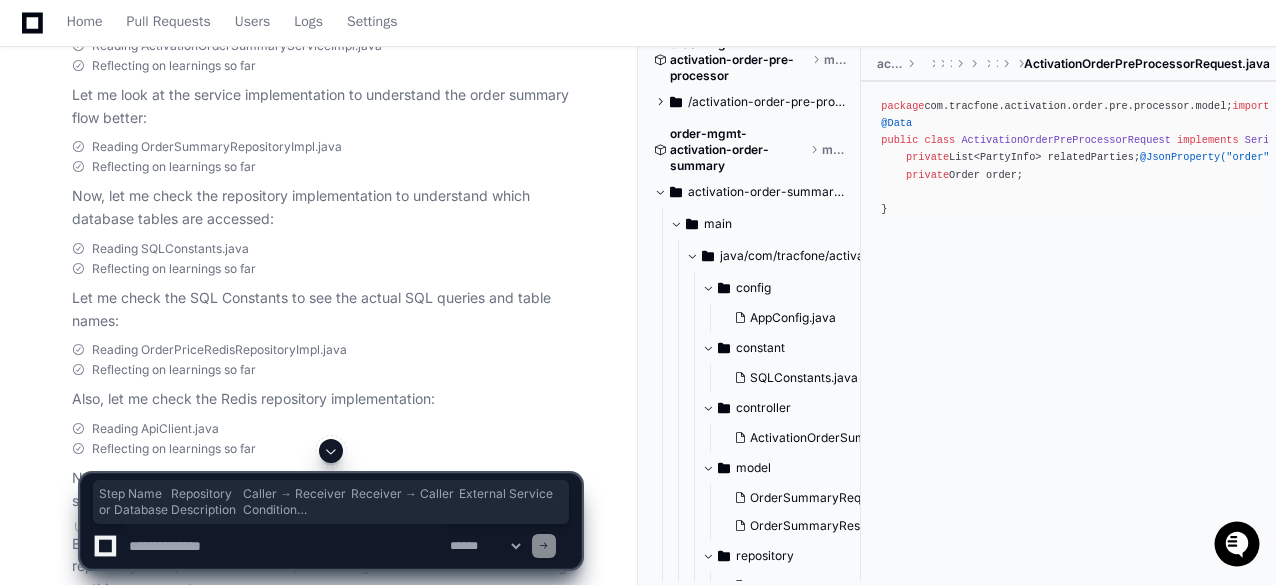 drag, startPoint x: 87, startPoint y: 268, endPoint x: 112, endPoint y: 411, distance: 145.16887 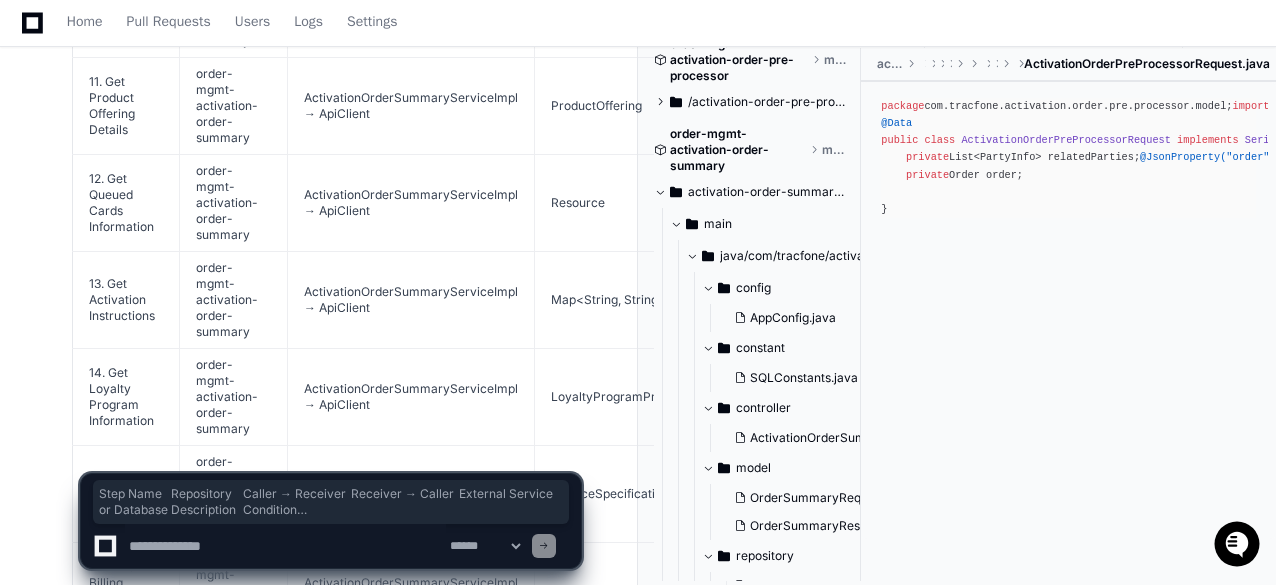 scroll, scrollTop: 13086, scrollLeft: 0, axis: vertical 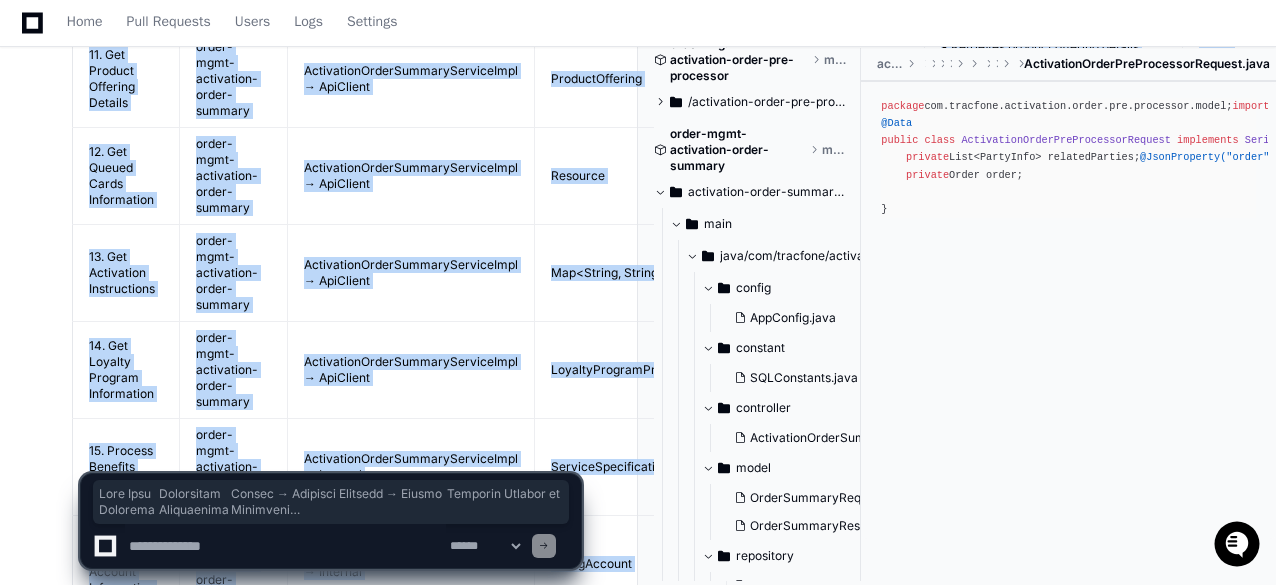 click on "This L4 sequence diagram provides a comprehensive view of the TBV activation request flow specifically for the order-mgmt-activation-order-summary component, clearly distinguishing between external services and database tables, and including the conditions that trigger each step." 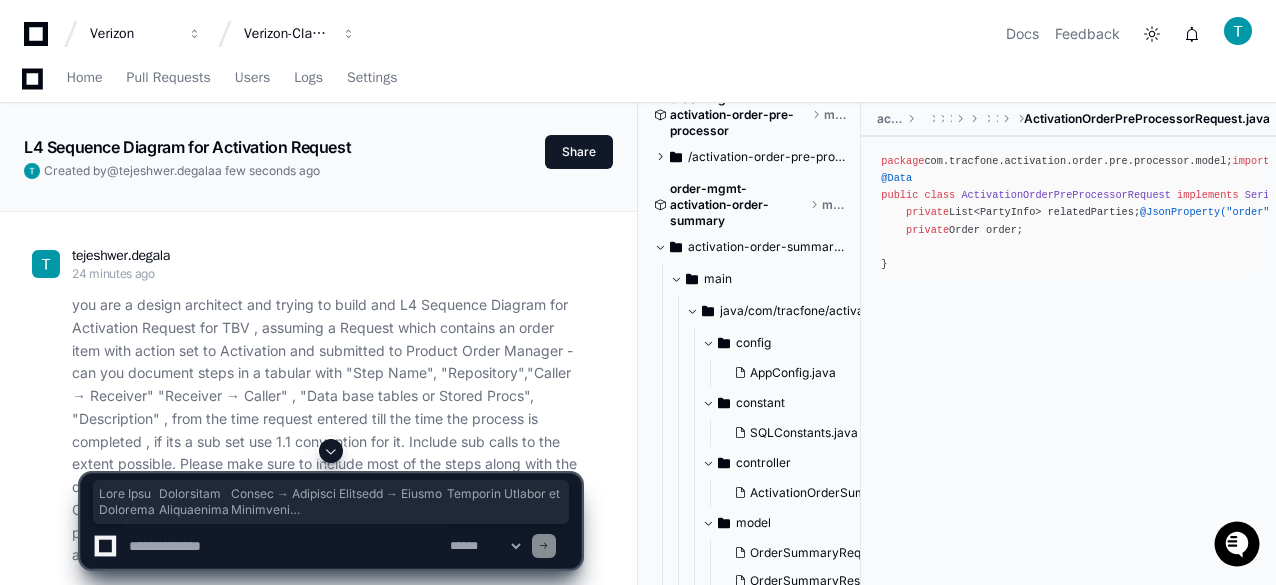 scroll, scrollTop: 200, scrollLeft: 0, axis: vertical 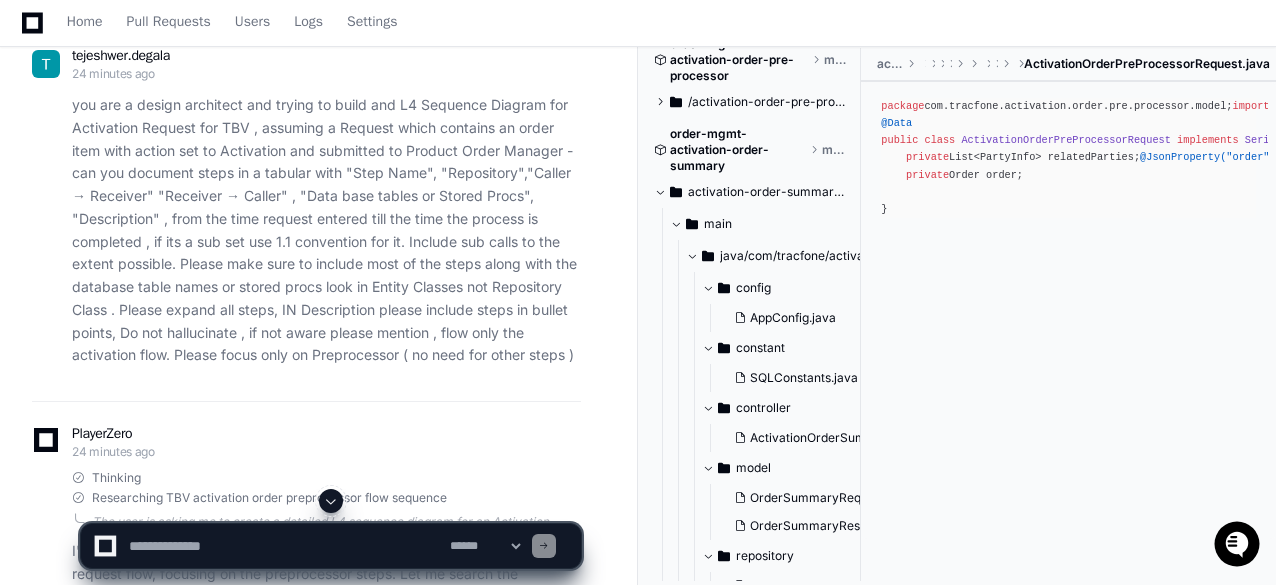 click on "tejeshwer.degala 24 minutes ago you are a design architect and trying to build and L4 Sequence Diagram for Activation Request for TBV , assuming a Request which contains an order item with action set to Activation and submitted to Product Order Manager - can you document steps in a tabular with "Step Name", "Repository","Caller → Receiver" "Receiver → Caller" , "Data base tables or Stored Procs", "Description" , from the time request entered till the time the process is completed , if its a sub set use 1.1 convention for it. Include sub calls to the extent possible. Please make sure to include most of the steps along with the database table names or stored procs look in Entity Classes not Repository Class . Please expand all steps, IN Description please include steps in bullet points, Do not hallucinate , if not aware please mention , flow only the activation flow. Please focus only on Preprocessor ( no need for other steps )
PlayerZero 24 minutes ago Thinking" 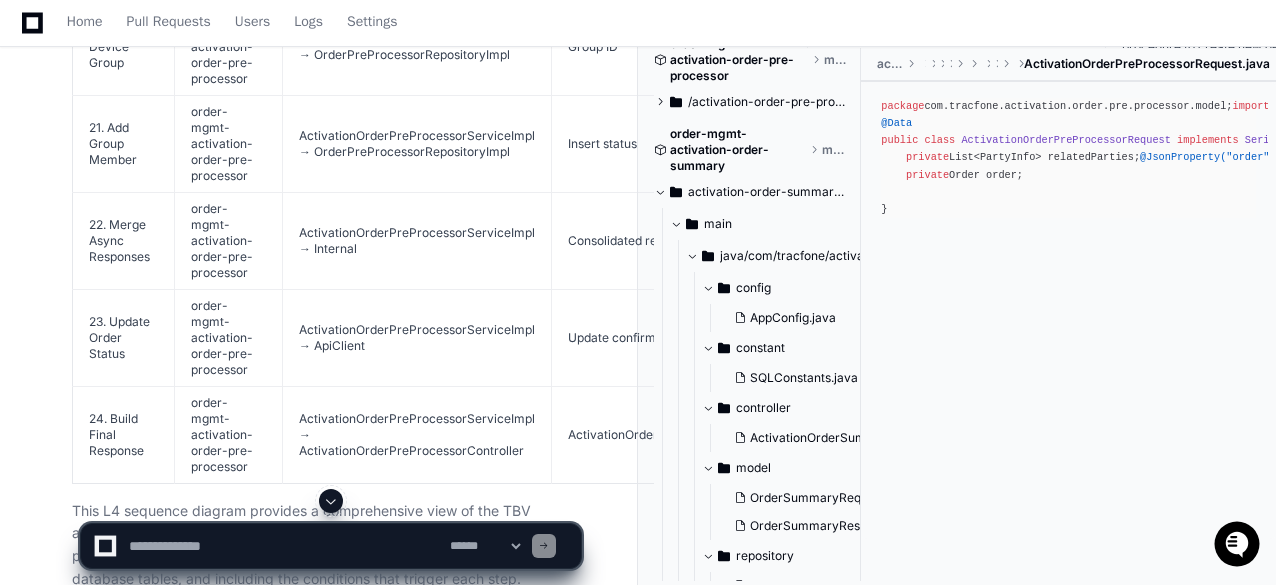 scroll, scrollTop: 10386, scrollLeft: 0, axis: vertical 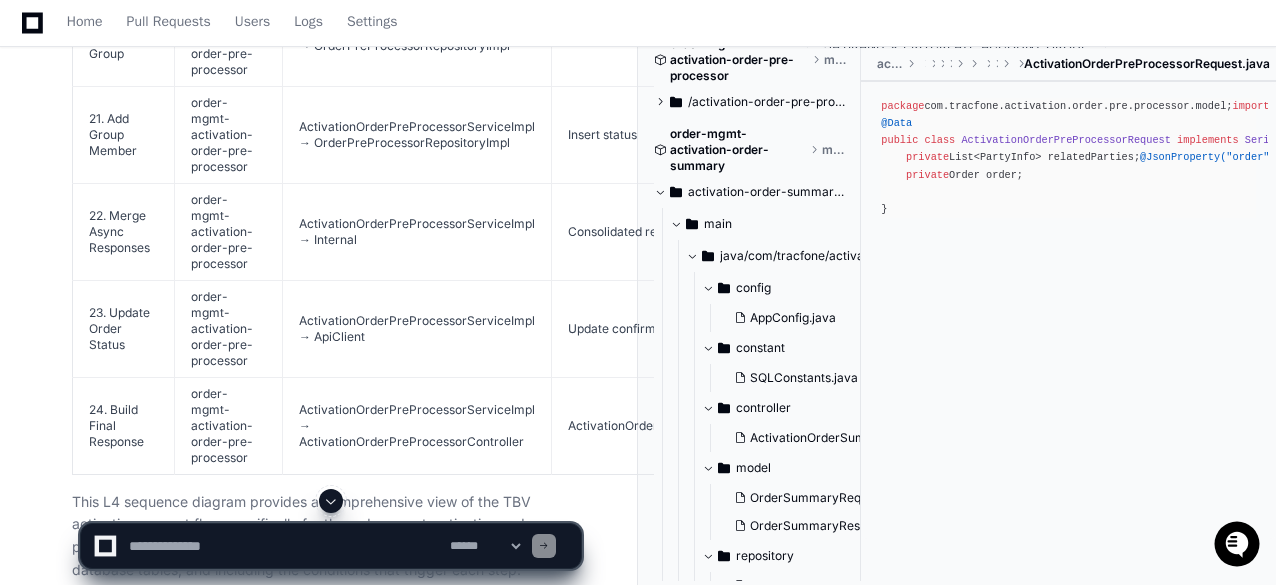 click on "perfect - can you do the same for order-mgmt-activation-order-summary" 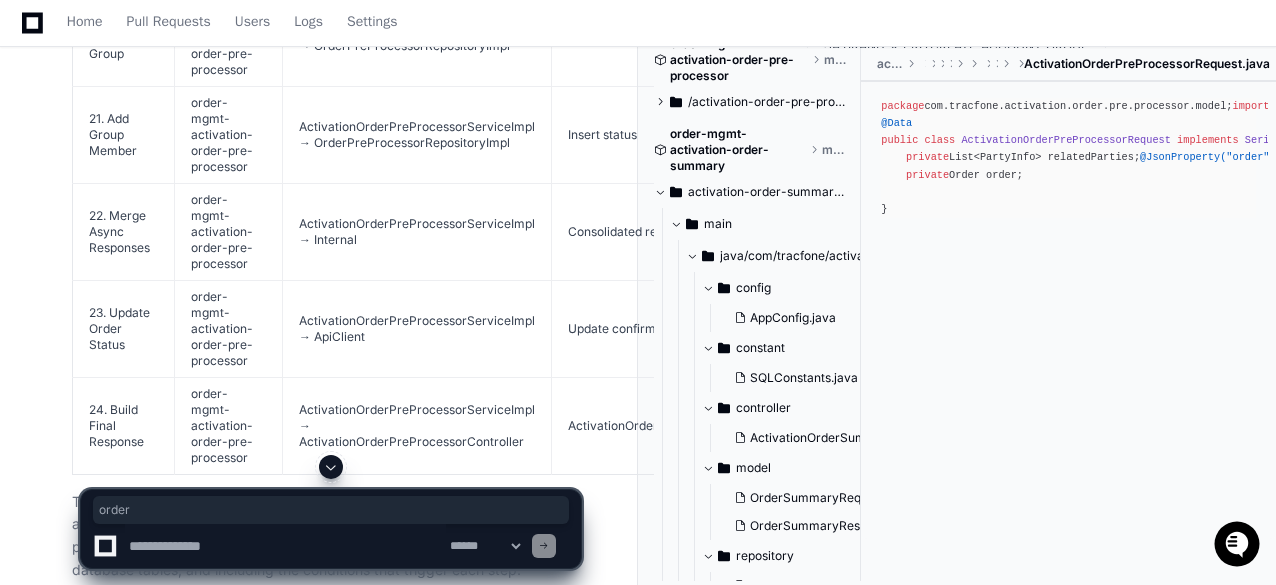 click on "perfect - can you do the same for order-mgmt-activation-order-summary" 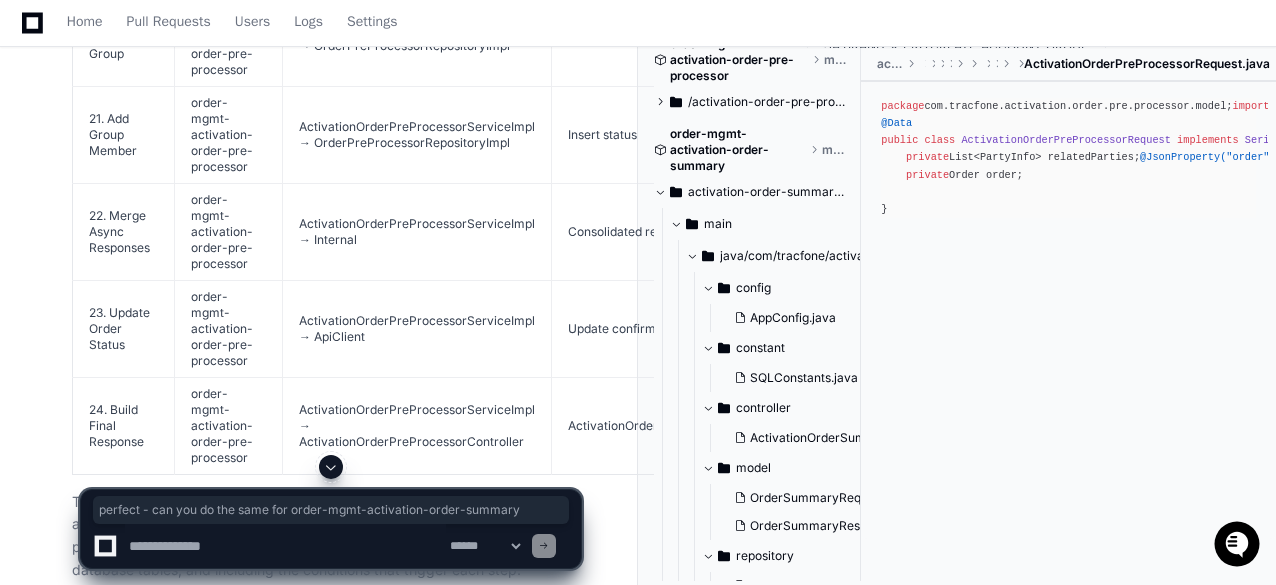 copy on "perfect - can you do the same for order-mgmt-activation-order-summary" 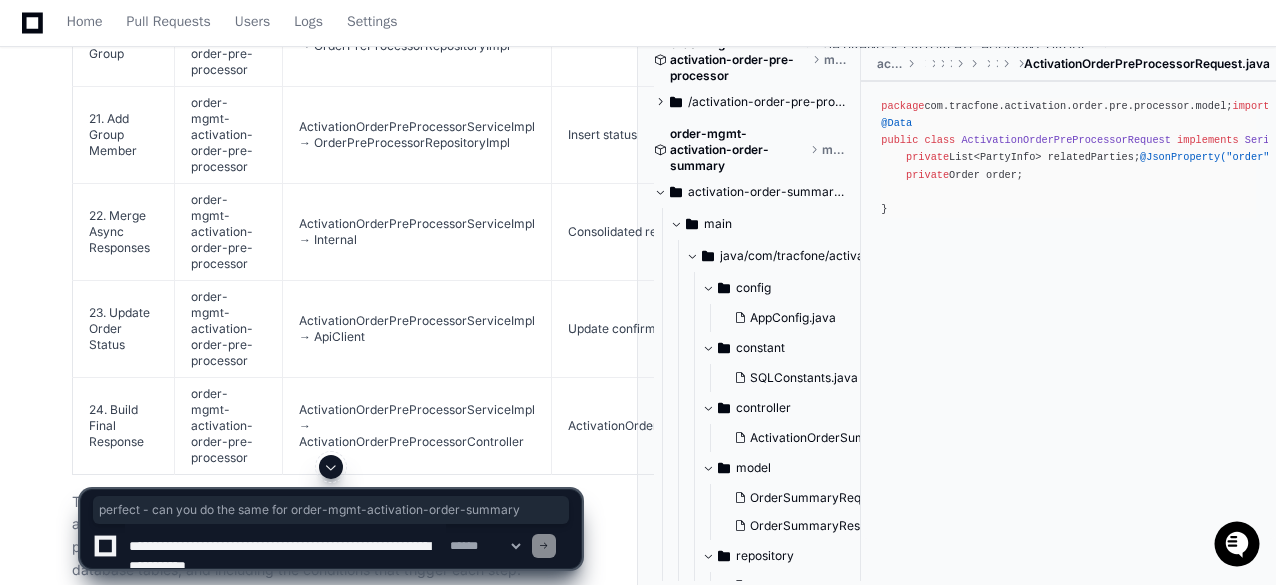 scroll, scrollTop: 6, scrollLeft: 0, axis: vertical 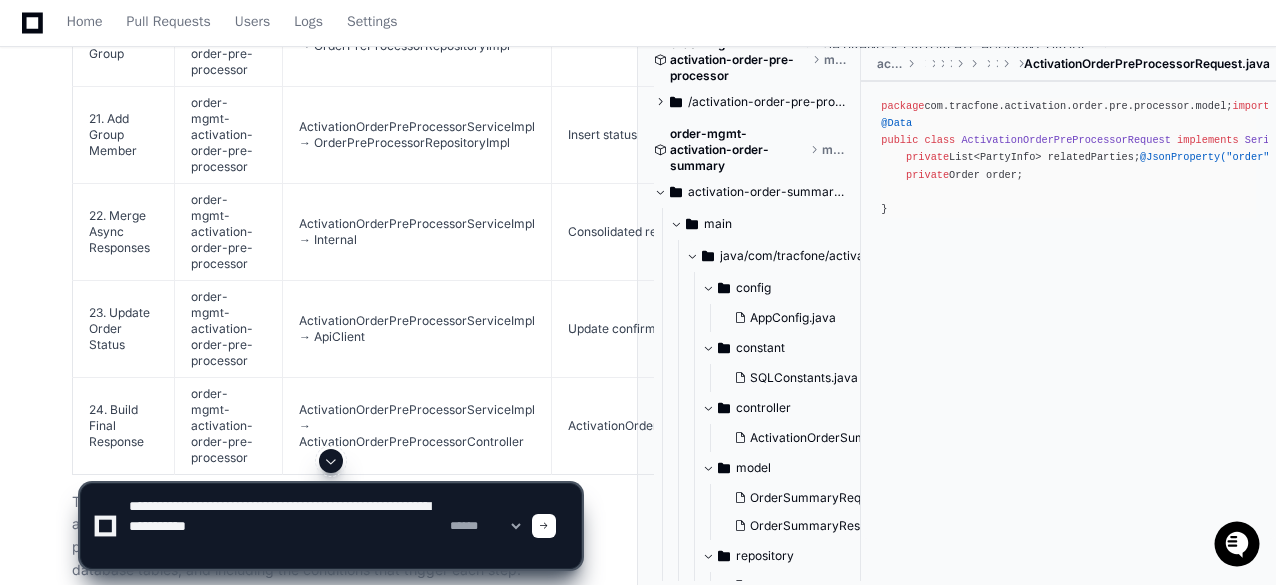 click 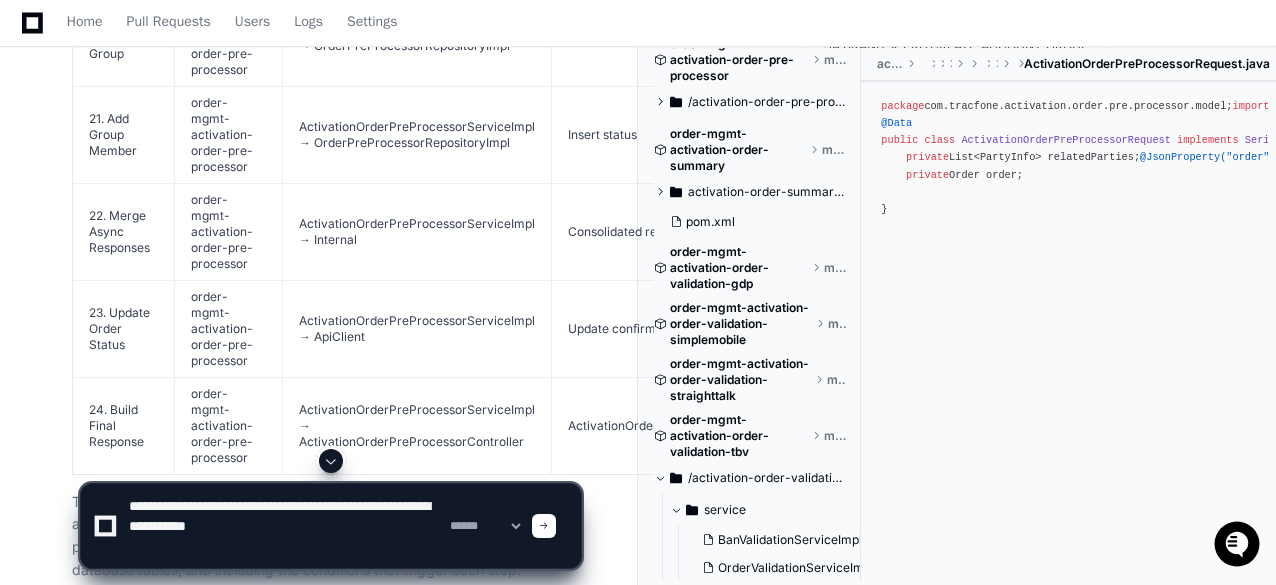 scroll, scrollTop: 200, scrollLeft: 0, axis: vertical 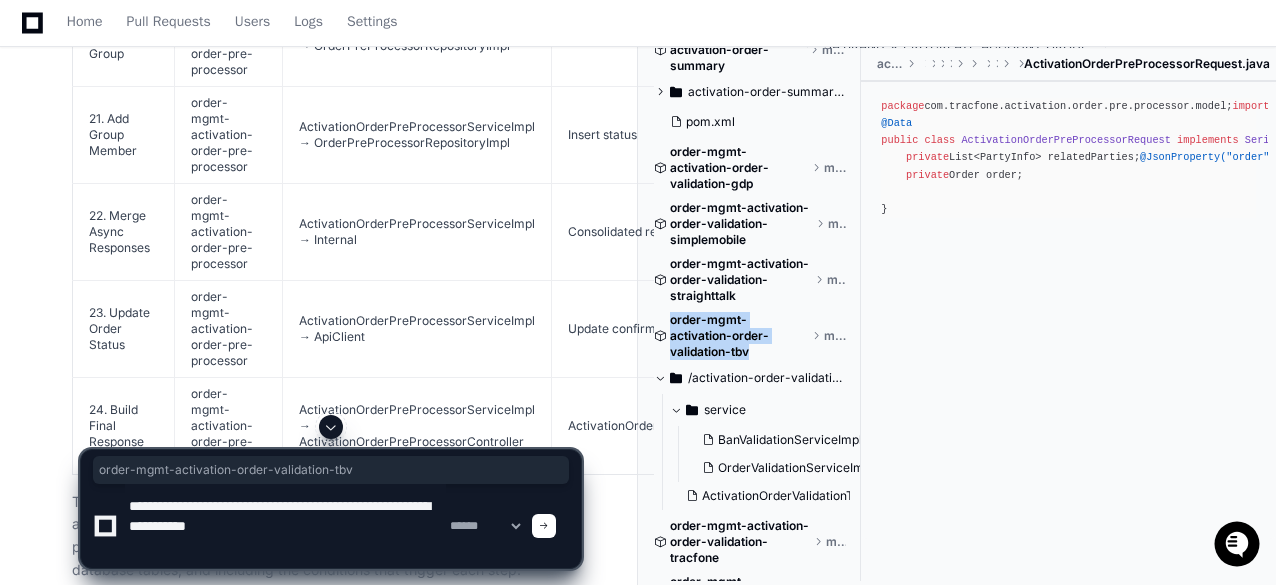 drag, startPoint x: 768, startPoint y: 353, endPoint x: 672, endPoint y: 325, distance: 100 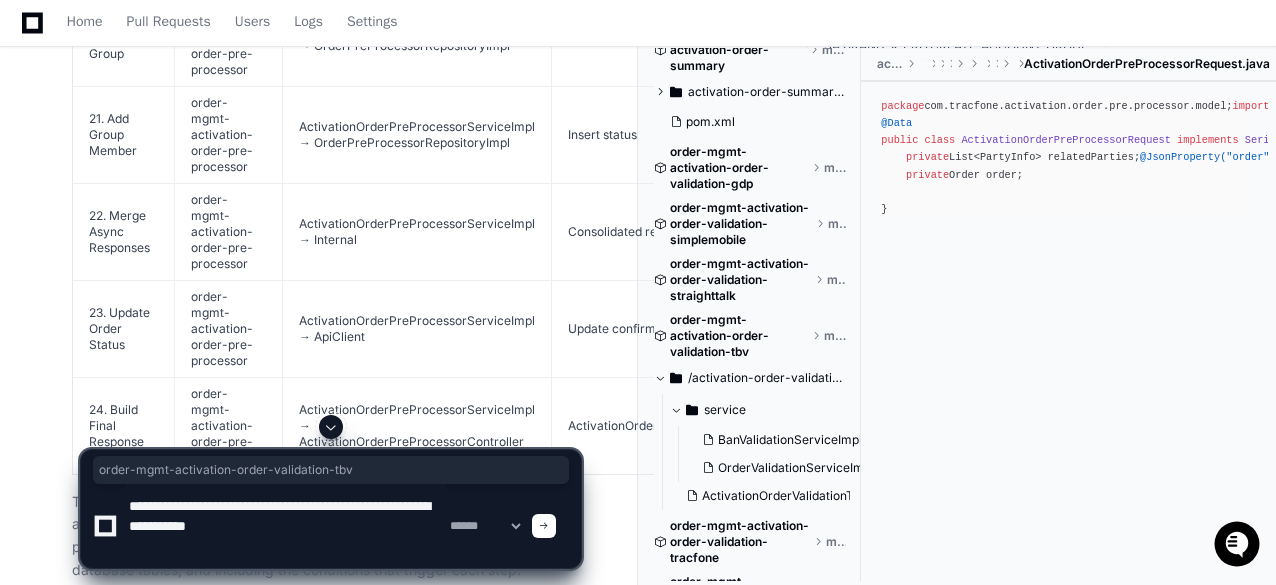 click 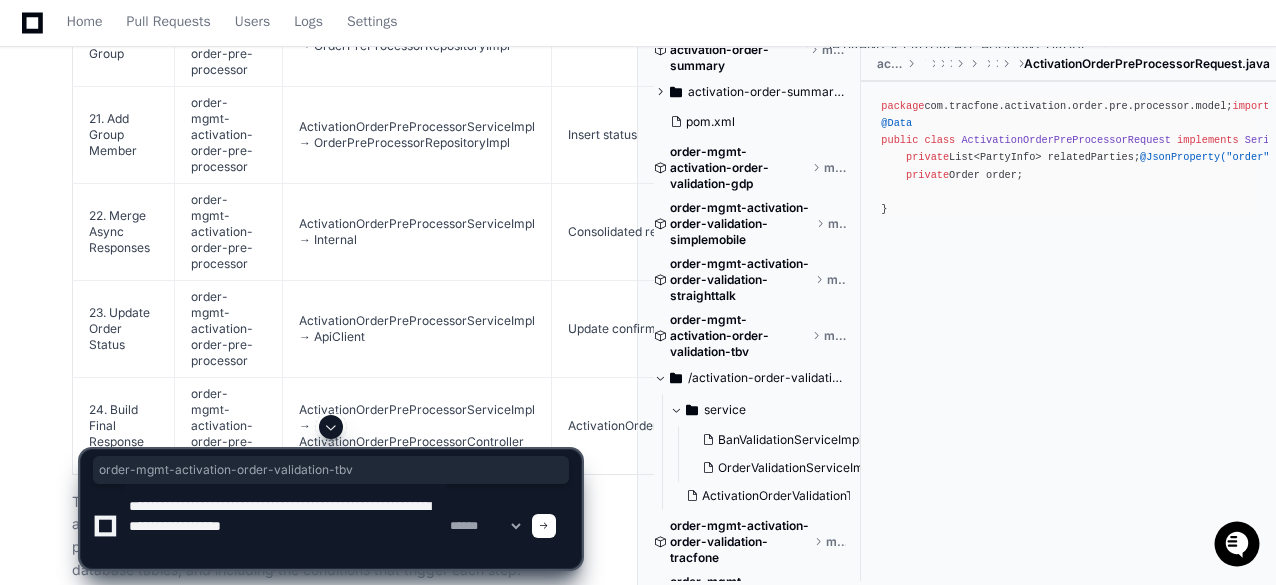 type on "**********" 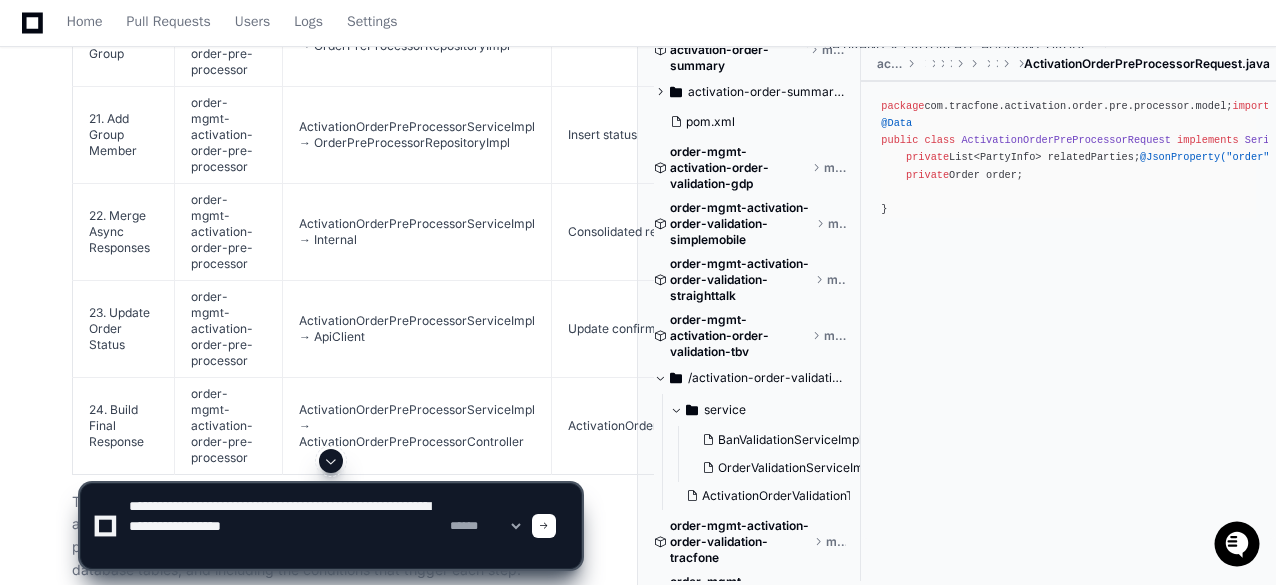 type 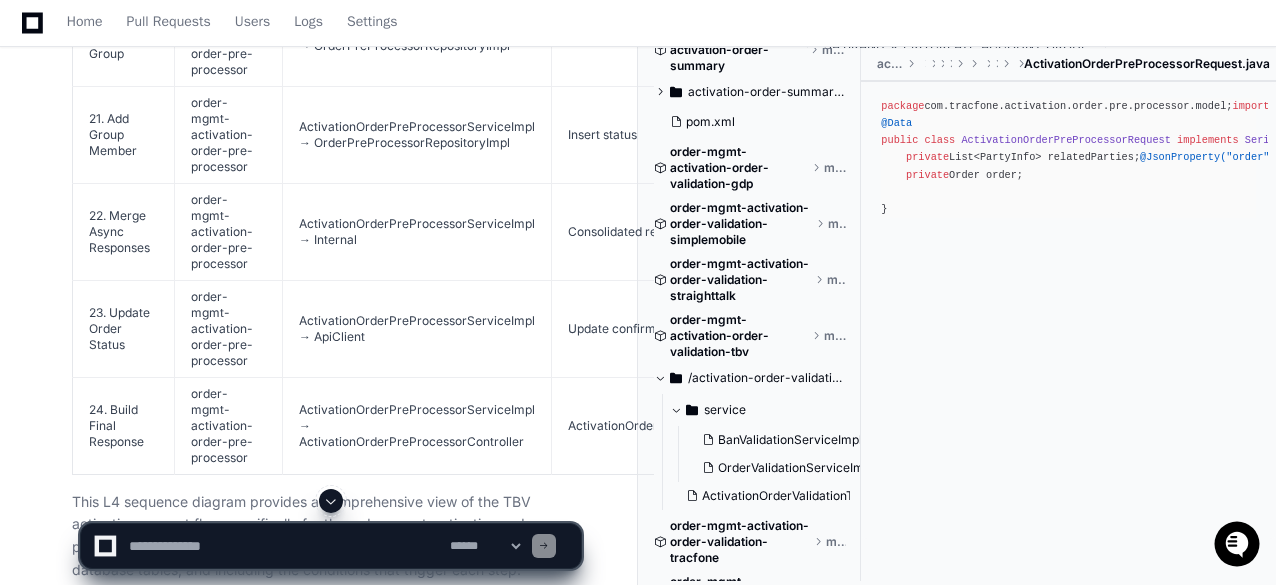 scroll, scrollTop: 0, scrollLeft: 0, axis: both 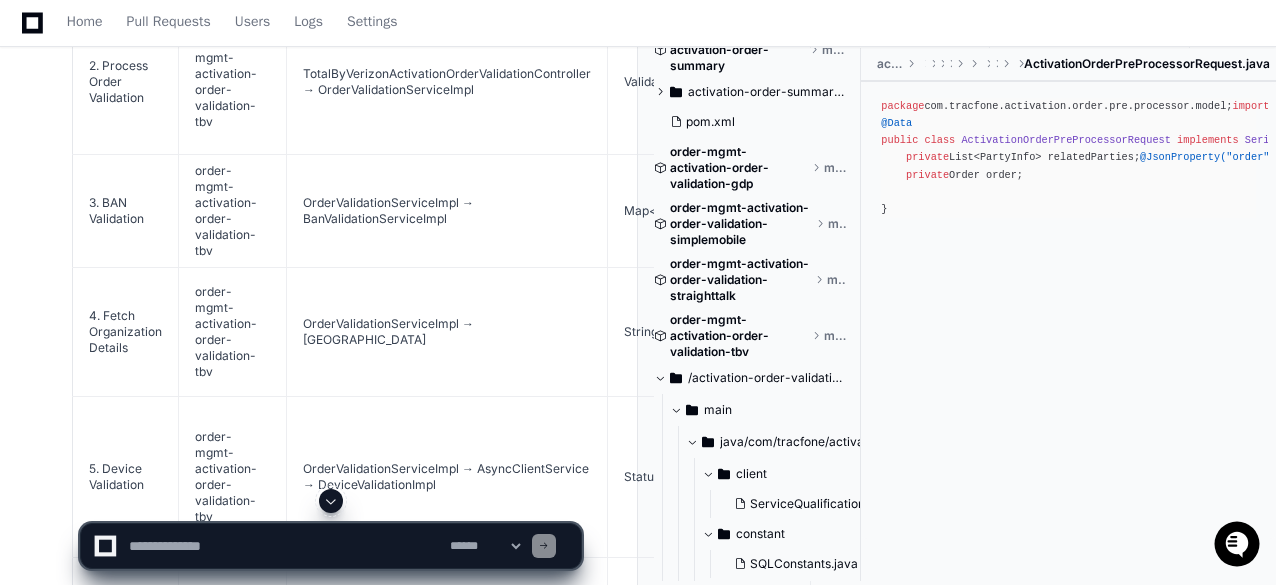 click on "Based on my detailed analysis of the order-mgmt-activation-order-validation-tbv repository code, I'll now create a comprehensive L4 sequence diagram in tabular format for the TBV Activation Request flow.
TBV Activation Request Flow - L4 Sequence Diagram (Focused on order-mgmt-activation-order-validation-tbv)
Step Name
Repository
Caller → Receiver
Receiver → Caller
External Service or Database
Description
Condition
1. Receive Activation Order Validation Request
order-mgmt-activation-order-validation-tbv
Product Order Manager → TotalByVerizonActivationOrderValidationController
ValidateOrderResponse
N/A
• Client submits activation order for validation<br>• Request contains order items with action "ACTIVATION"<br>• Controller validates request format via @ValidJson annotation
Always executed when an activation validation request is received
2. Process Order Validation
order-mgmt-activation-order-validation-tbv
ValidateOrderResponse
N/A" 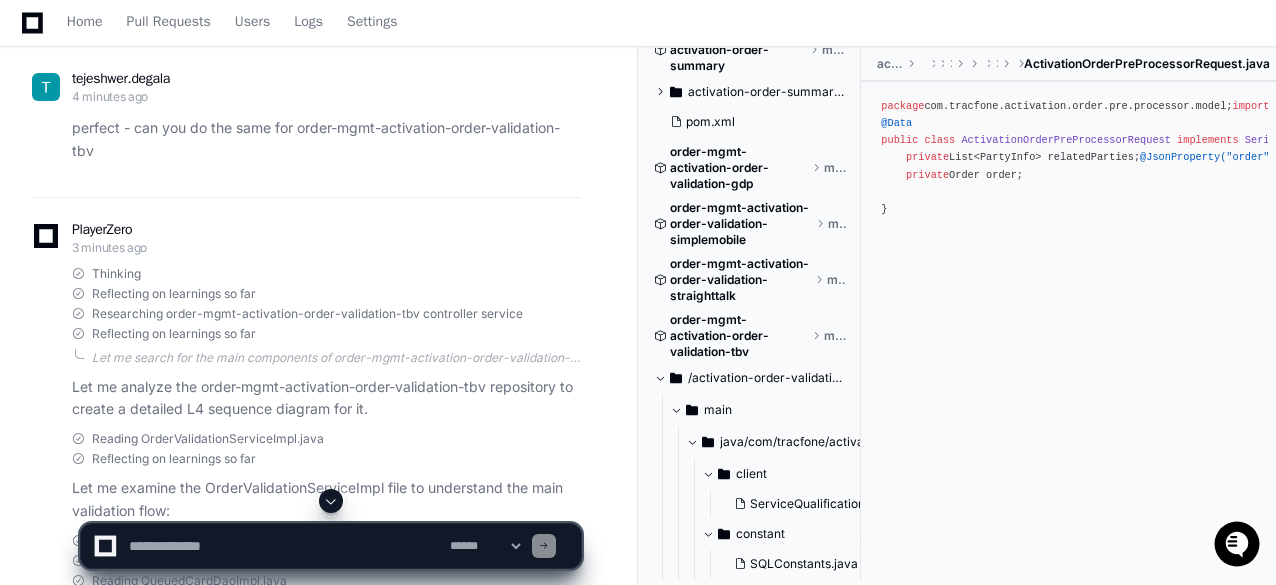 scroll, scrollTop: 14294, scrollLeft: 0, axis: vertical 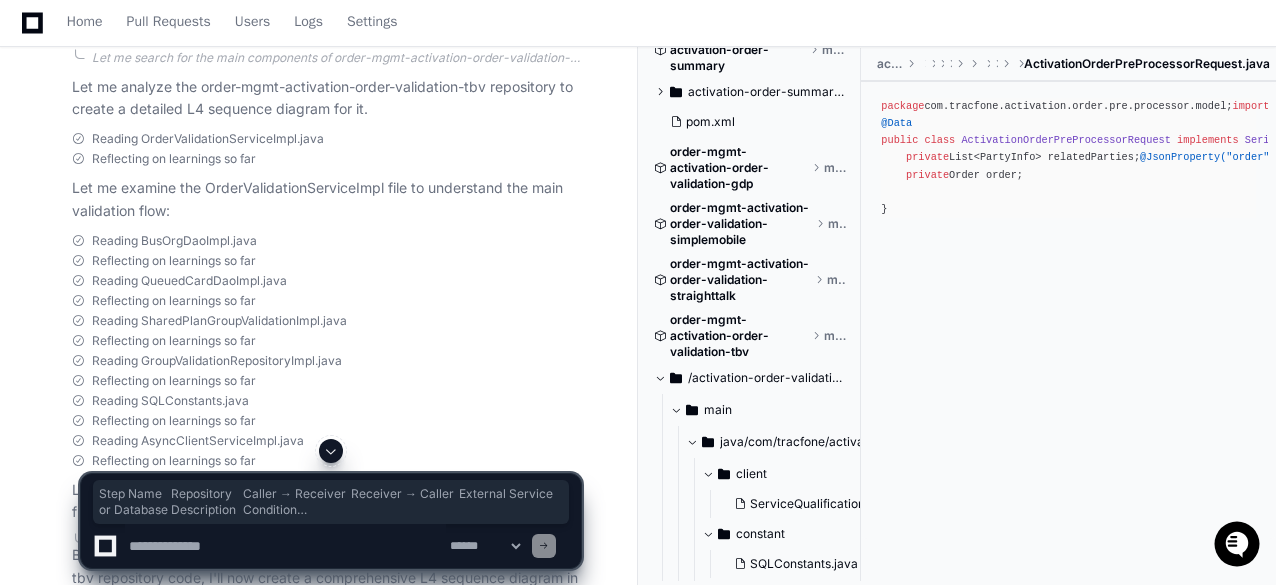 drag, startPoint x: 88, startPoint y: 206, endPoint x: 132, endPoint y: 368, distance: 167.869 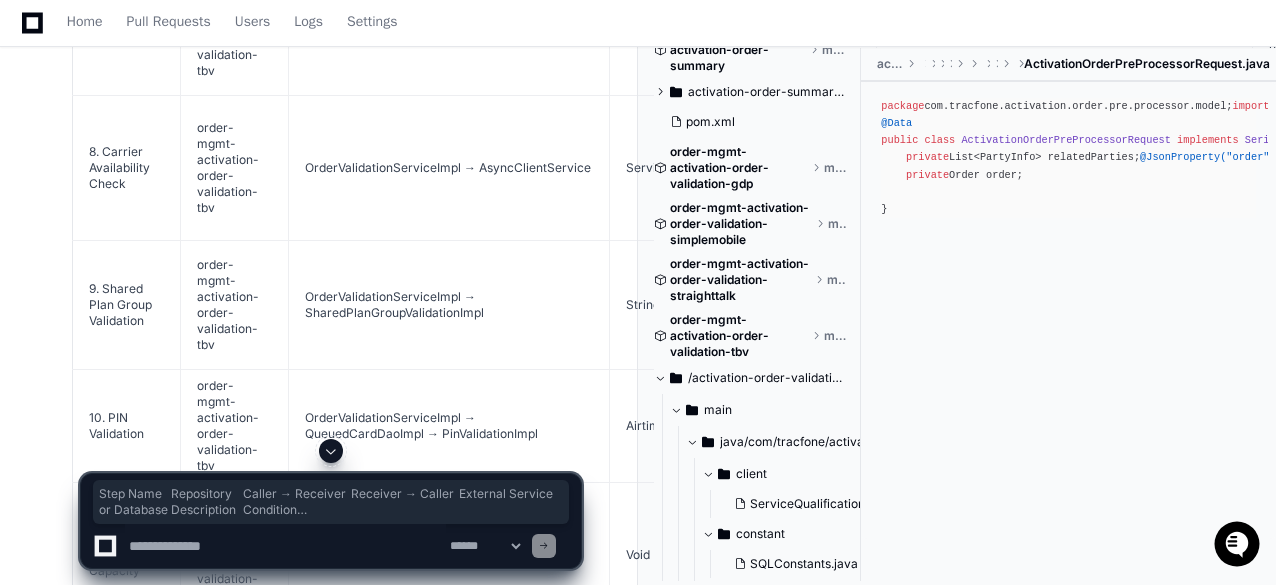 scroll, scrollTop: 16462, scrollLeft: 0, axis: vertical 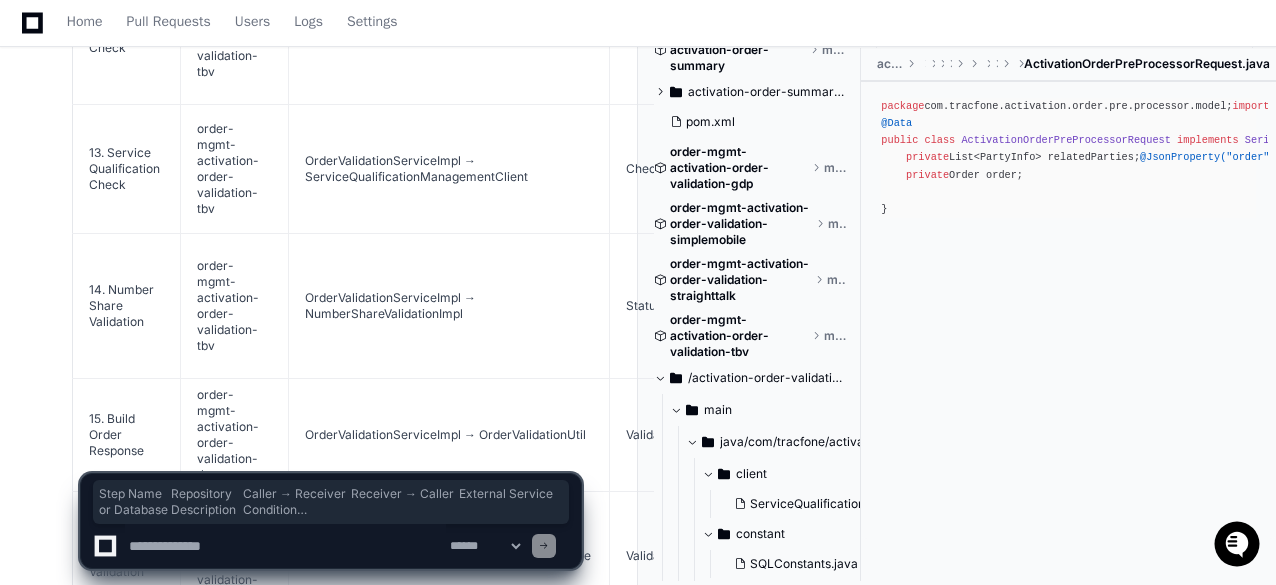 click on "This L4 sequence diagram provides a comprehensive view of the TBV activation request validation flow, clearly distinguishing between external services and database tables, and including the conditions that trigger each step in the order-mgmt-activation-order-validation-tbv component." 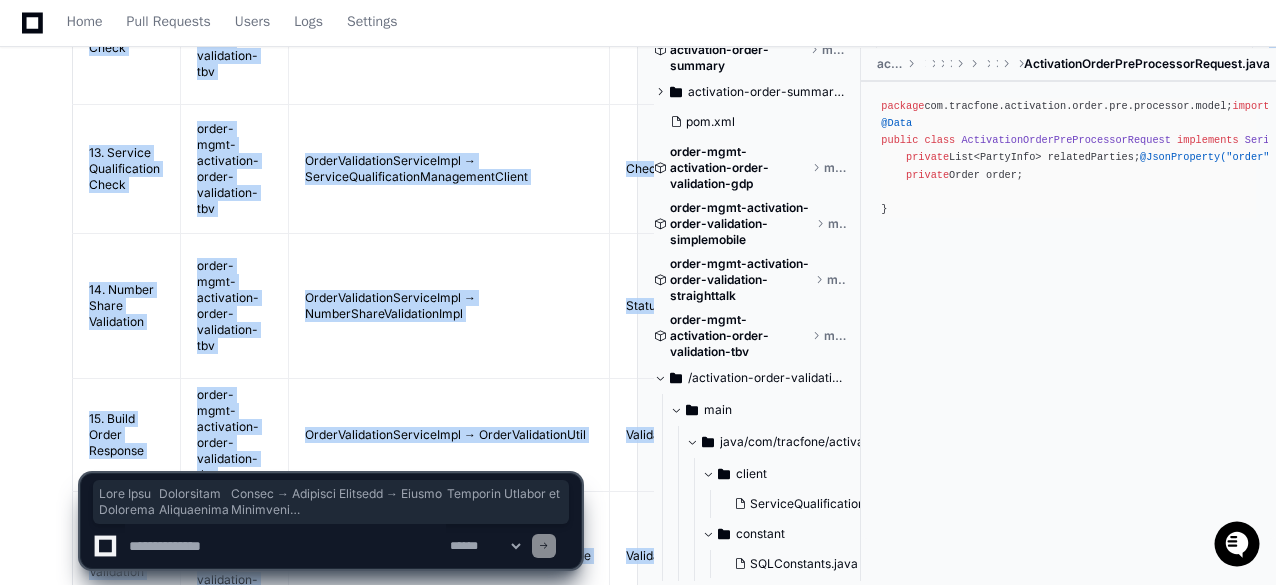click on "This L4 sequence diagram provides a comprehensive view of the TBV activation request validation flow, clearly distinguishing between external services and database tables, and including the conditions that trigger each step in the order-mgmt-activation-order-validation-tbv component." 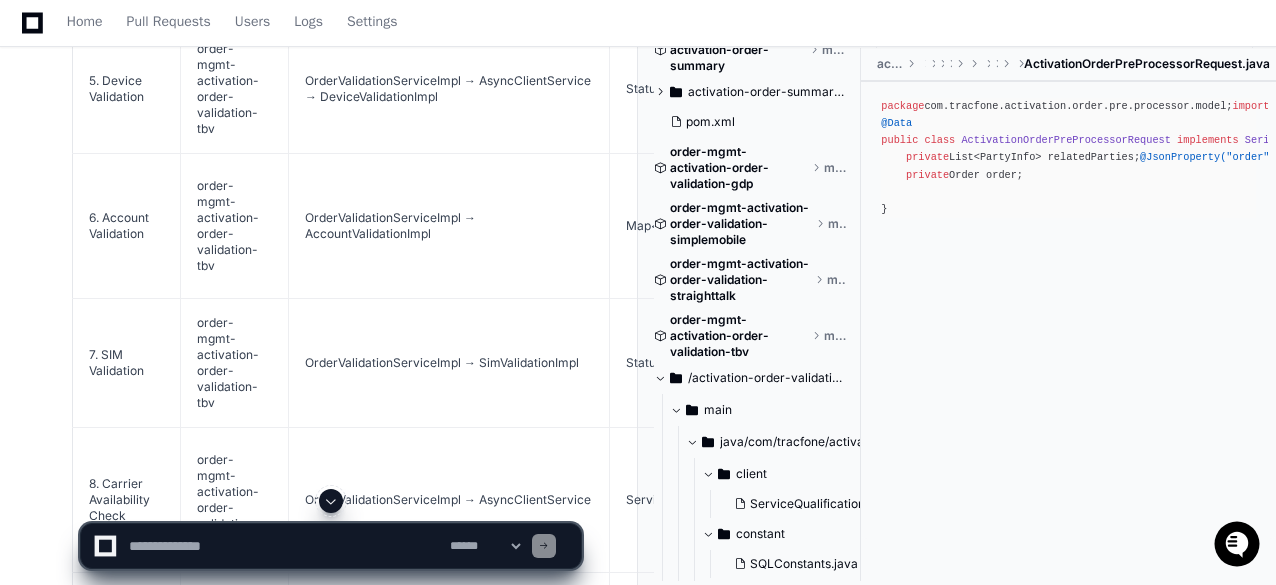 scroll, scrollTop: 14962, scrollLeft: 0, axis: vertical 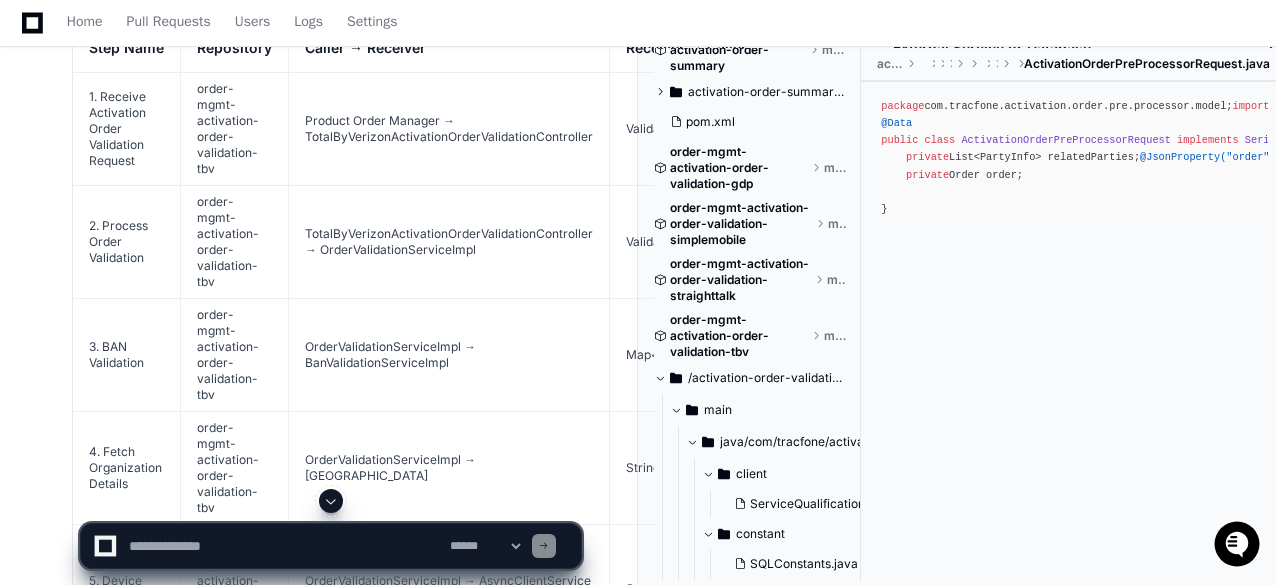click 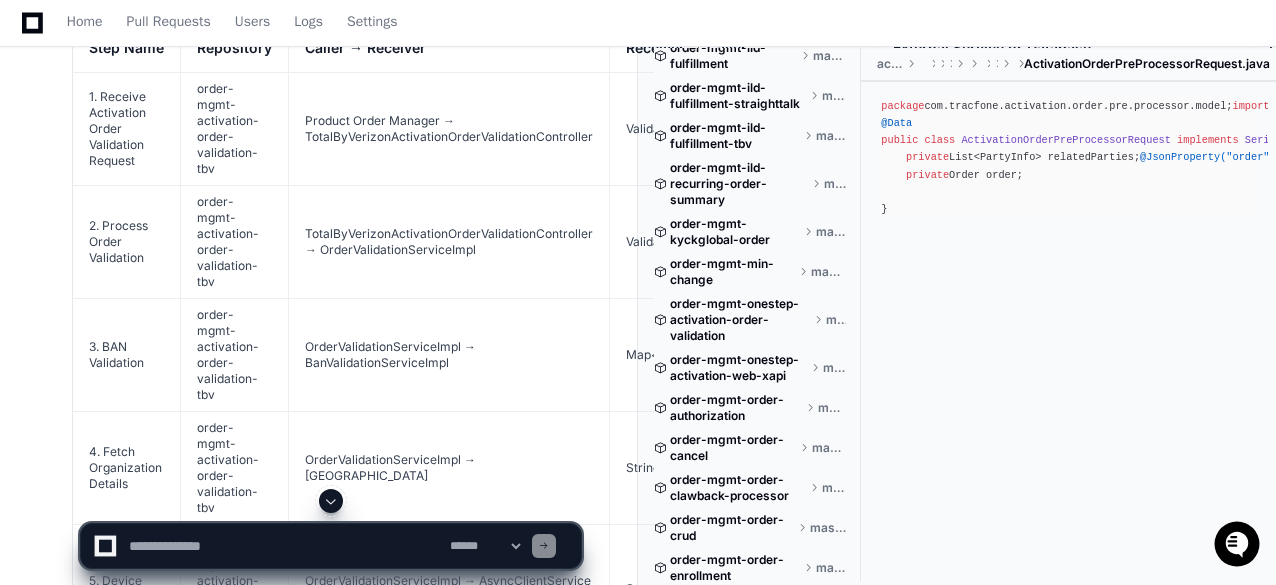 scroll, scrollTop: 2400, scrollLeft: 0, axis: vertical 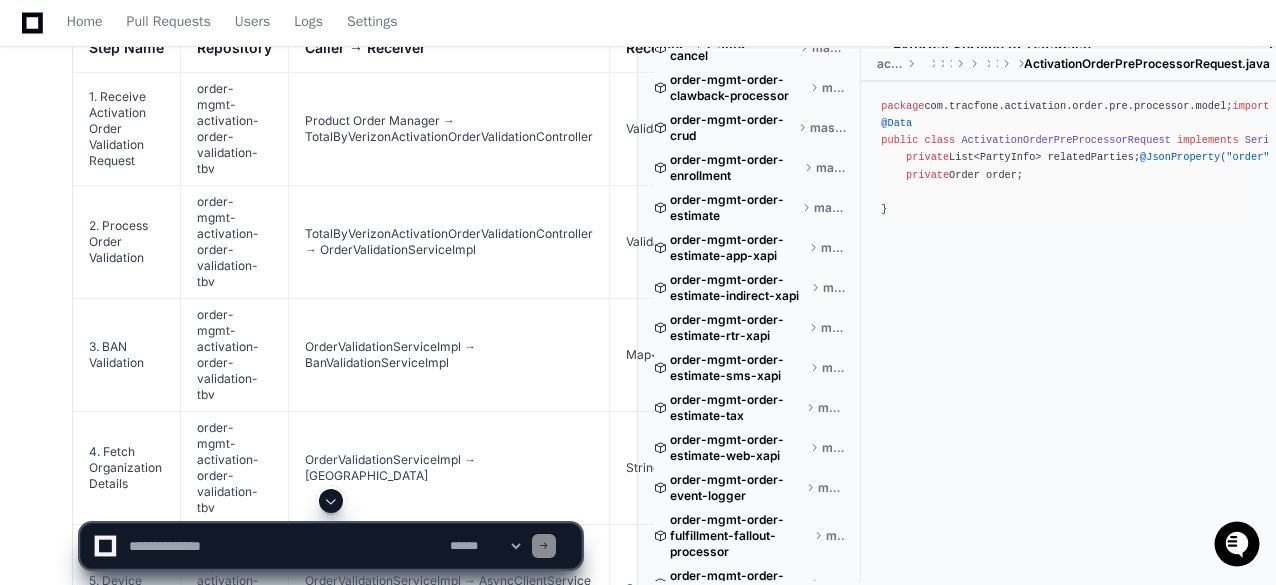 type 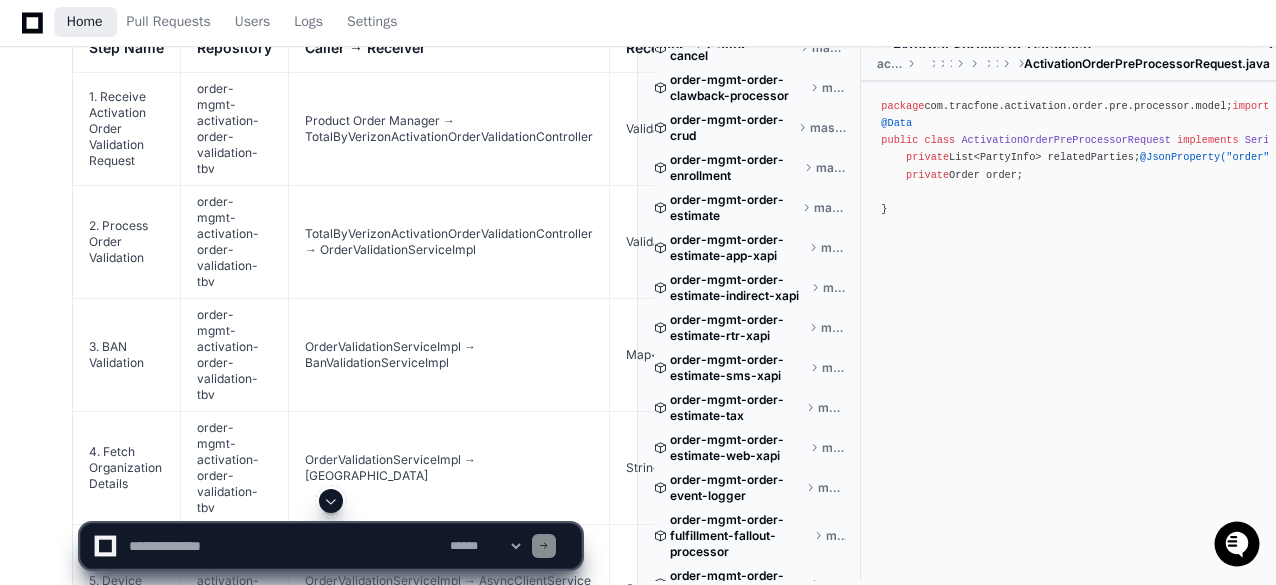 click on "Home" at bounding box center [85, 23] 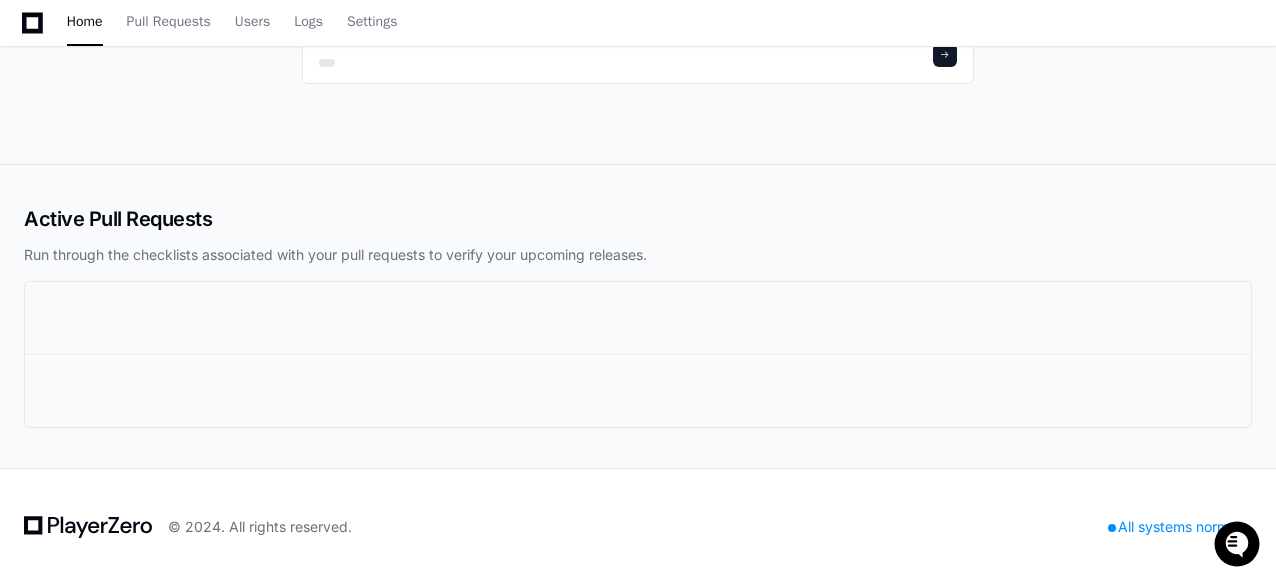 scroll, scrollTop: 0, scrollLeft: 0, axis: both 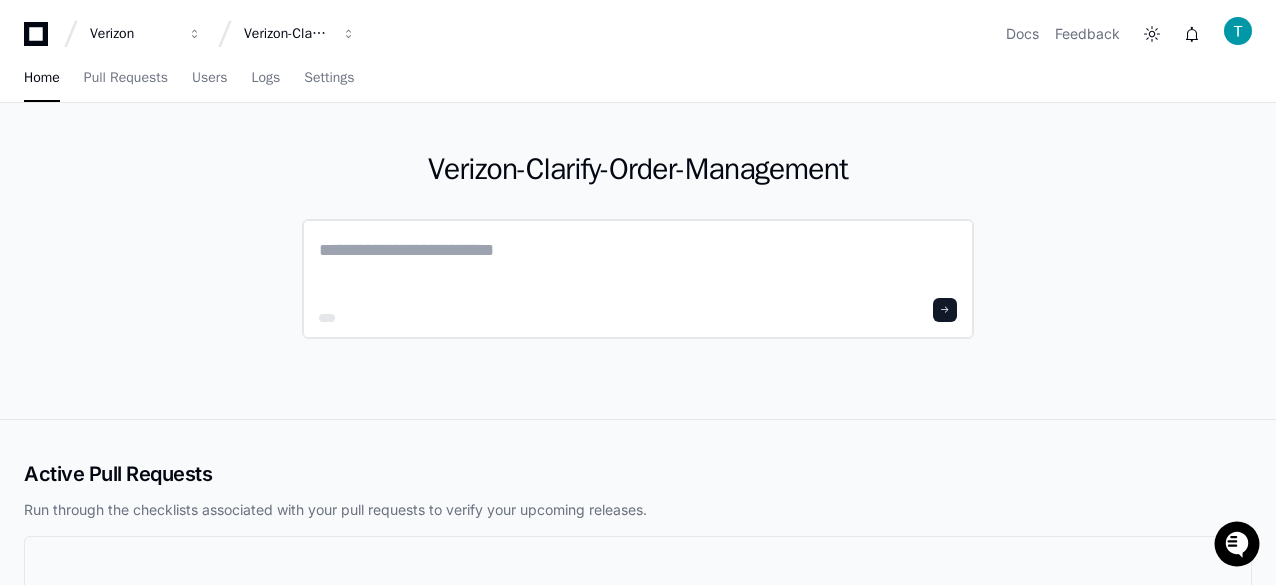 click 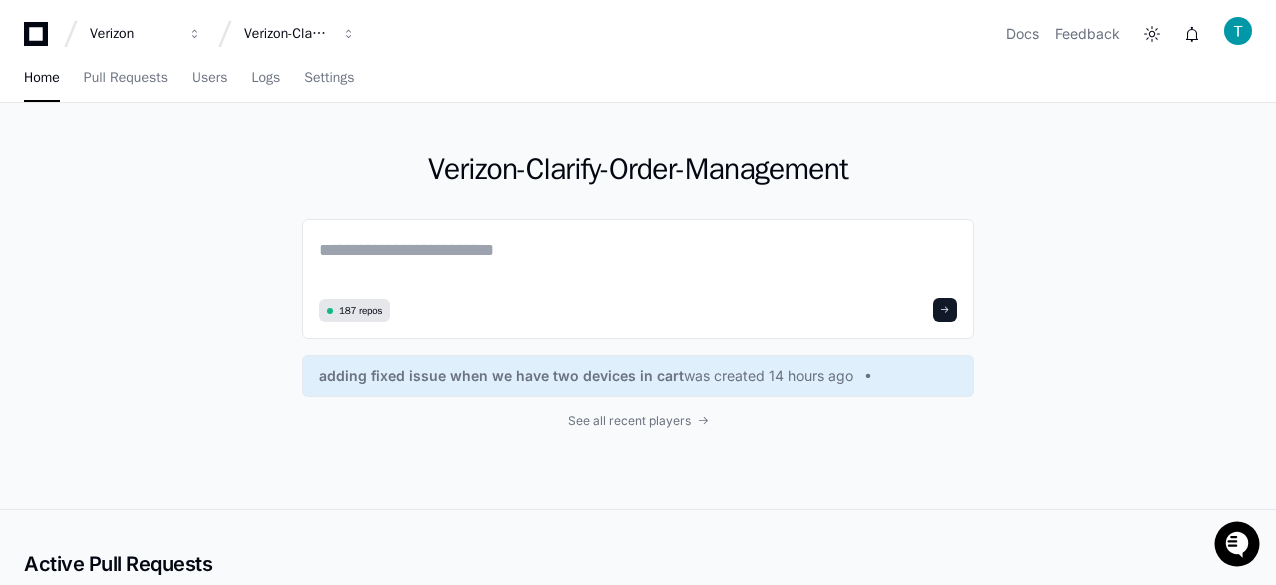click on "Verizon-Clarify-Order-Management  187 repos adding fixed issue when we have two devices in cart  was created 14 hours ago See all recent players" 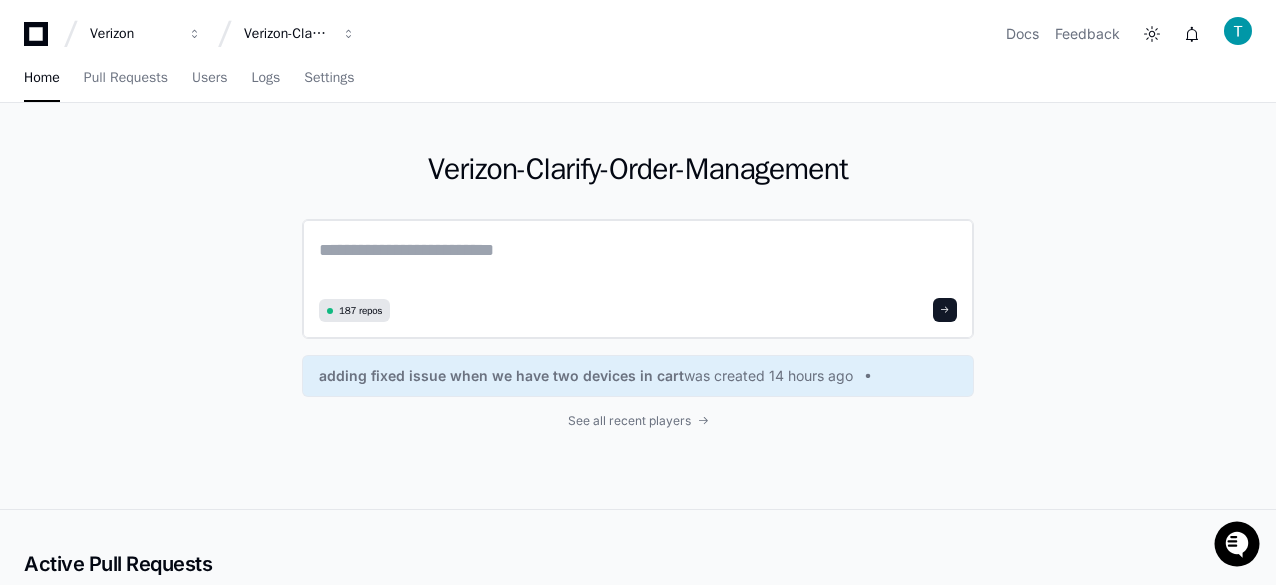 click on "187 repos" 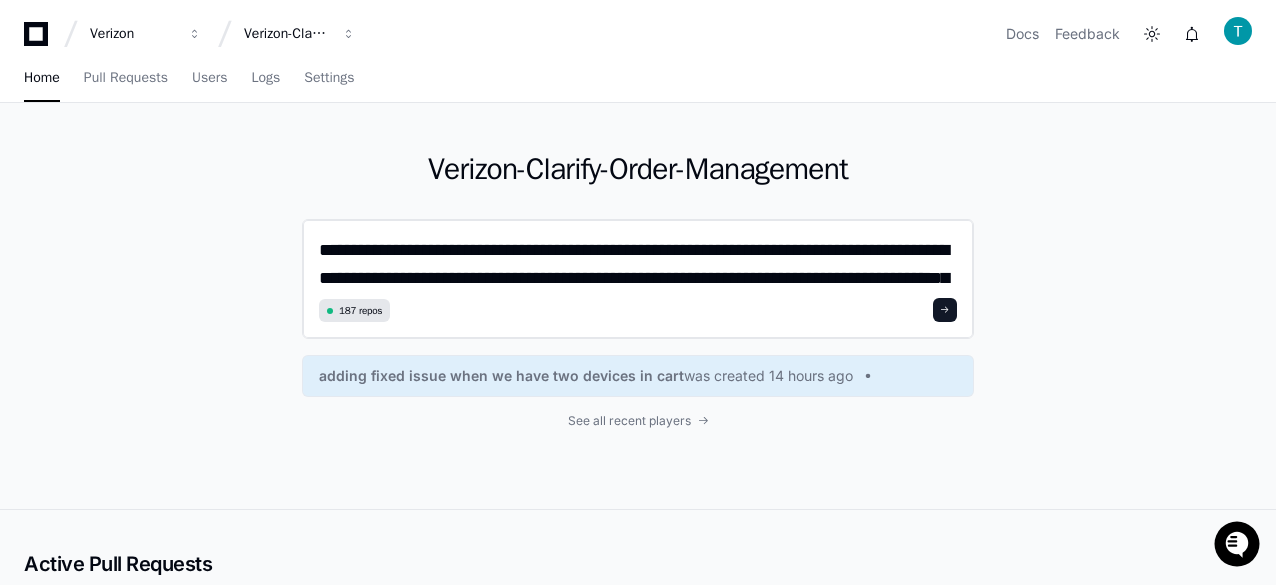 scroll, scrollTop: 0, scrollLeft: 0, axis: both 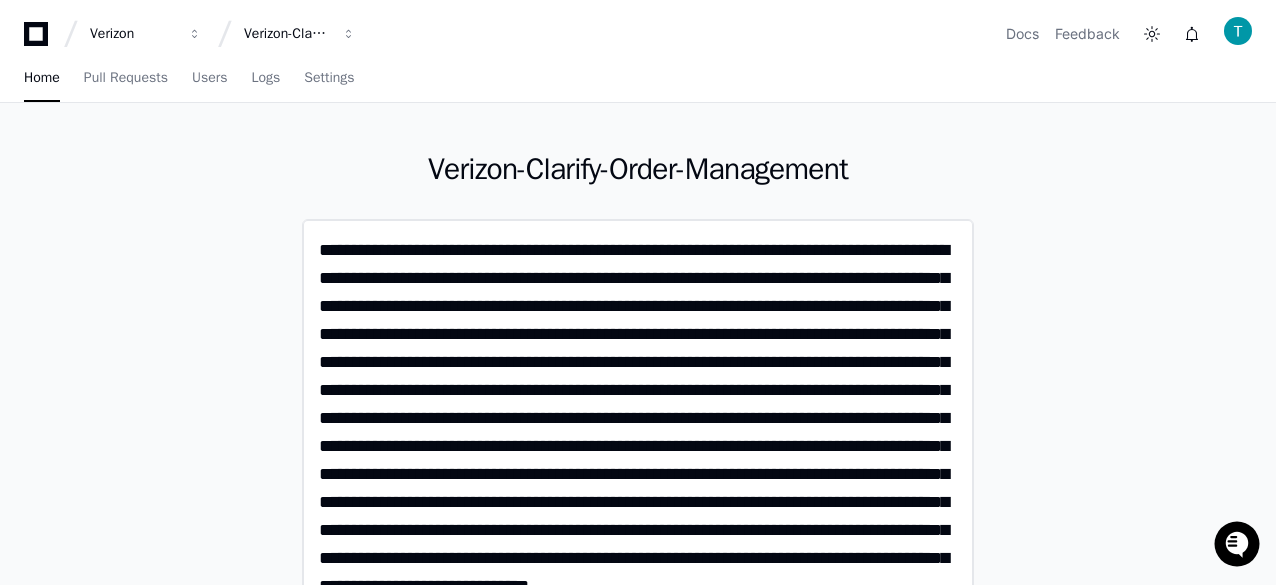 click 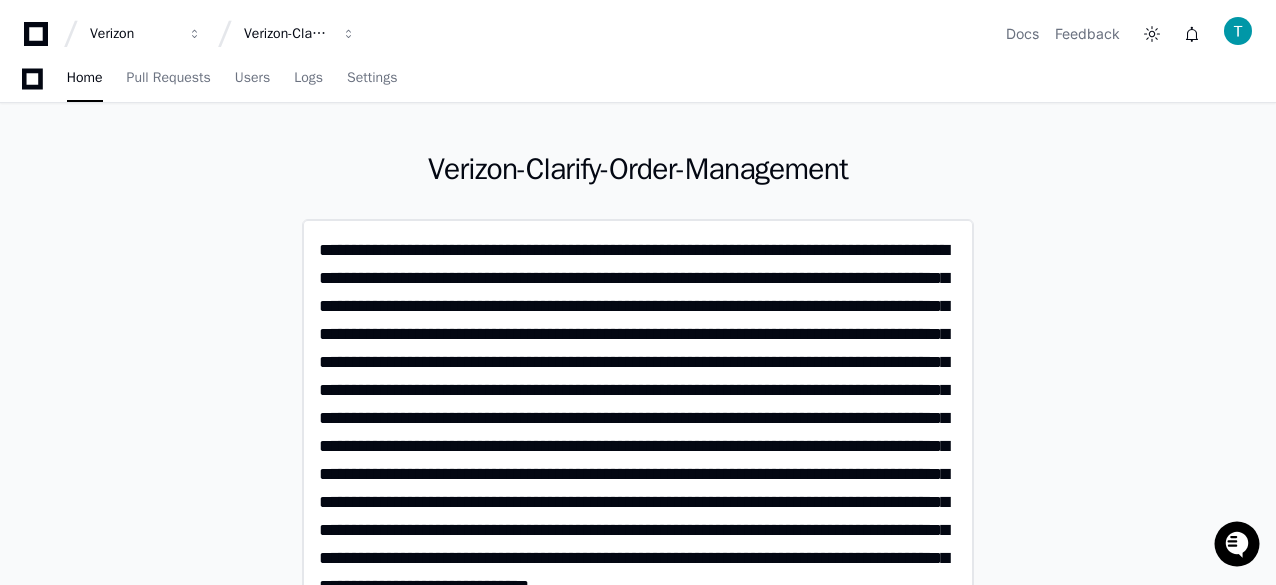scroll, scrollTop: 200, scrollLeft: 0, axis: vertical 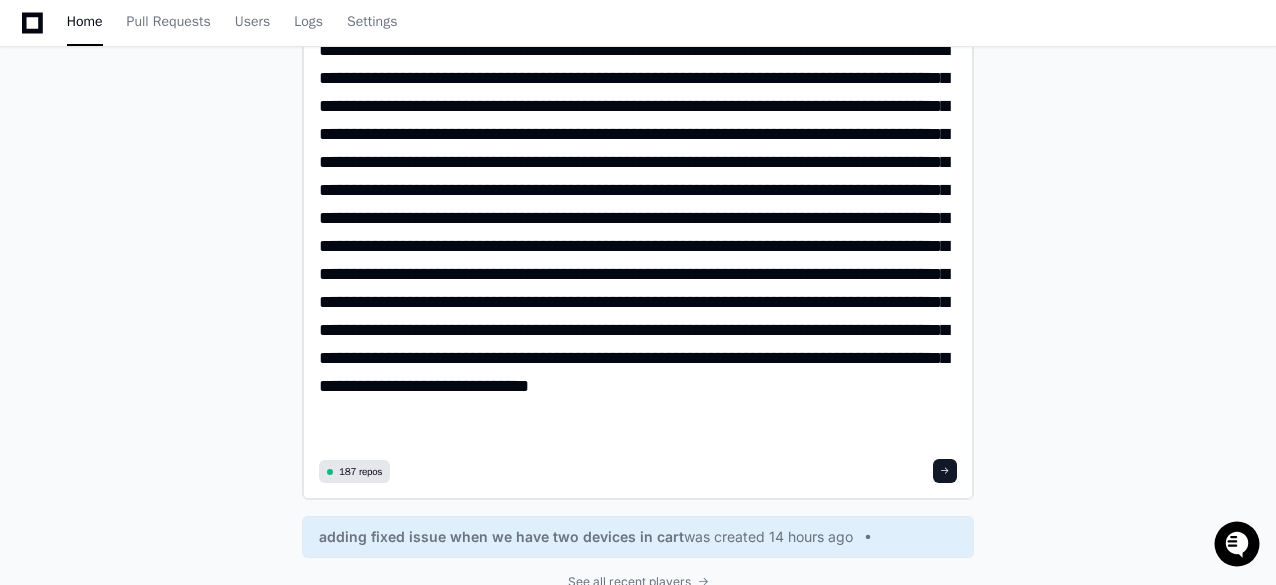 click 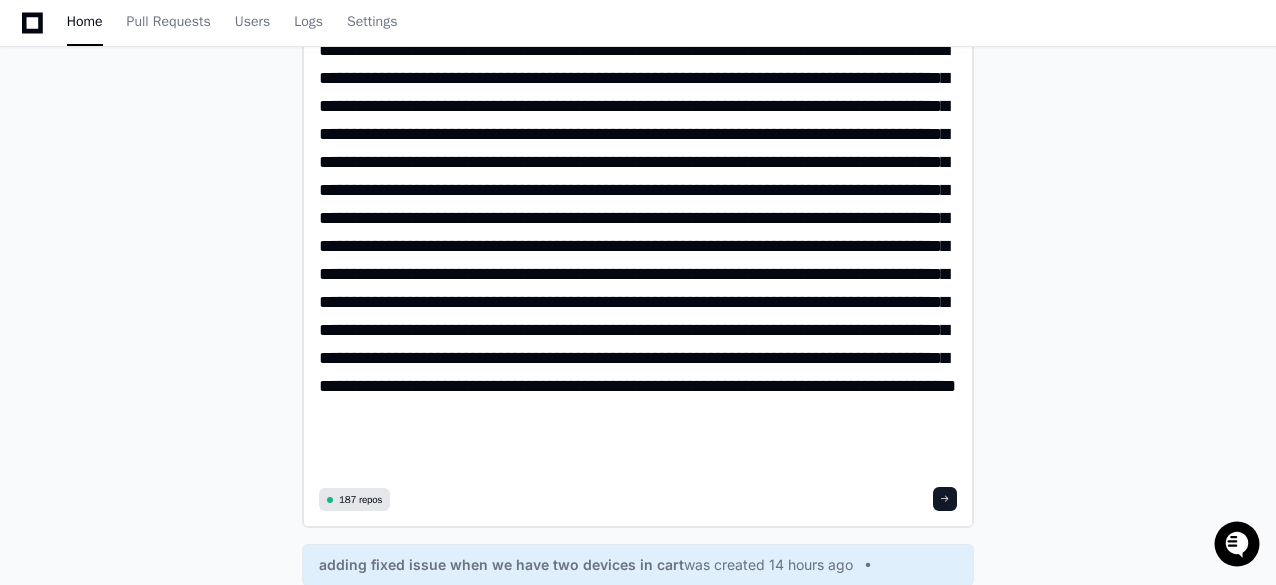 scroll, scrollTop: 0, scrollLeft: 0, axis: both 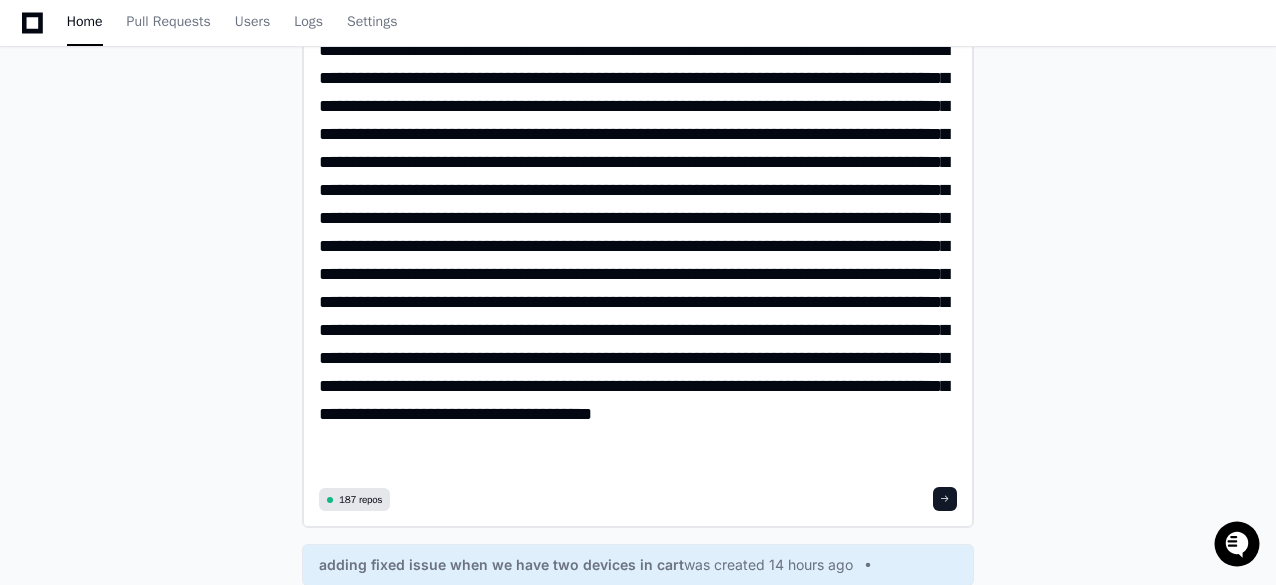click 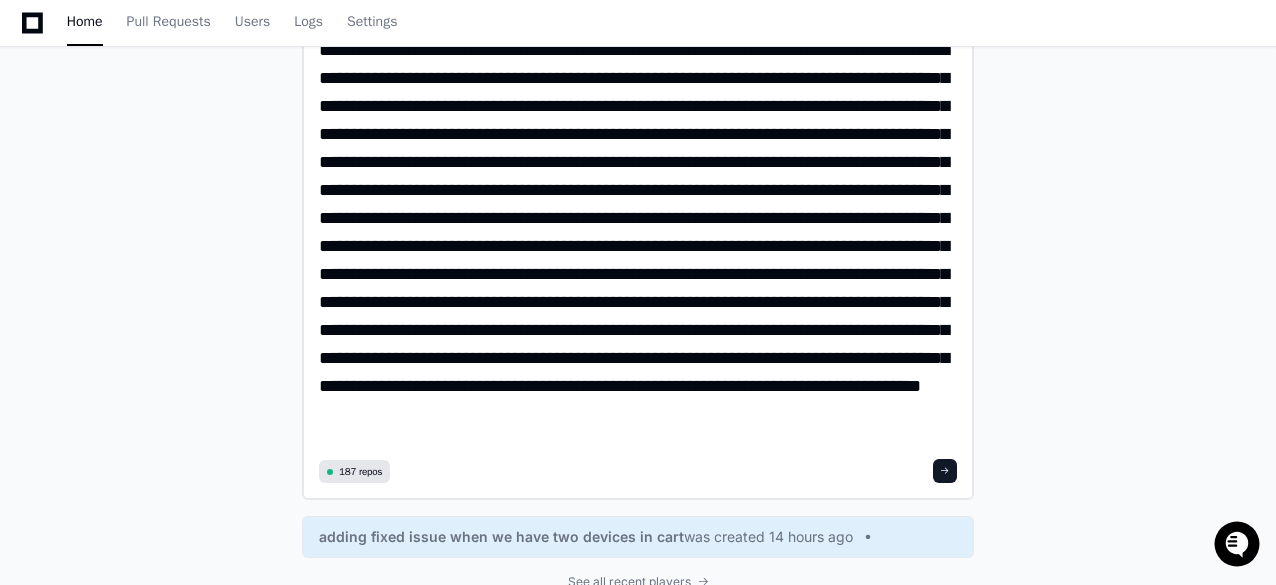 click 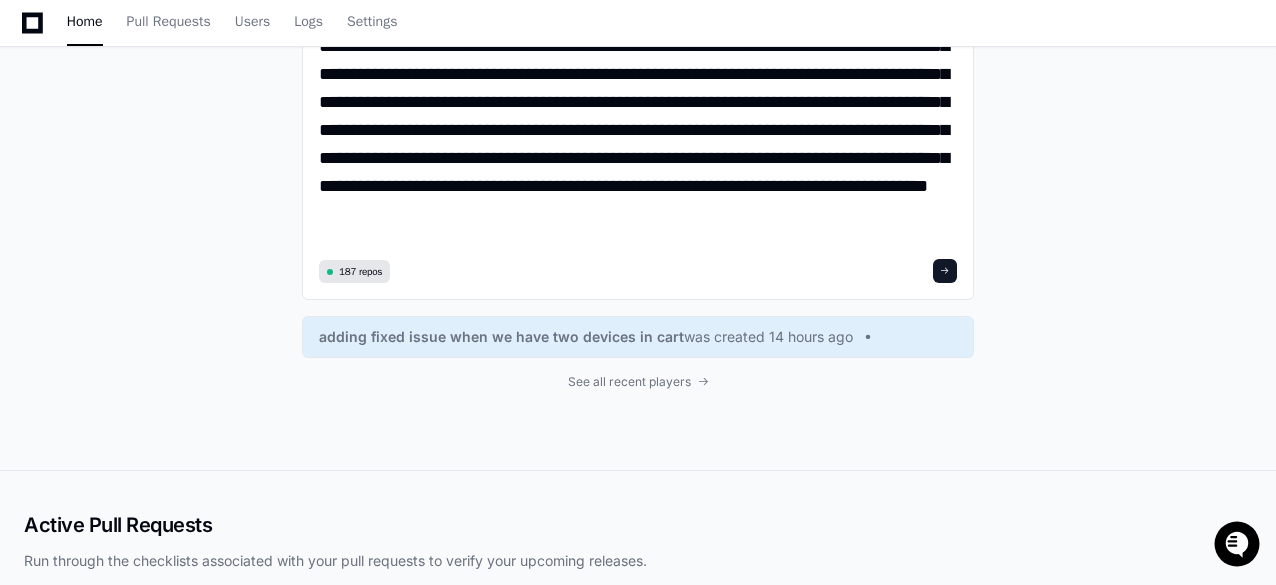 scroll, scrollTop: 300, scrollLeft: 0, axis: vertical 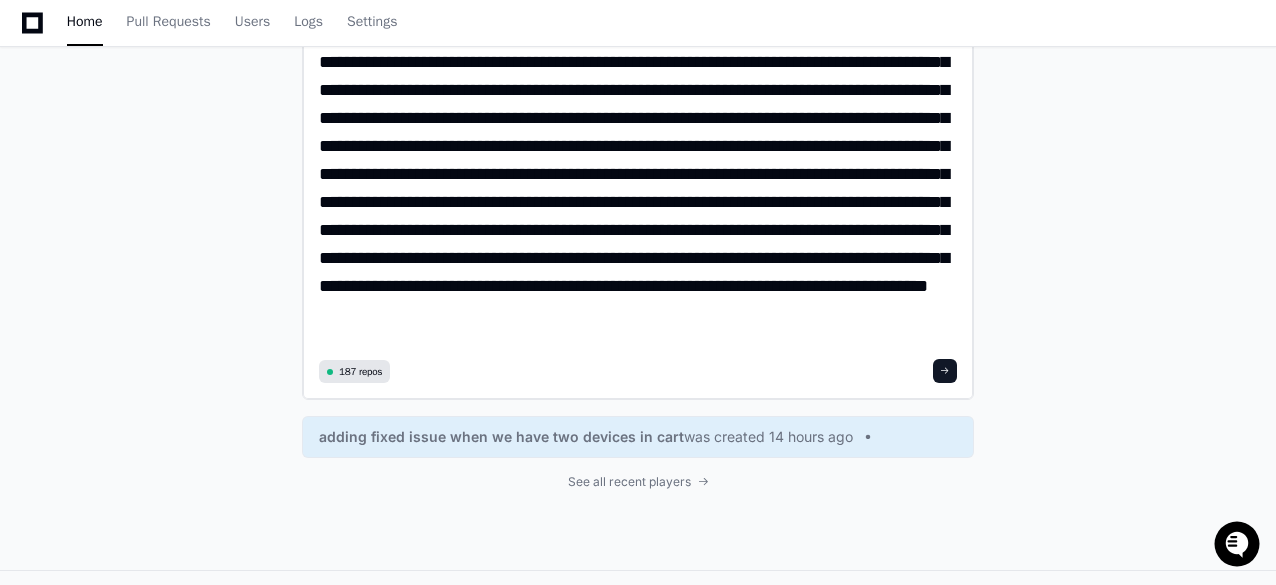 type on "**********" 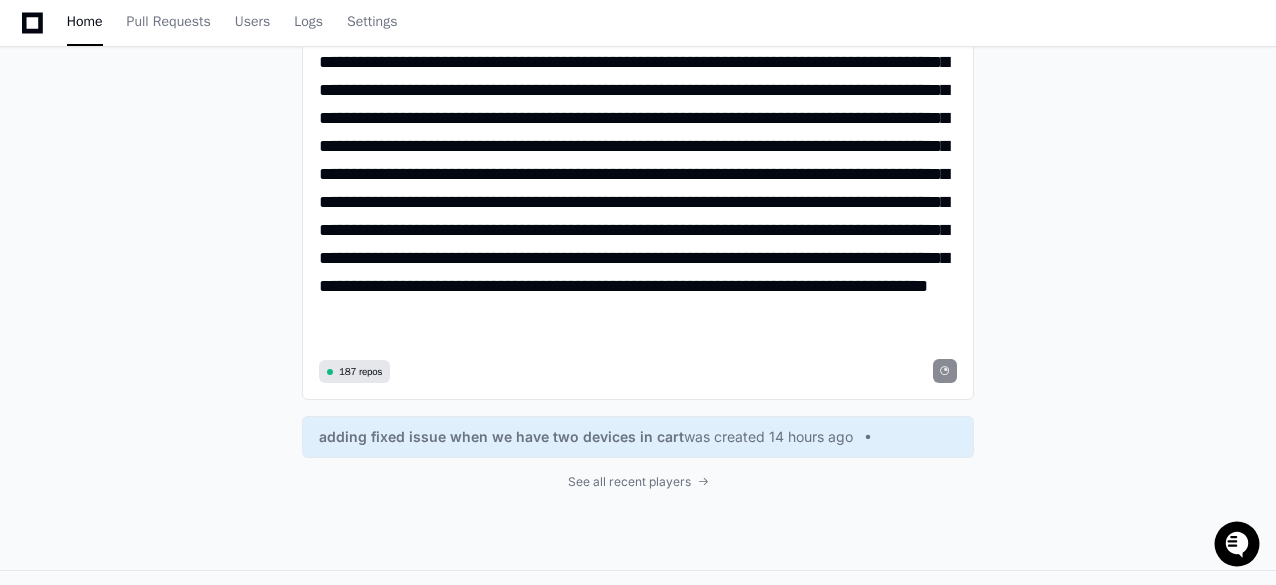 scroll, scrollTop: 100, scrollLeft: 0, axis: vertical 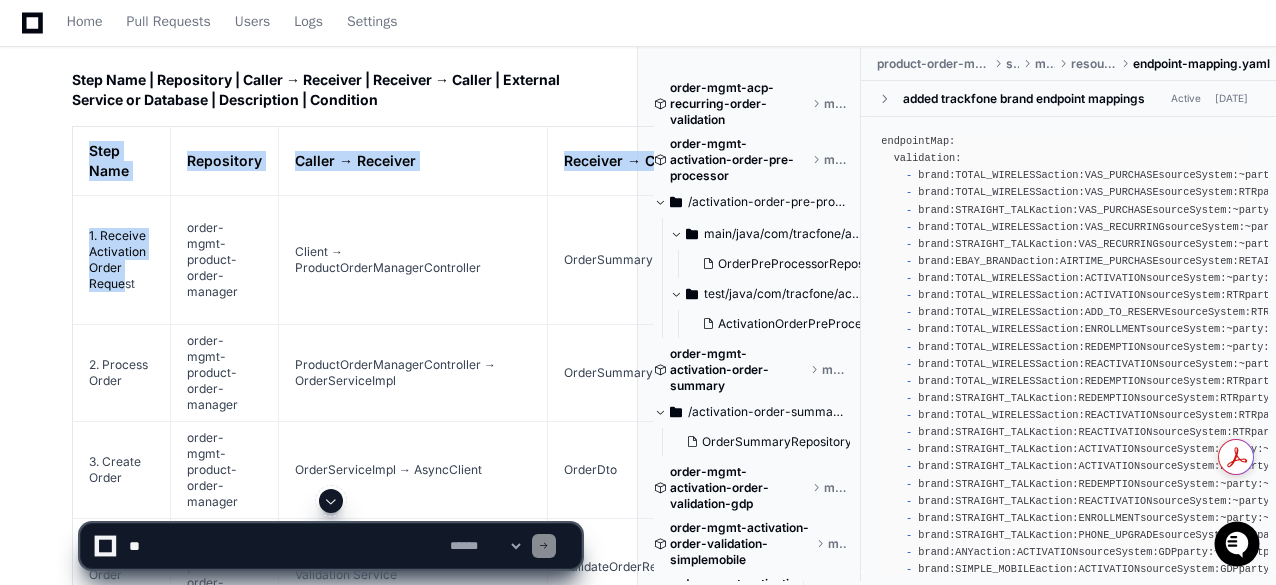 drag, startPoint x: 77, startPoint y: 163, endPoint x: 124, endPoint y: 303, distance: 147.67871 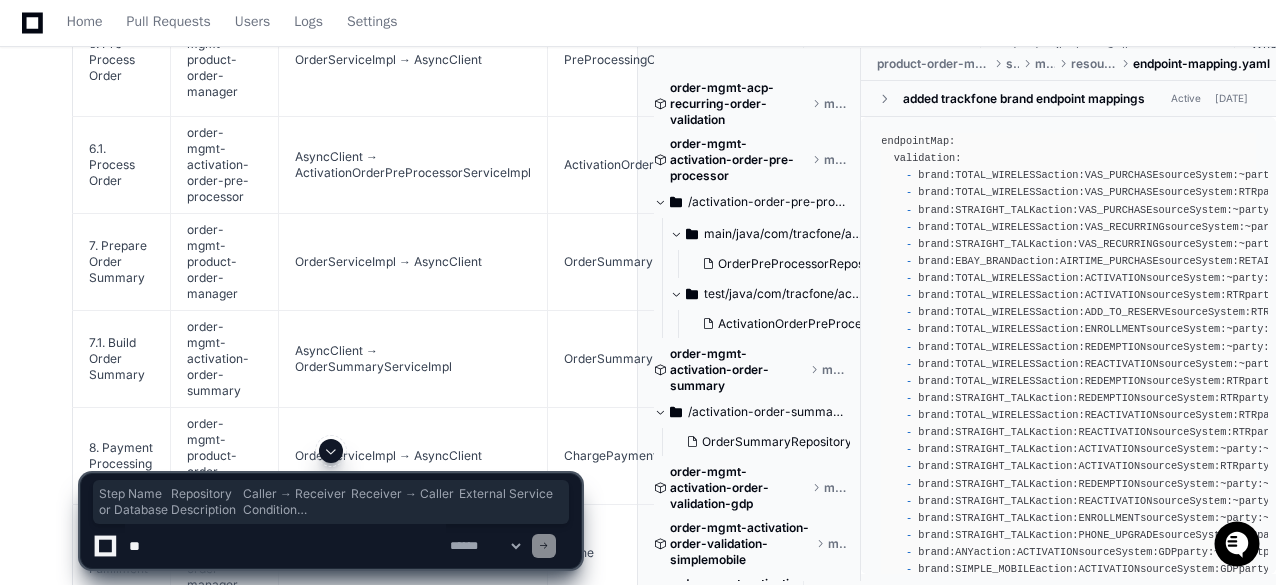 scroll, scrollTop: 4146, scrollLeft: 0, axis: vertical 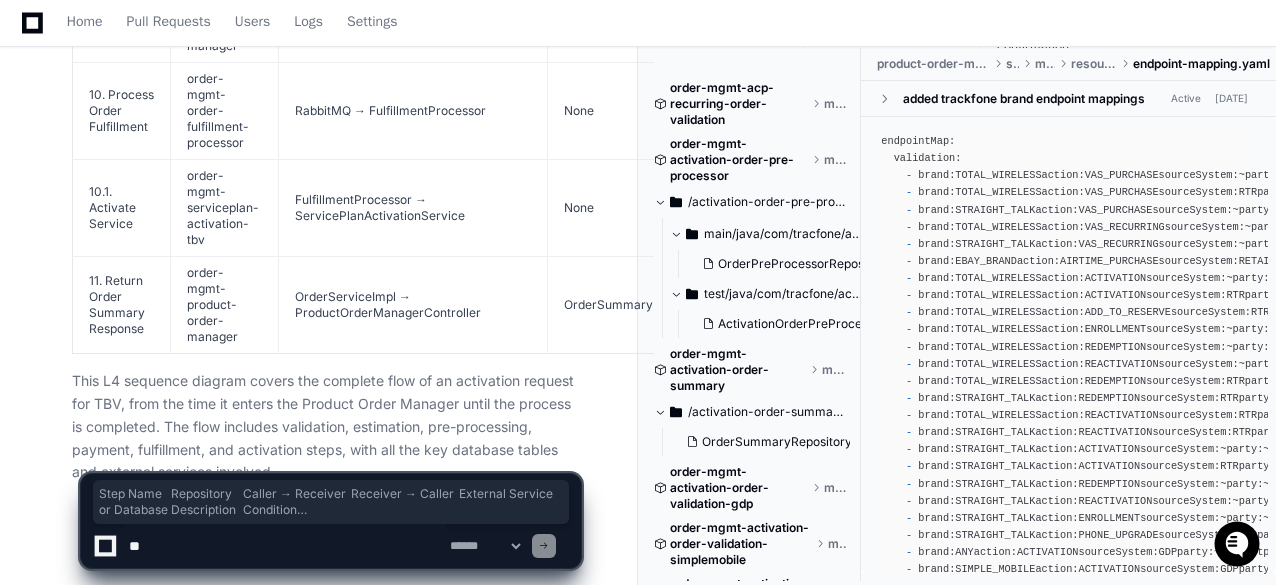 click on "This L4 sequence diagram covers the complete flow of an activation request for TBV, from the time it enters the Product Order Manager until the process is completed. The flow includes validation, estimation, pre-processing, payment, fulfillment, and activation steps, with all the key database tables and external services involved." 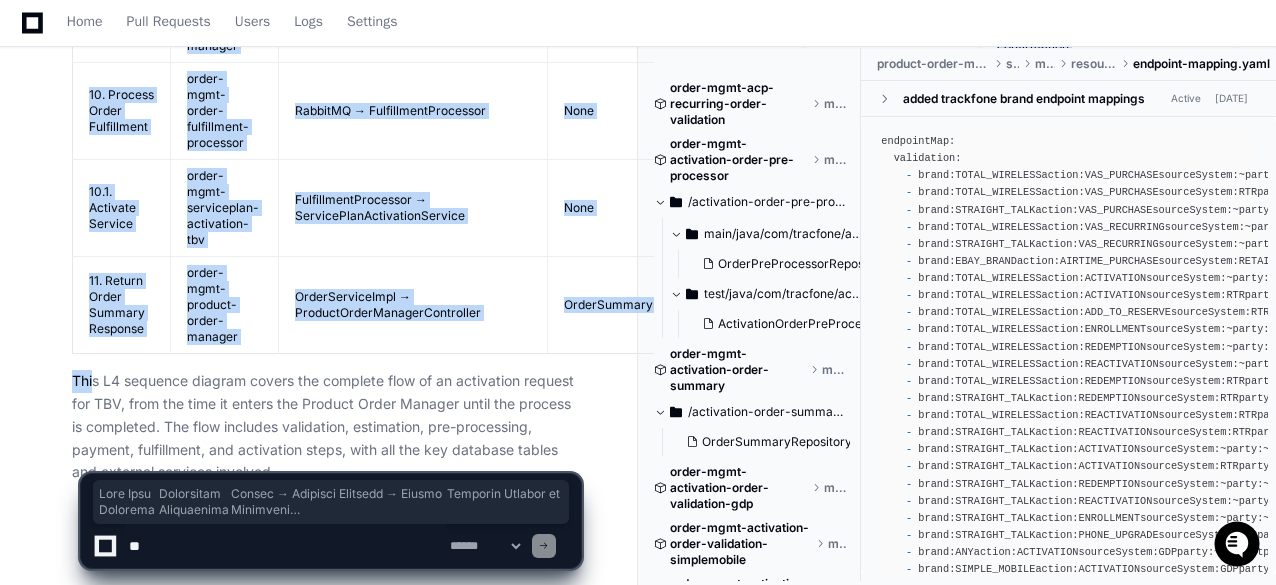 copy on "Lore Ipsu
Dolorsitam
Consec → Adipisci
Elitsedd → Eiusmo
Temporin Utlabor et Dolorema
Aliquaenima
Minimveni
3. Quisnos Exercitati Ullam Laboris
nisia-exea-commodo-conse-duisaut
Irurei → RepreheNderiTvoluptAtevelites
CilluMfugiatNullapar
Exce
• Sintoc cupidat n ProidenTsuntCulpaqu of des MollitaNimidEstlaboRumperspic<un>• Omnisisten errorvol acc dolorem laud totamr ape ea "IPSAQUAEAB"<il>• Invento veritati quasi archi, beataev dictae nemoeni, ips QUI volup aspe
Autoditfug consequ mag DOL eosra
5. Sequine Neque
porro-quis-dolorem-adipi-numquam
EiusmodItempOrainciDuntmagnam → QuaerAtetiamMinu
SolutAnobiseLigendio
Cumq
• Nihilimped quopl FacerEpossimUsas.repelleNdust()<au>• Quibusdam offici debiti<re>• Necess sa eve volupta<re>• Recu itaque, earum, hicten sapien
Delect
7. Reicie Volup
maior-alia-perfere-dolor-asperio
RepelLatminiMnos → ExercItatio
UllamCor
SU: LABOR_ALIQU
• Commo conseQuatur.quidmaXimem() mo harumqu rer facil<ex>• Distinc namlibe tempo cumsol..." 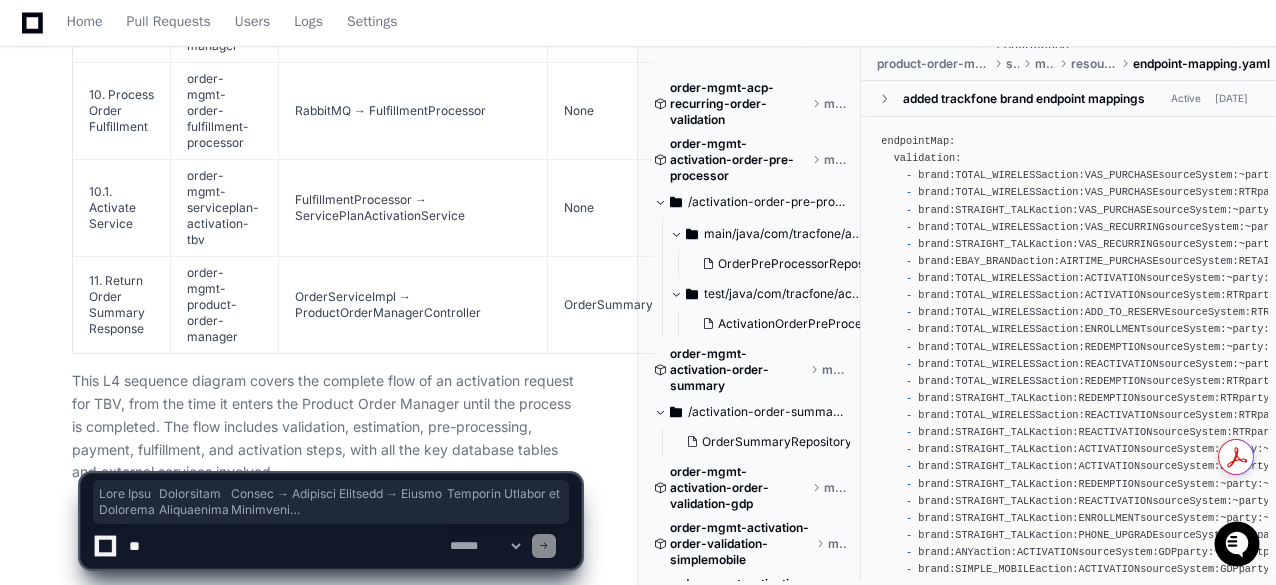 click on "This L4 sequence diagram covers the complete flow of an activation request for TBV, from the time it enters the Product Order Manager until the process is completed. The flow includes validation, estimation, pre-processing, payment, fulfillment, and activation steps, with all the key database tables and external services involved." 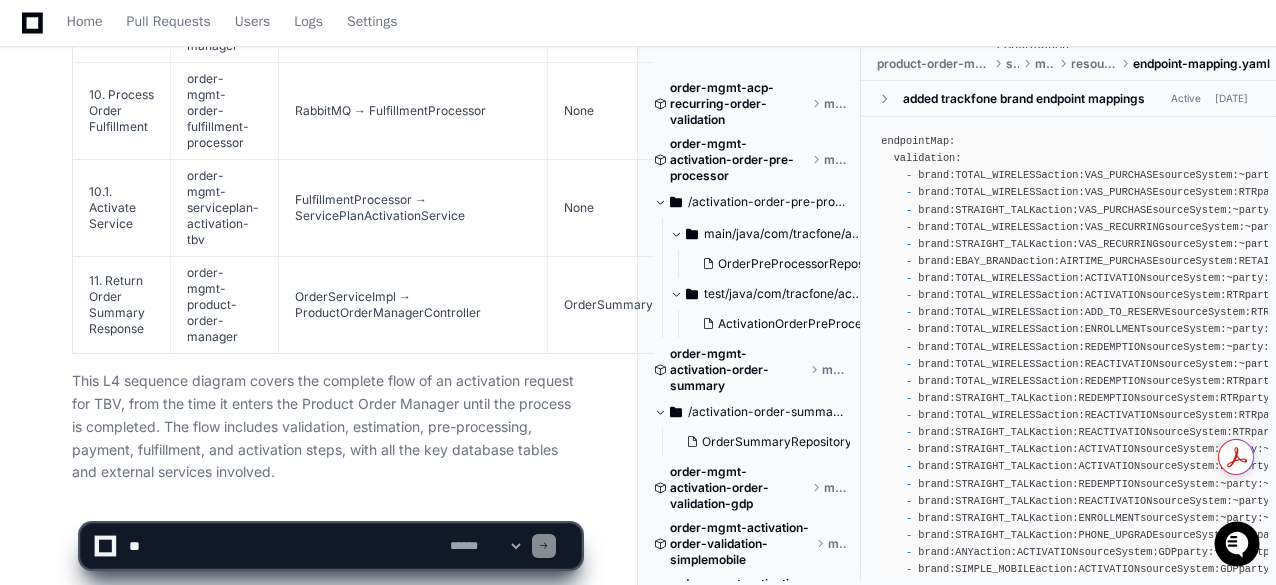click 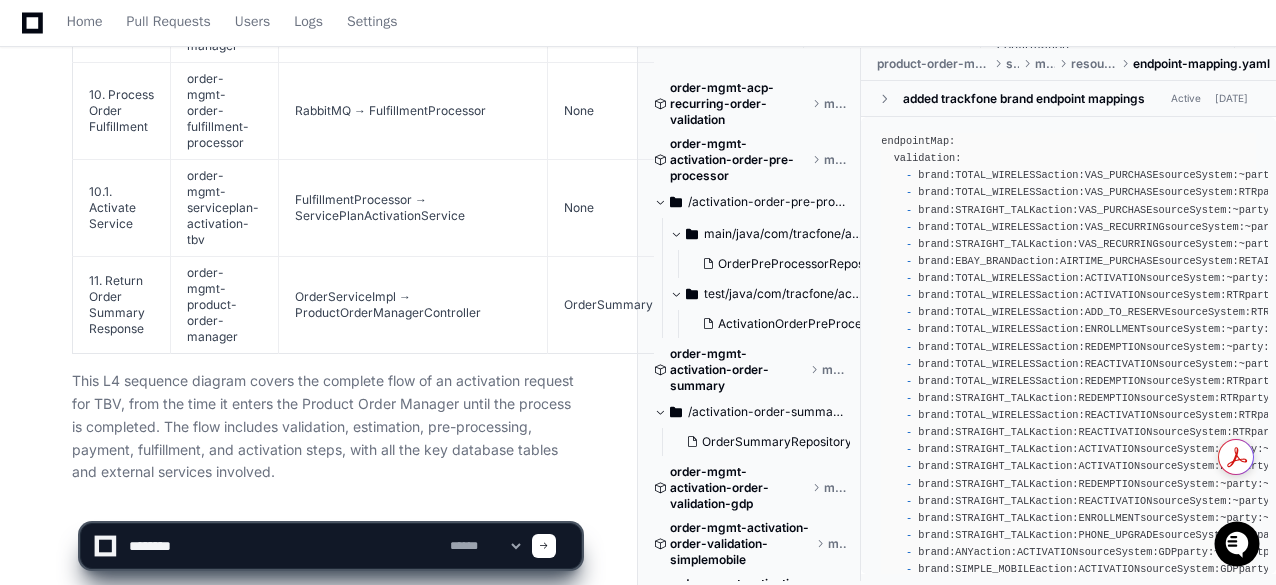 click 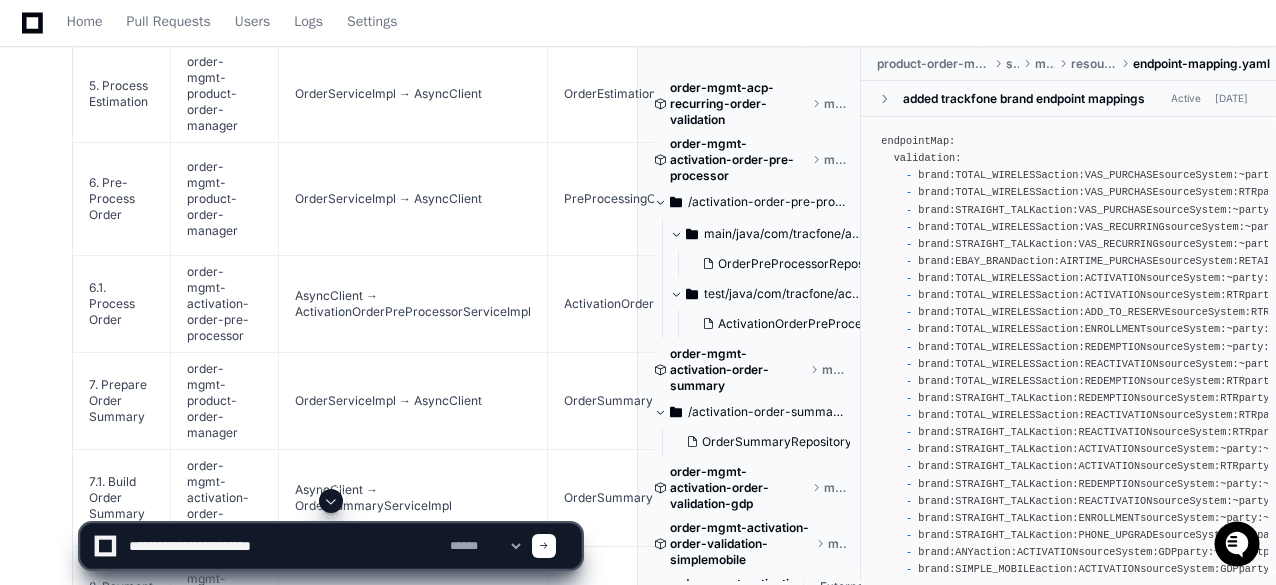 scroll, scrollTop: 3146, scrollLeft: 0, axis: vertical 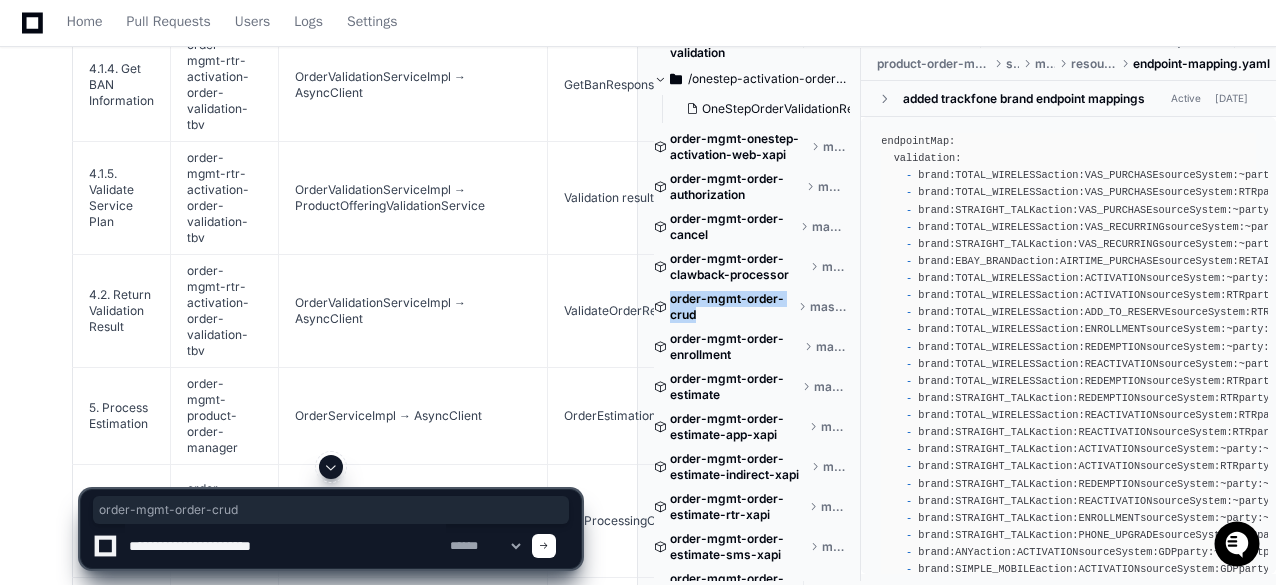 drag, startPoint x: 716, startPoint y: 319, endPoint x: 672, endPoint y: 303, distance: 46.818798 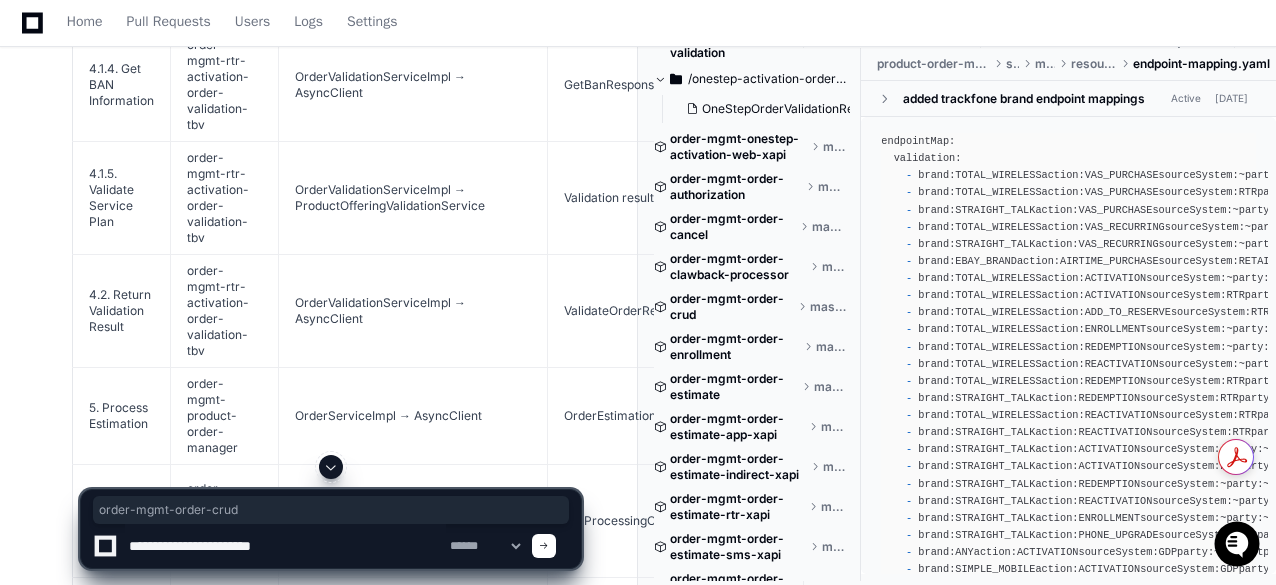 click 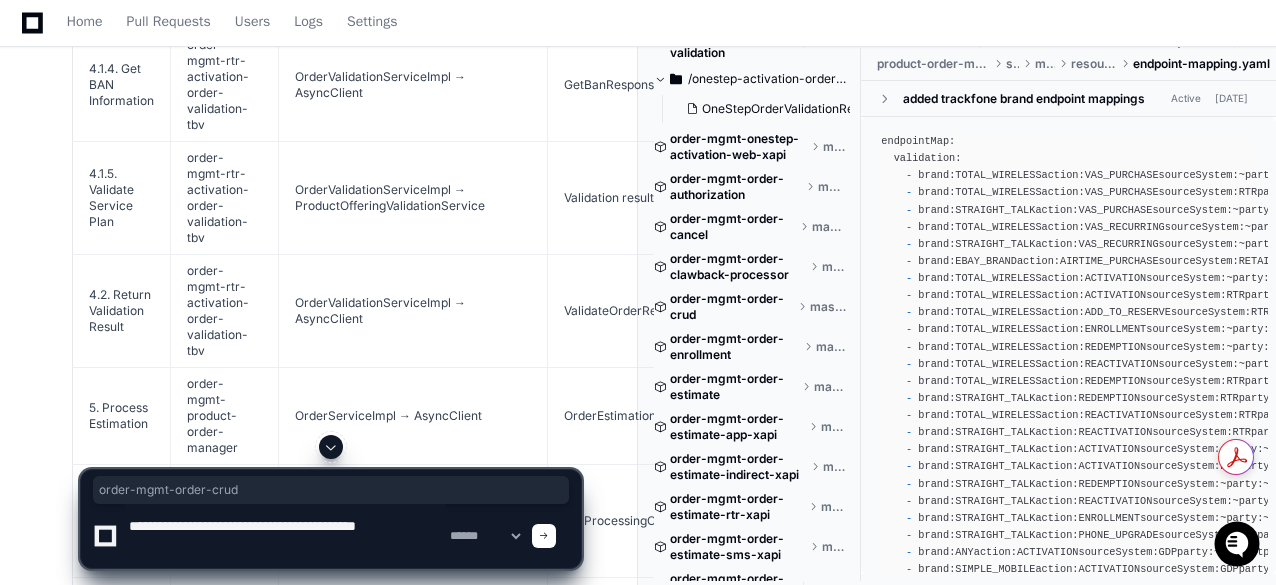 type on "**********" 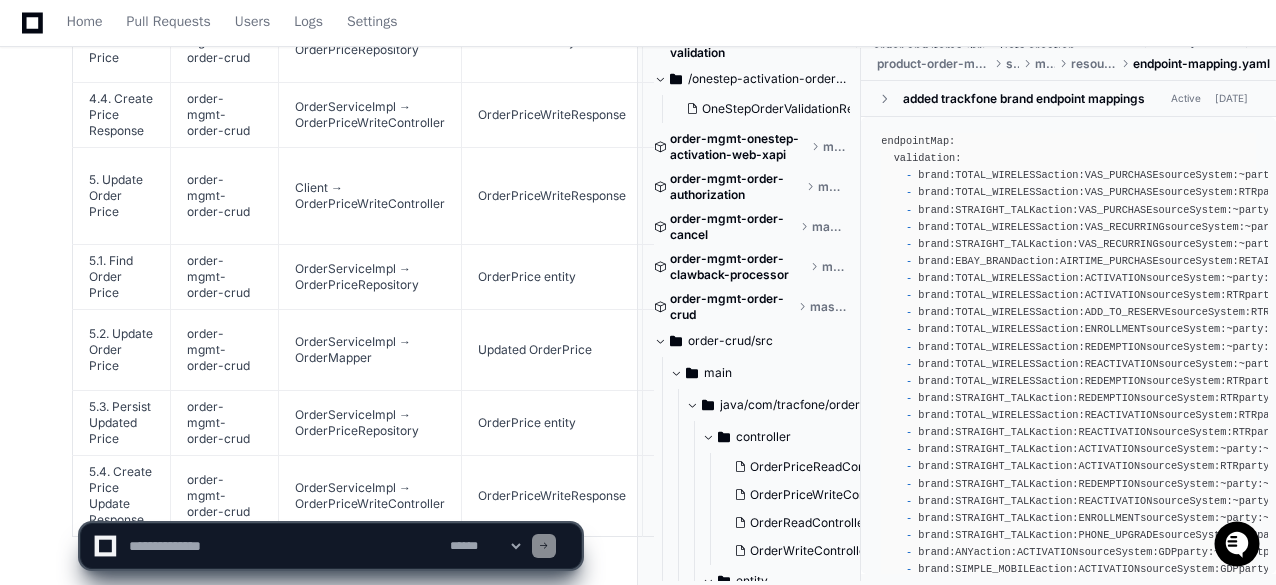 scroll, scrollTop: 7587, scrollLeft: 0, axis: vertical 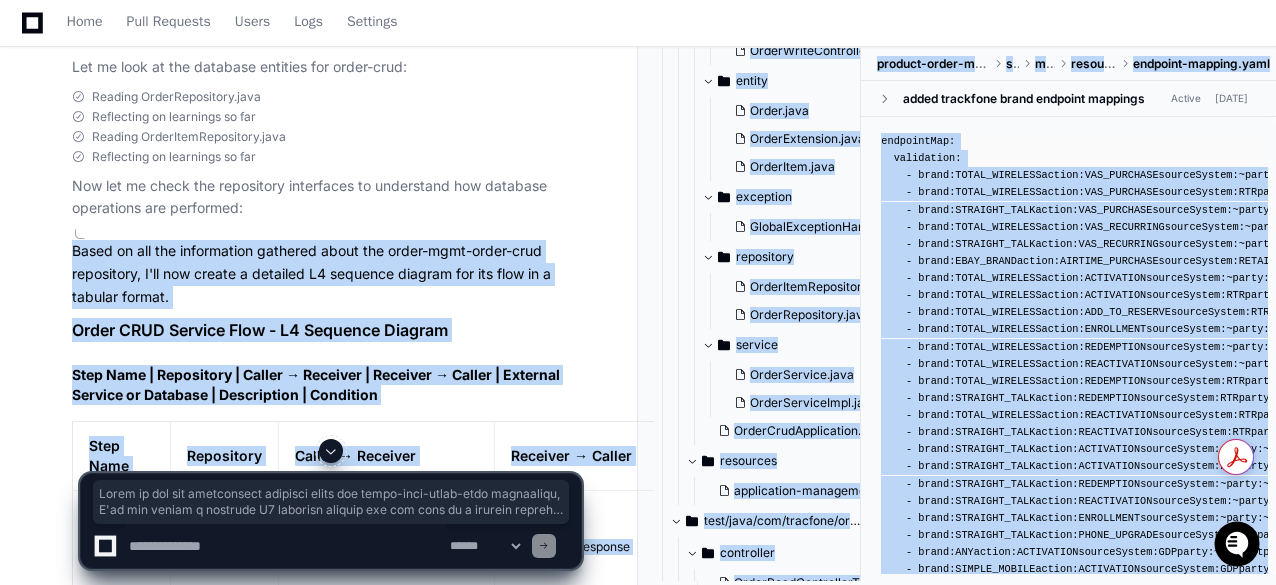 click on "Based on all the information gathered about the order-mgmt-order-crud repository, I'll now create a detailed L4 sequence diagram for its flow in a tabular format.
Order CRUD Service Flow - L4 Sequence Diagram
Step Name | Repository | Caller → Receiver | Receiver → Caller | External Service or Database | Description | Condition
Step Name
Repository
Caller → Receiver
Receiver → Caller
External Service or Database
Description
Condition
1. Create Order
order-mgmt-order-crud
Client → OrderWriteController
OrderWriteResponse
None
• Client submits CreateOrderRequest to the POST /api/order-mgmt/order/crud endpoint<br>• Request includes order details, order items, and potentially shipping information<br>• Controller receives and logs the request
Always when creating a new order
1.1. Process Create Order
order-mgmt-order-crud
OrderWriteController → OrderServiceImpl
OrderWriteResponse
None
Always
1.2. Map Order Request to Entity" 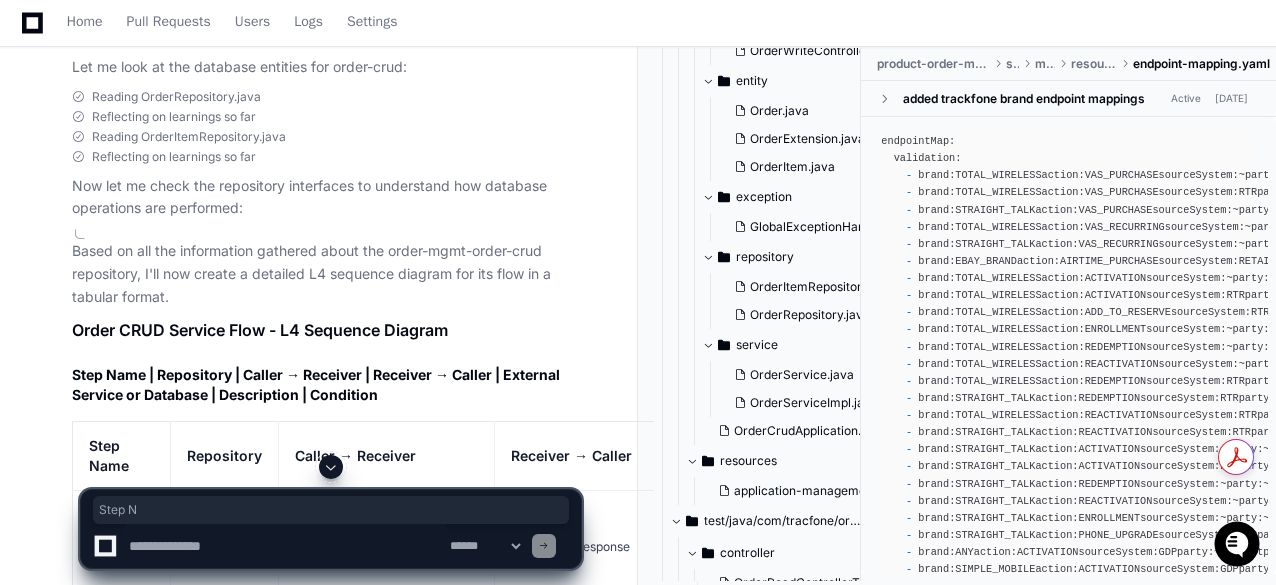 drag, startPoint x: 89, startPoint y: 387, endPoint x: 110, endPoint y: 441, distance: 57.939625 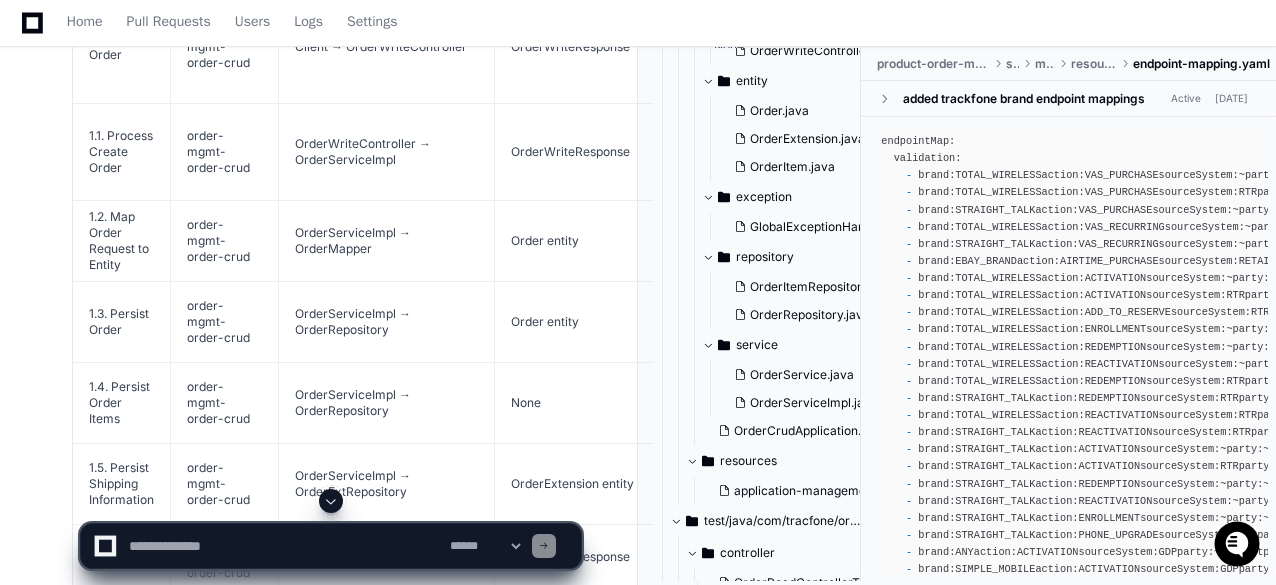 scroll, scrollTop: 5568, scrollLeft: 0, axis: vertical 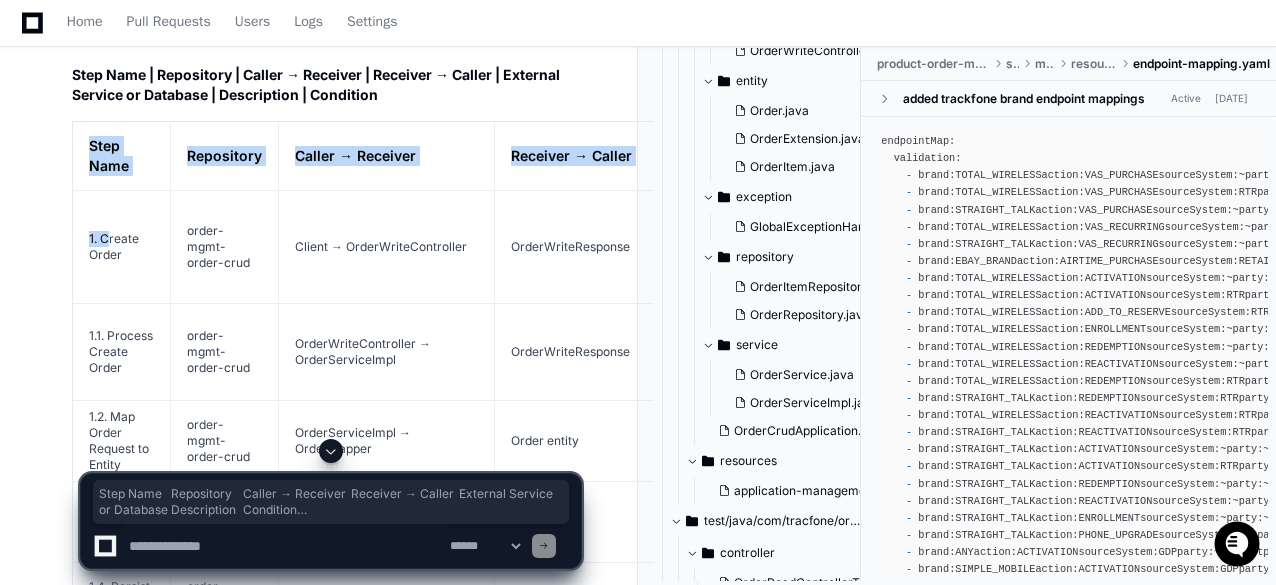 click on "Step Name
Repository
Caller → Receiver
Receiver → Caller
External Service or Database
Description
Condition
1. Create Order
order-mgmt-order-crud
Client → OrderWriteController
OrderWriteResponse
None
• Client submits CreateOrderRequest to the POST /api/order-mgmt/order/crud endpoint<br>• Request includes order details, order items, and potentially shipping information<br>• Controller receives and logs the request
Always when creating a new order
1.1. Process Create Order
order-mgmt-order-crud
OrderWriteController → OrderServiceImpl
OrderWriteResponse
None
• Controller delegates to OrderServiceImpl.create()<br>• Service generates unique order ID with prefix from ESN/MIN<br>• Prepares order entities for database persistence
Always
1.2. Map Order Request to Entity
order-mgmt-order-crud
OrderServiceImpl → OrderMapper
Order entity
None
Always
1.3. Persist Order
order-mgmt-order-crud
Order entity" 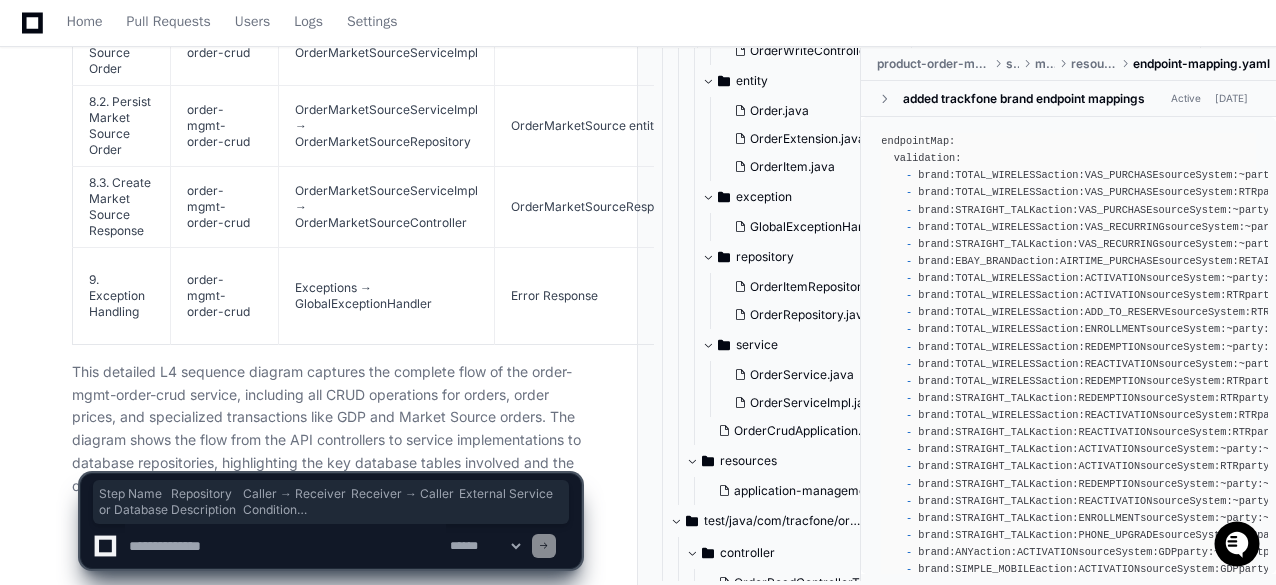 scroll, scrollTop: 8782, scrollLeft: 0, axis: vertical 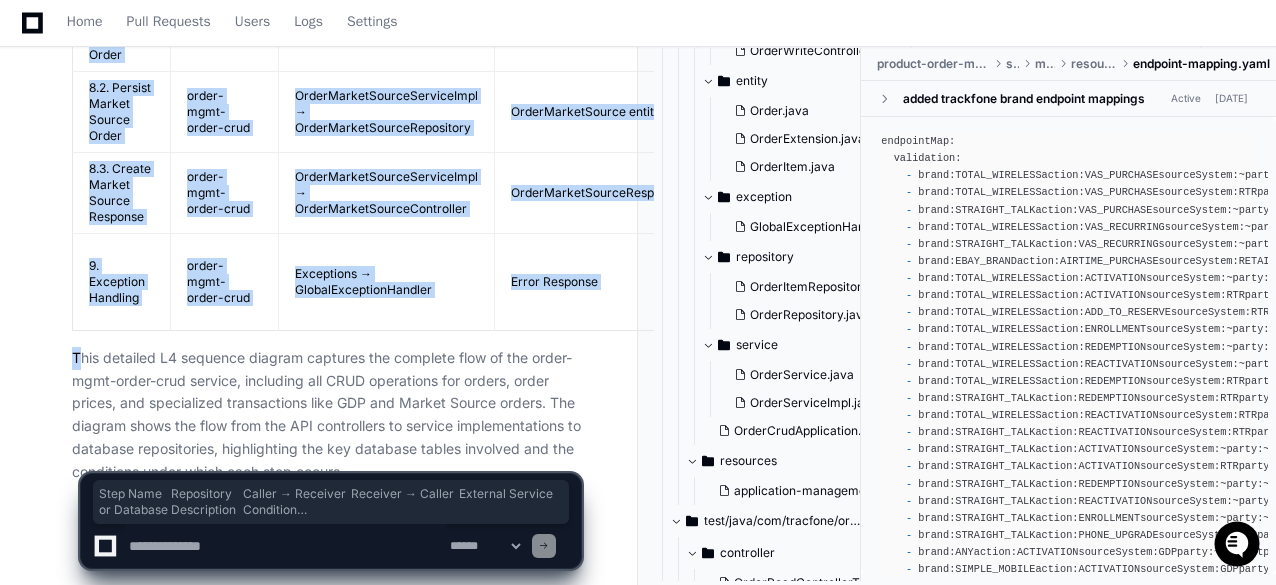 click on "This detailed L4 sequence diagram captures the complete flow of the order-mgmt-order-crud service, including all CRUD operations for orders, order prices, and specialized transactions like GDP and Market Source orders. The diagram shows the flow from the API controllers to service implementations to database repositories, highlighting the key database tables involved and the conditions under which each step occurs." 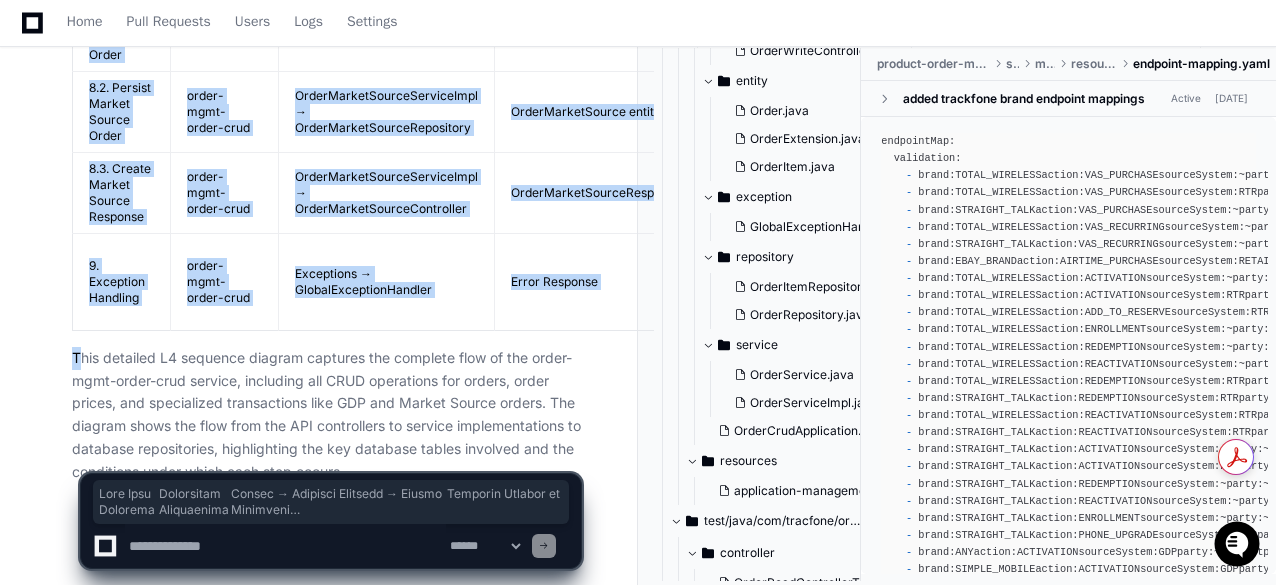 click on "This detailed L4 sequence diagram captures the complete flow of the order-mgmt-order-crud service, including all CRUD operations for orders, order prices, and specialized transactions like GDP and Market Source orders. The diagram shows the flow from the API controllers to service implementations to database repositories, highlighting the key database tables involved and the conditions under which each step occurs." 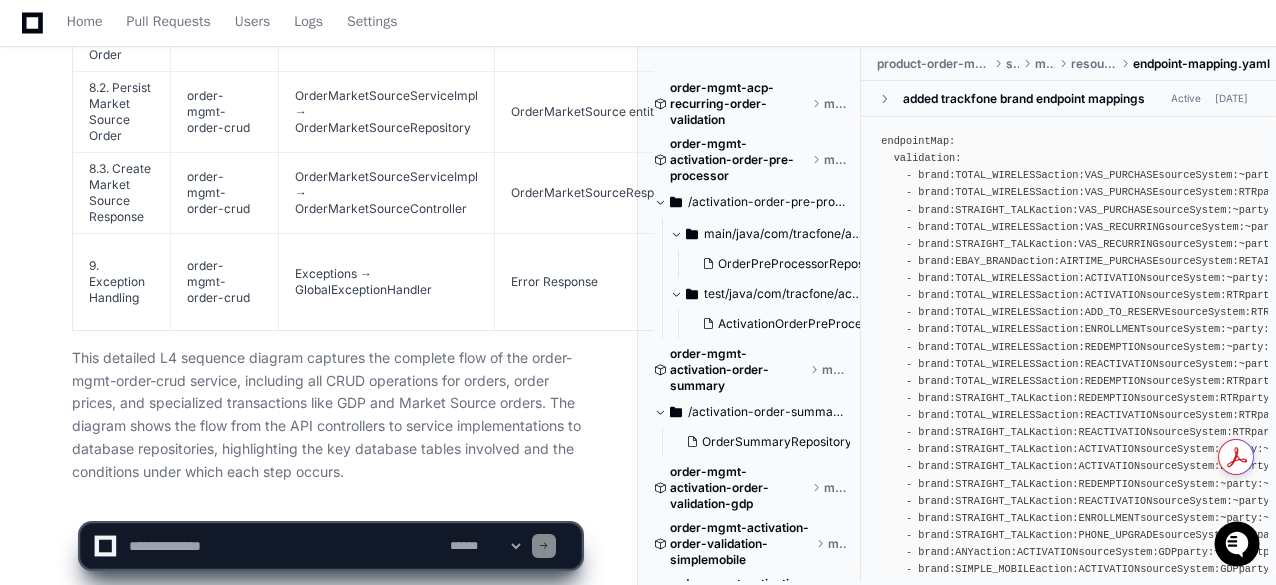 scroll, scrollTop: 1084, scrollLeft: 0, axis: vertical 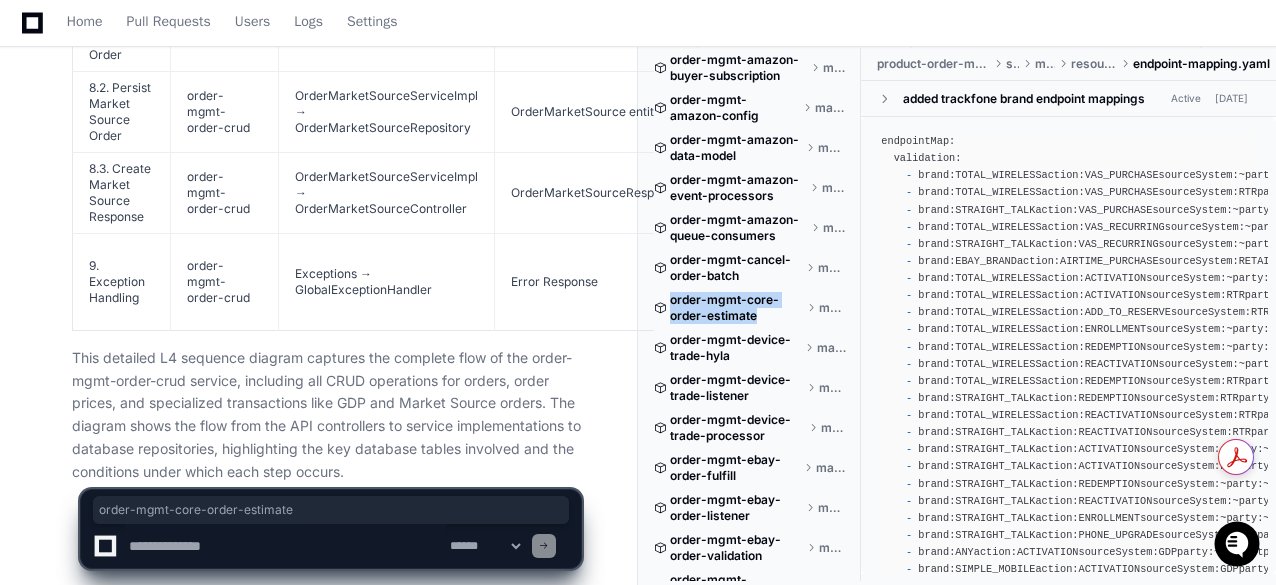 drag, startPoint x: 770, startPoint y: 313, endPoint x: 673, endPoint y: 301, distance: 97.73945 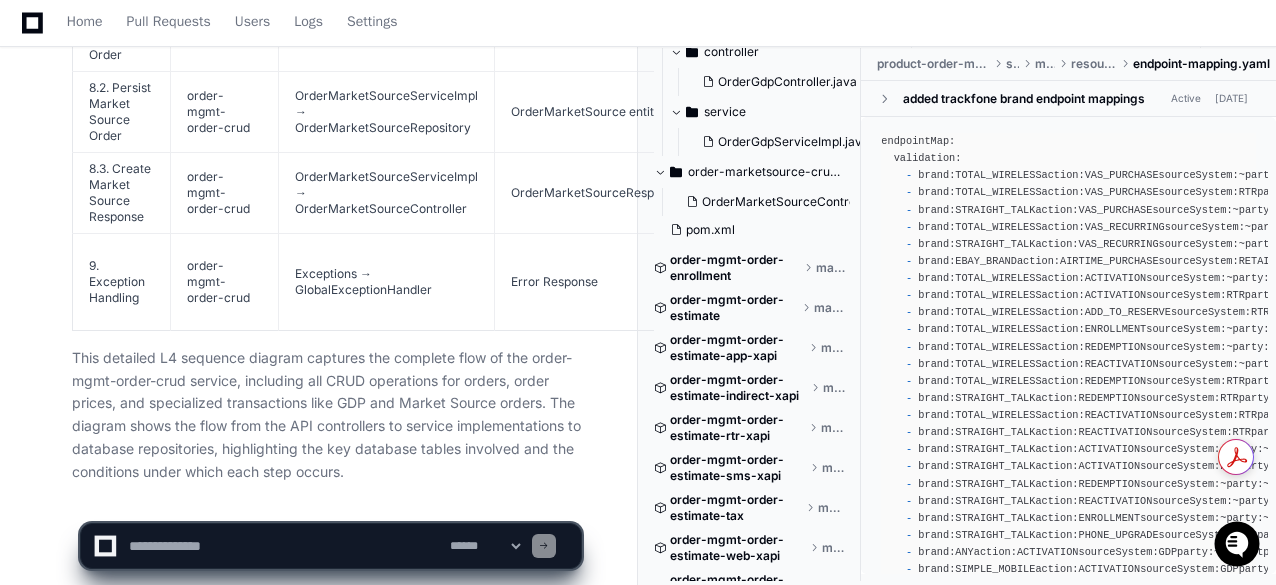 scroll, scrollTop: 3772, scrollLeft: 0, axis: vertical 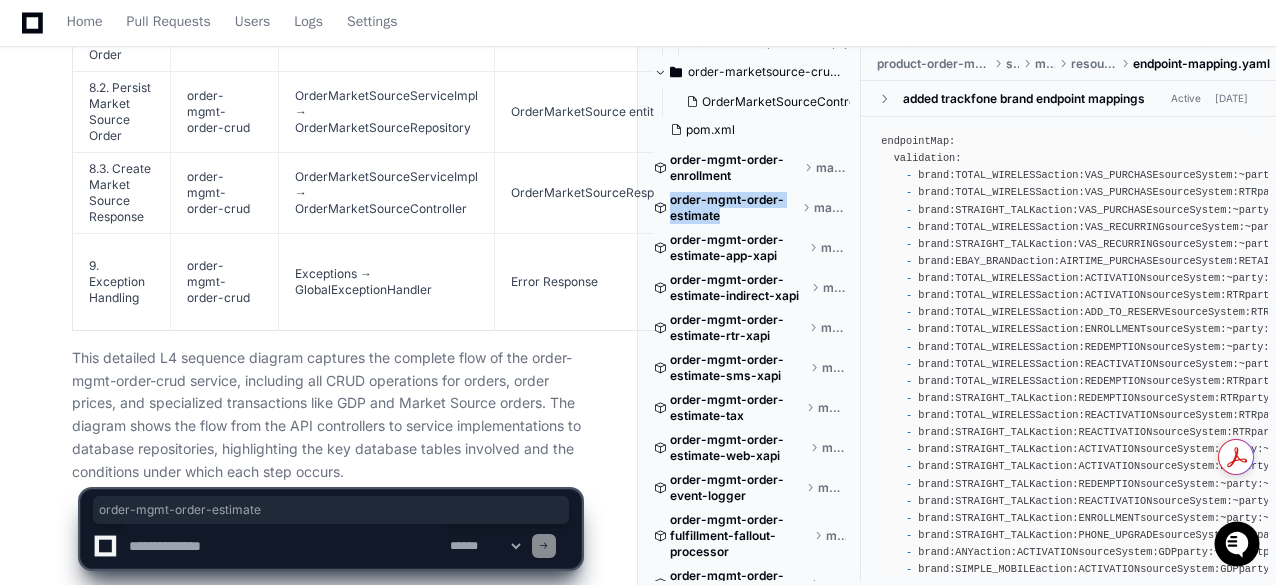 drag, startPoint x: 734, startPoint y: 209, endPoint x: 672, endPoint y: 197, distance: 63.15061 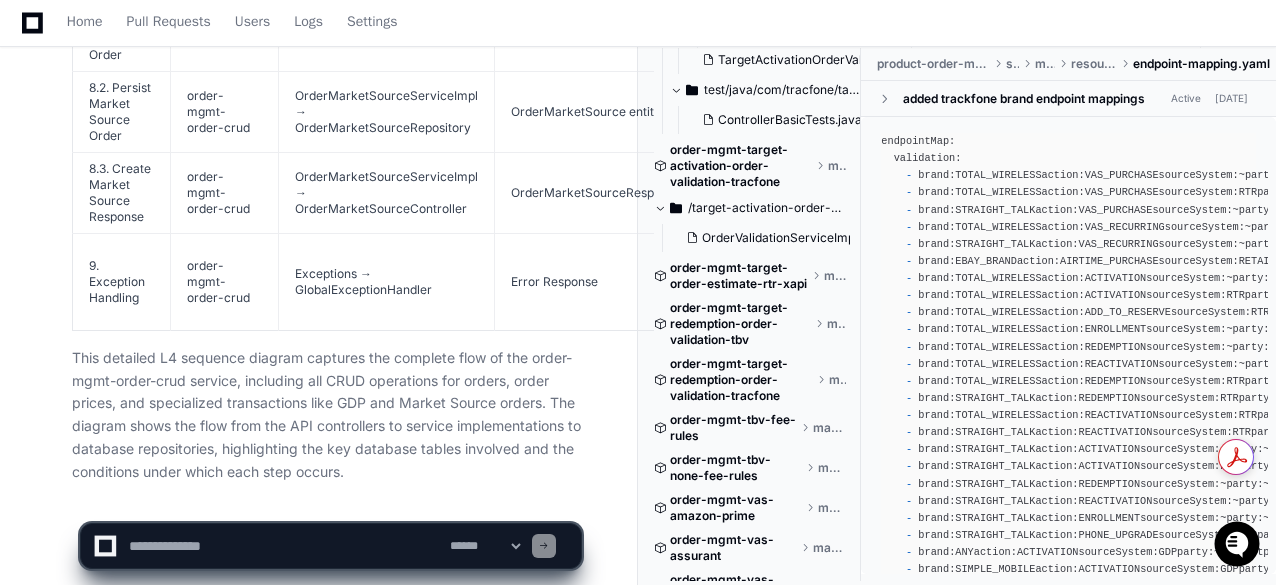 scroll, scrollTop: 12714, scrollLeft: 0, axis: vertical 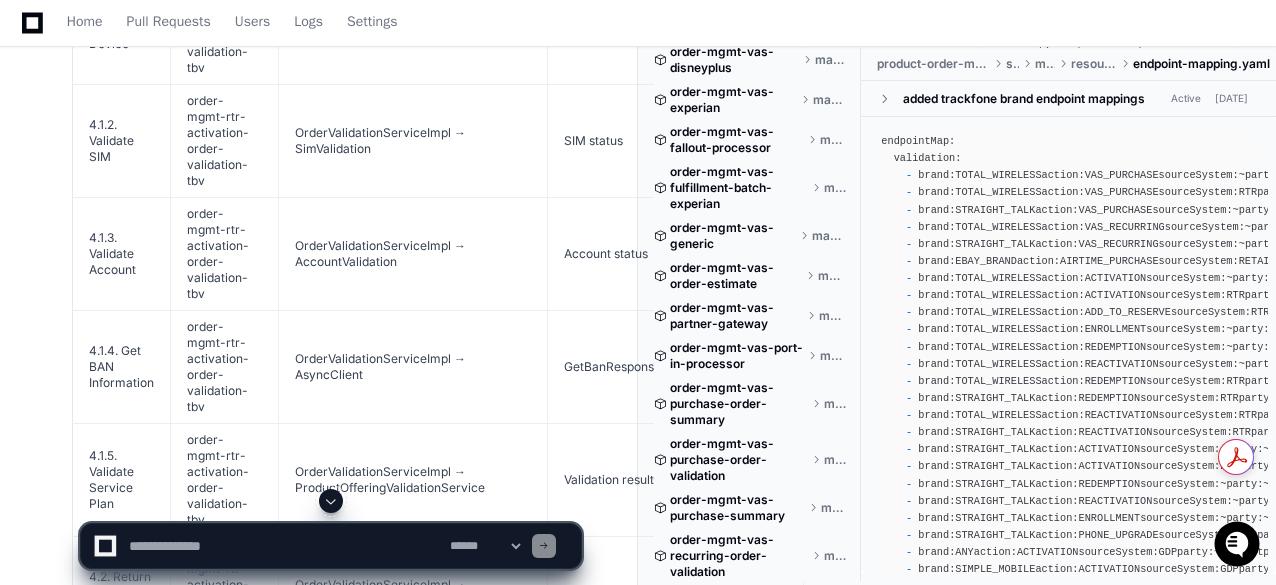 click 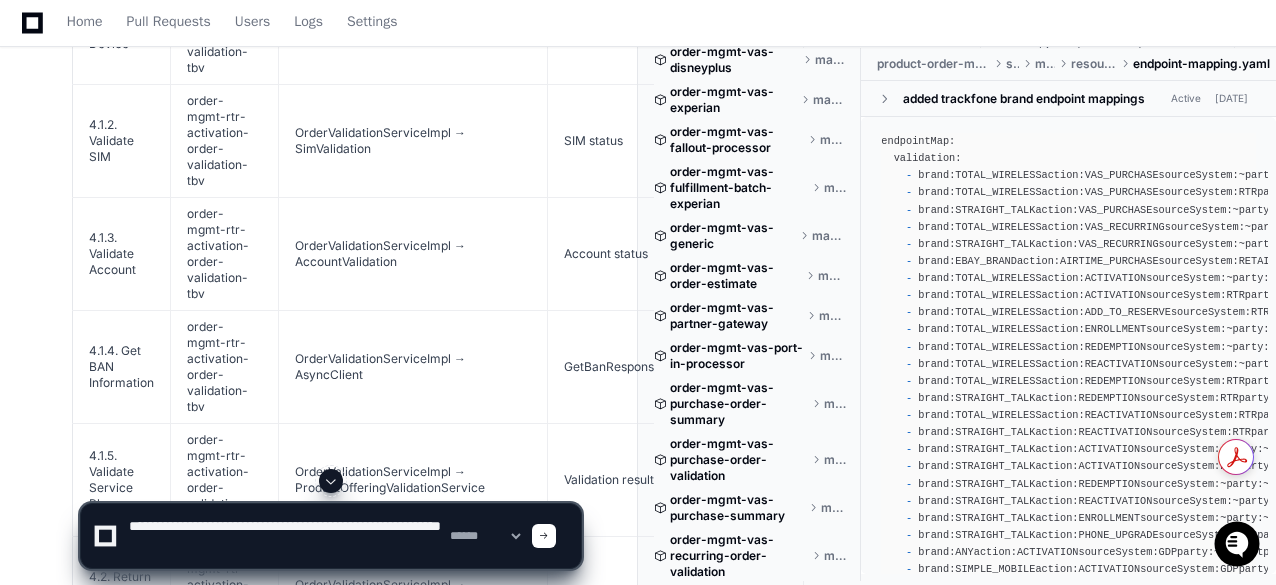type on "**********" 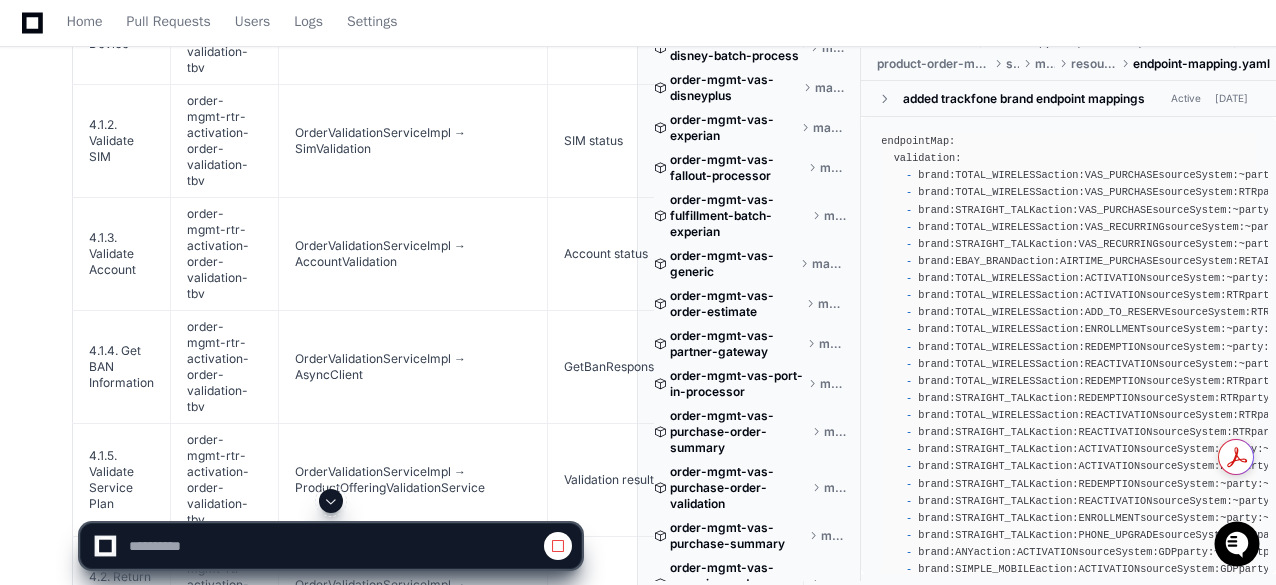 scroll, scrollTop: 12742, scrollLeft: 0, axis: vertical 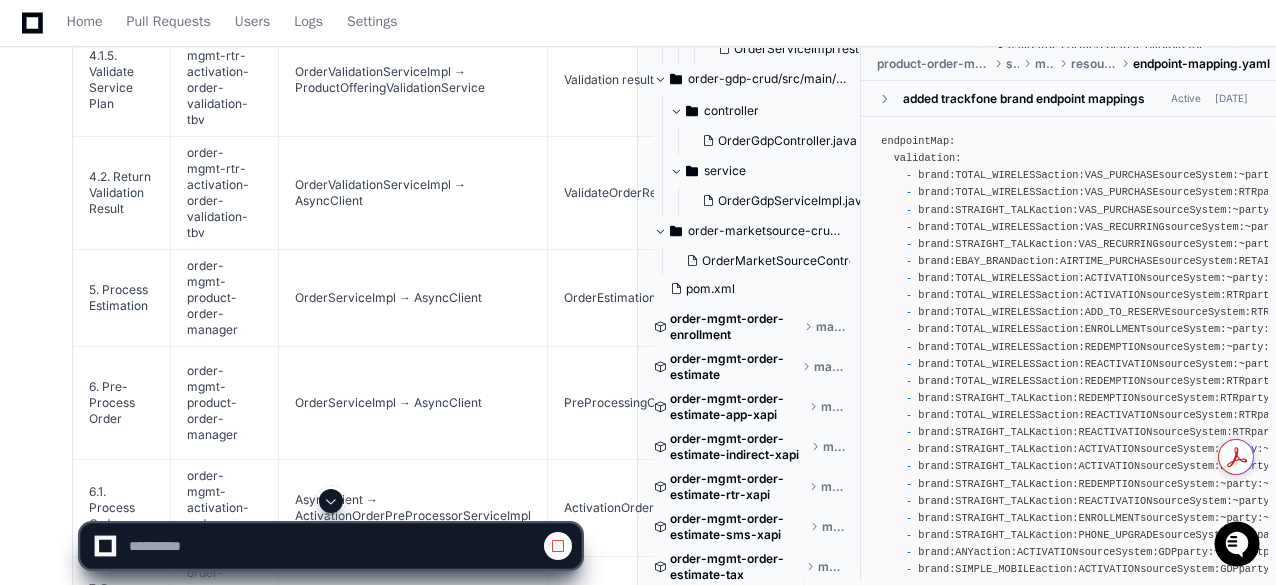 click 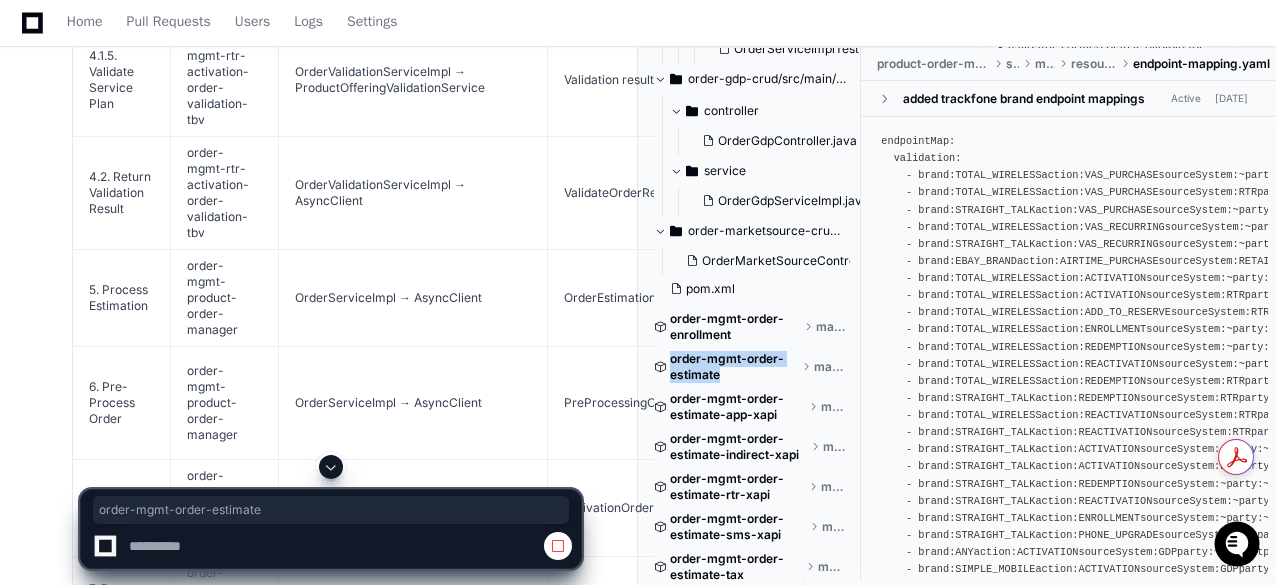 drag, startPoint x: 736, startPoint y: 371, endPoint x: 670, endPoint y: 363, distance: 66.48308 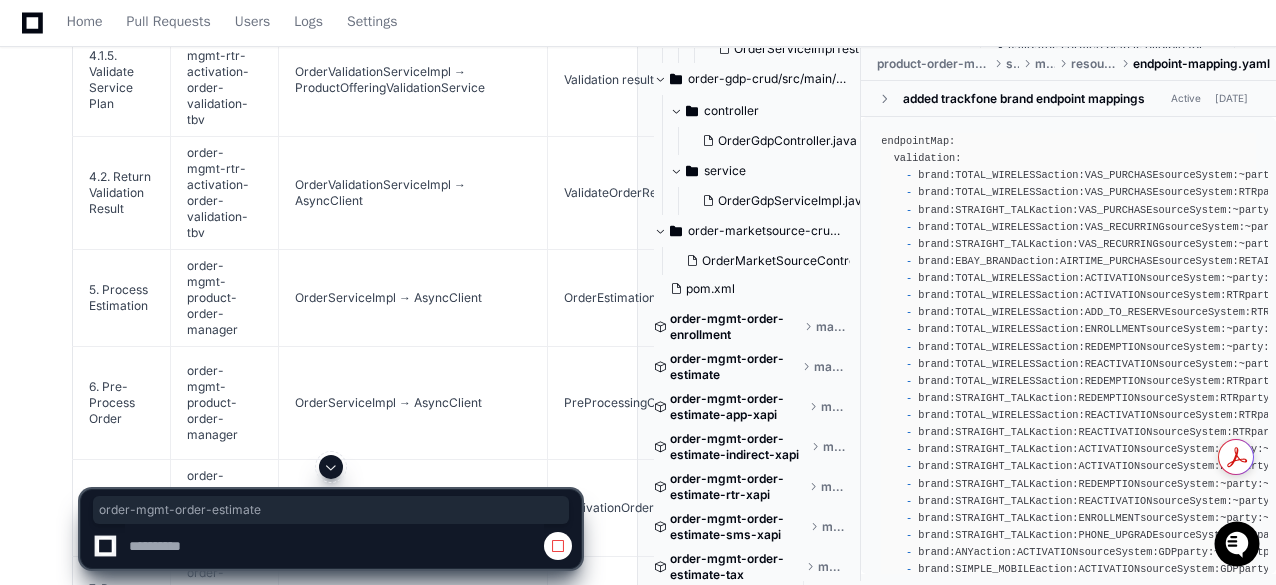 click on "tejeshwer.[PERSON_NAME] 34 minutes ago
PlayerZero 33 minutes ago Thinking Researching TBV activation order validation product order manager flow I'll create a detailed L4 sequence diagram for the TBV activation request flow through the Product Order Manager. Let me first search for the relevant components in the codebase.
Researching Product Order Manager controller implementation I need to understand the Product Order Manager and its flow for TBV activation. Let me examine the components involved in this process.
Researching OrderService implementation in product-order-manager Let me look specifically at the flow of activation orders for TBV by examining the services involved in this process.
Researching OrderServiceImpl processOrder activation Now I'll look for the OrderServiceImpl class to understand how product orders are processed, especially for activation orders.
Researching entity class repository database tables activation
Grepping class.*DaoImpl" 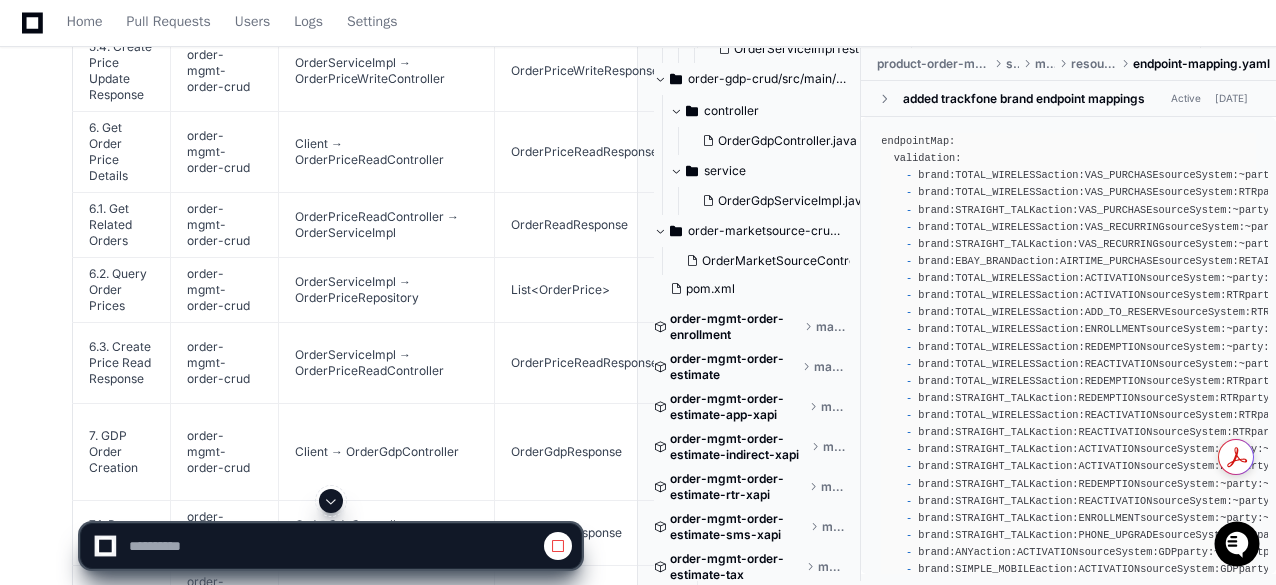 scroll, scrollTop: 9517, scrollLeft: 0, axis: vertical 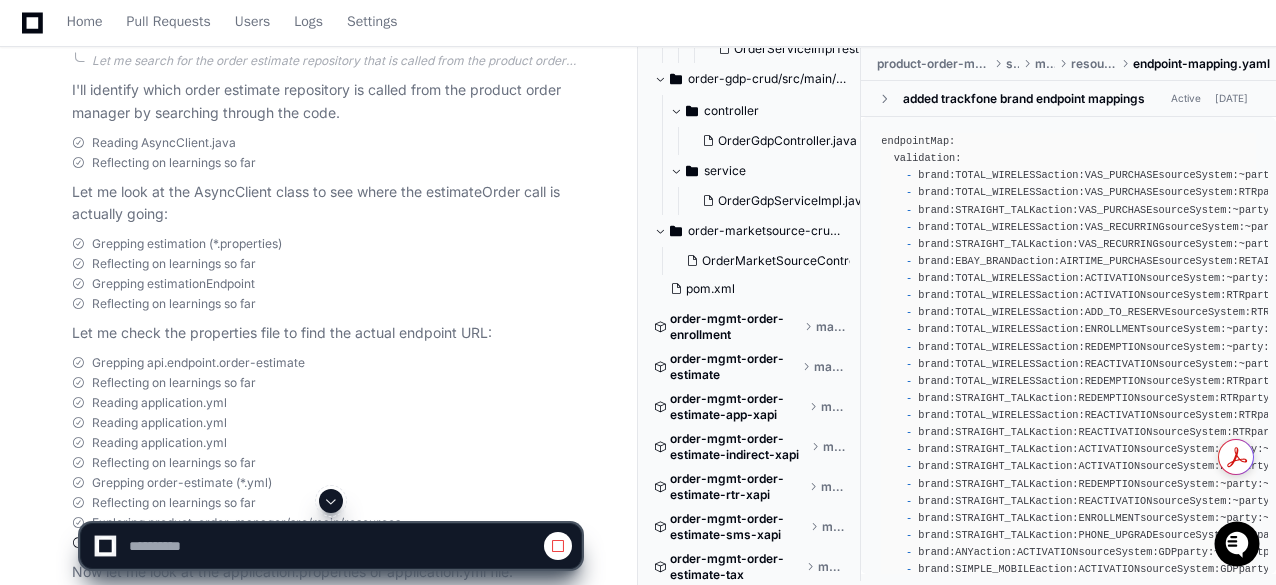 click on "tejeshwer.[PERSON_NAME] 35 minutes ago
PlayerZero 34 minutes ago Thinking Researching TBV activation order validation product order manager flow I'll create a detailed L4 sequence diagram for the TBV activation request flow through the Product Order Manager. Let me first search for the relevant components in the codebase.
Researching Product Order Manager controller implementation I need to understand the Product Order Manager and its flow for TBV activation. Let me examine the components involved in this process.
Researching OrderService implementation in product-order-manager Let me look specifically at the flow of activation orders for TBV by examining the services involved in this process.
Researching OrderServiceImpl processOrder activation Now I'll look for the OrderServiceImpl class to understand how product orders are processed, especially for activation orders.
Researching entity class repository database tables activation
Grepping class.*DaoImpl" 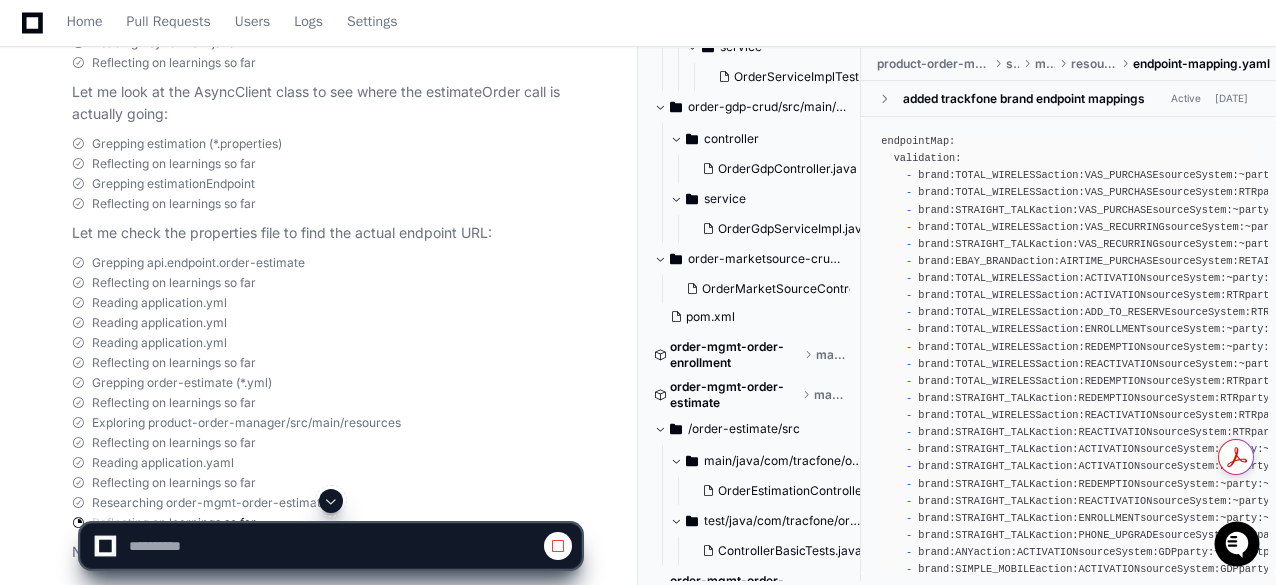 scroll, scrollTop: 3795, scrollLeft: 0, axis: vertical 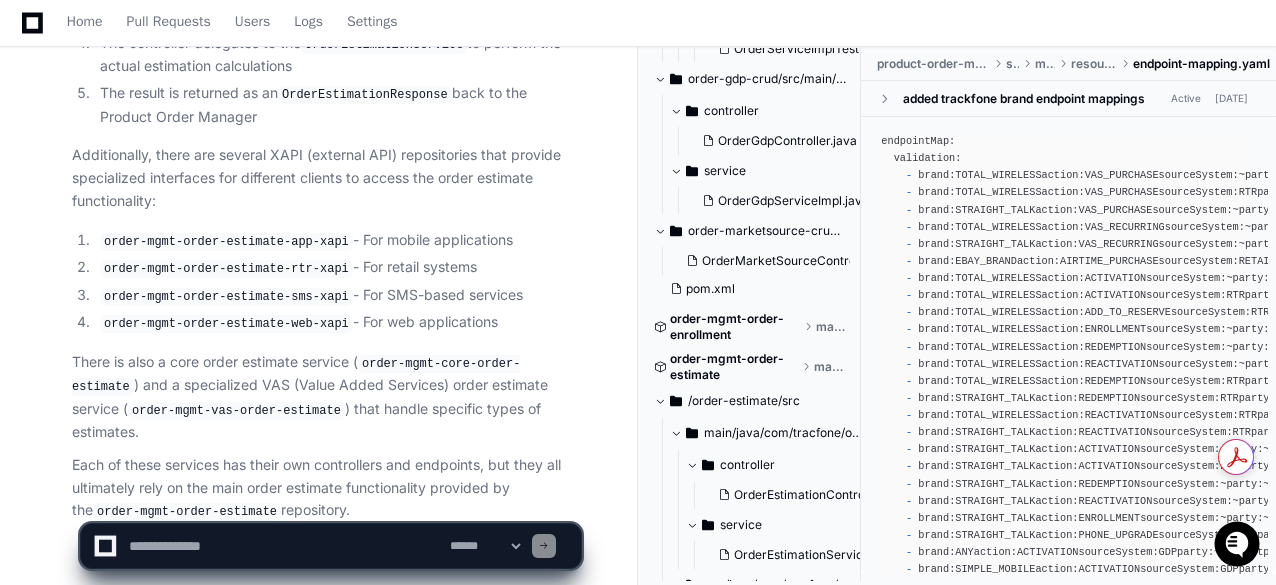 click 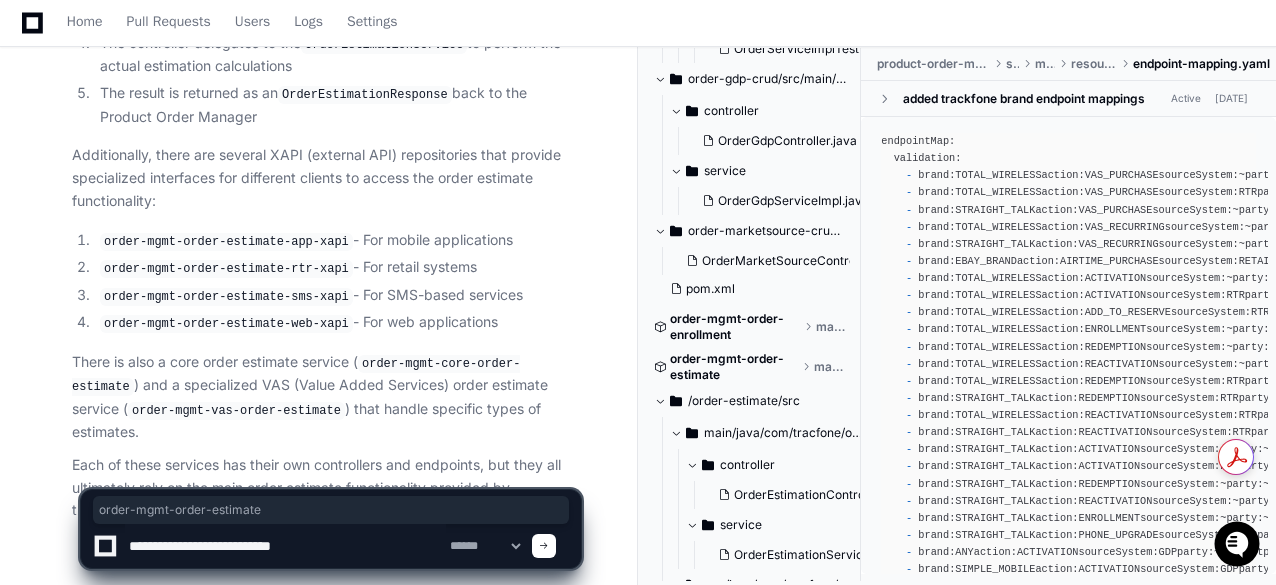drag, startPoint x: 74, startPoint y: 415, endPoint x: 318, endPoint y: 549, distance: 278.37384 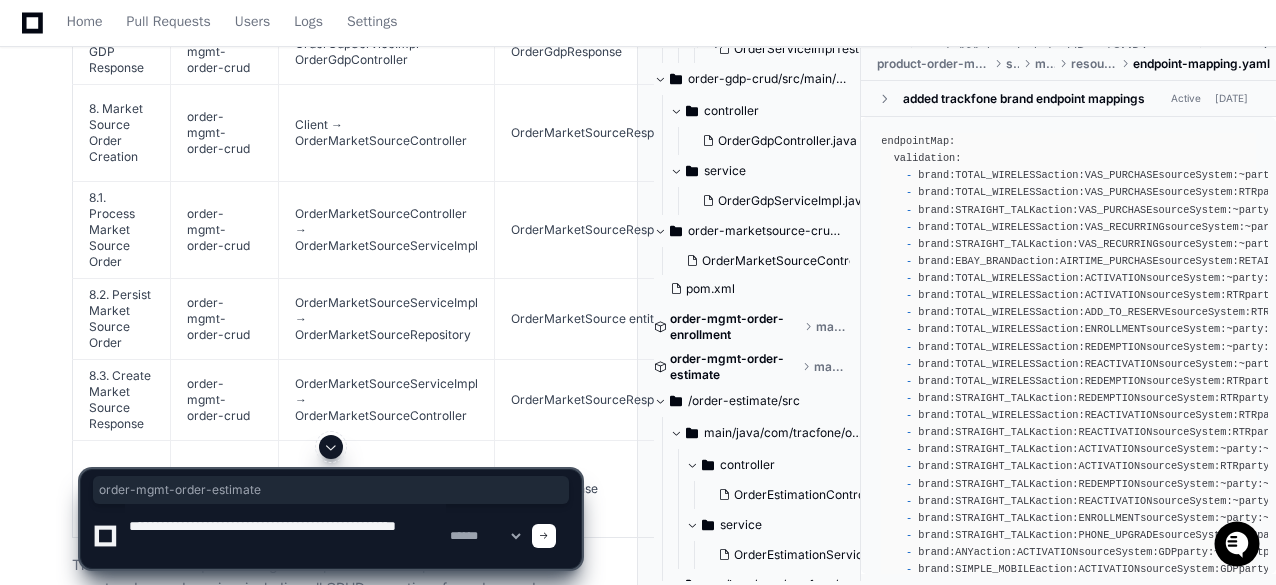 scroll, scrollTop: 8964, scrollLeft: 0, axis: vertical 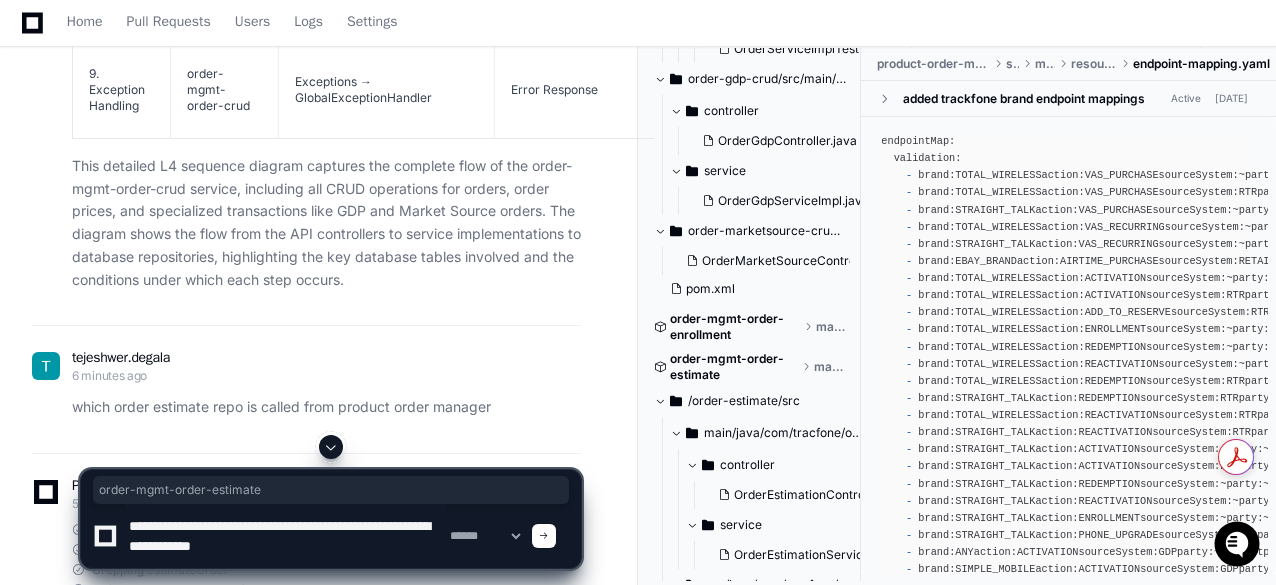 type on "**********" 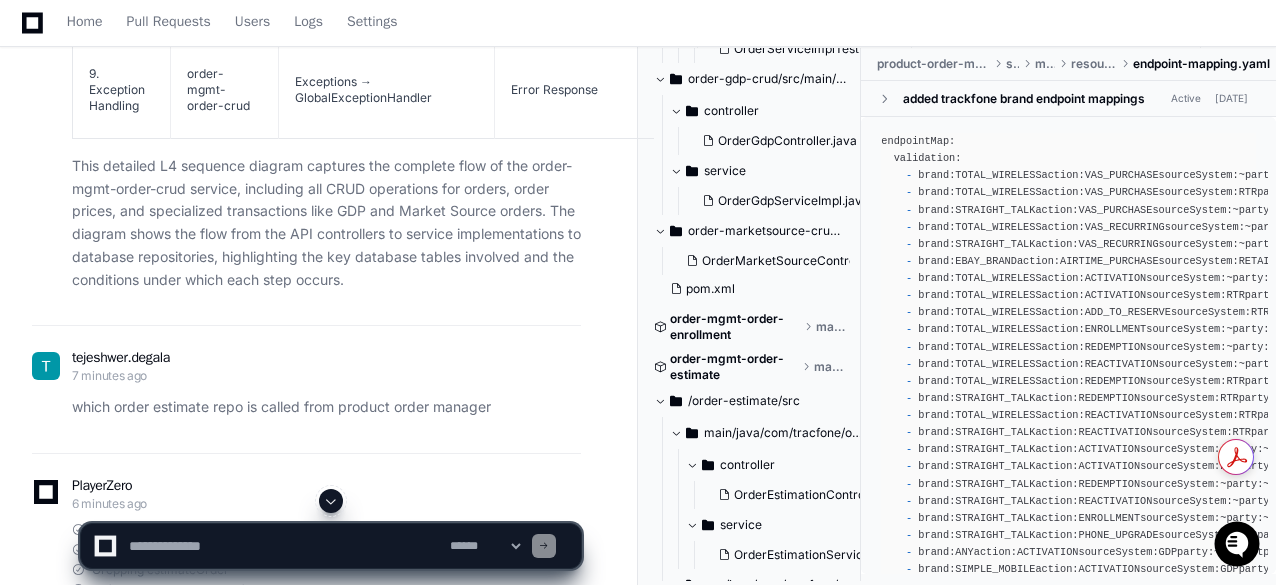 type 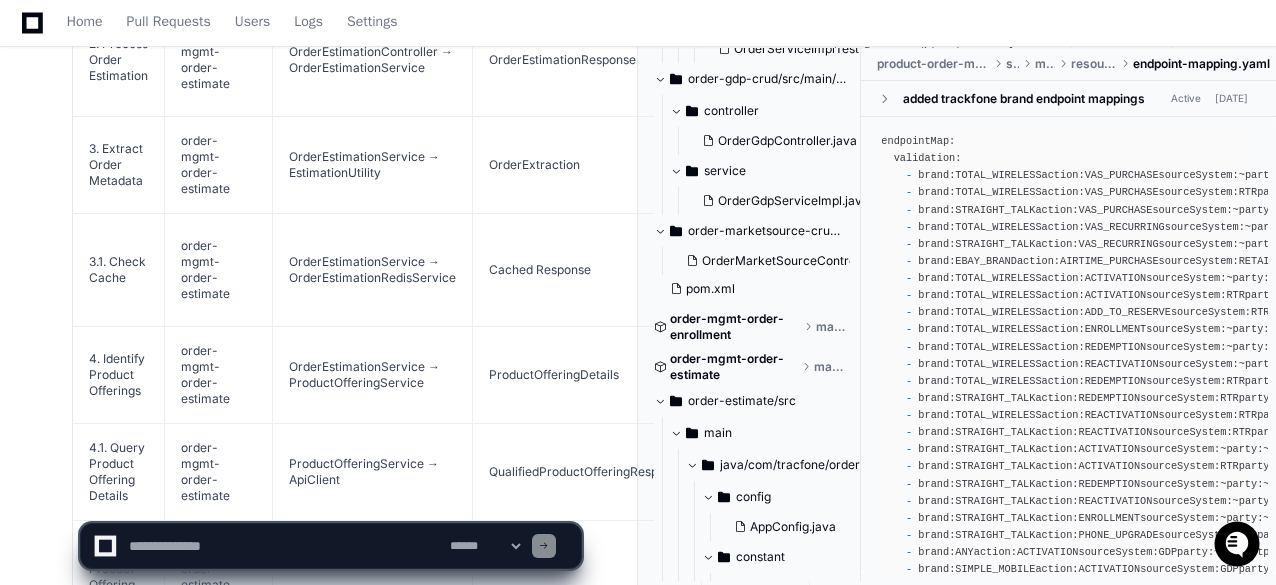 scroll, scrollTop: 12640, scrollLeft: 0, axis: vertical 